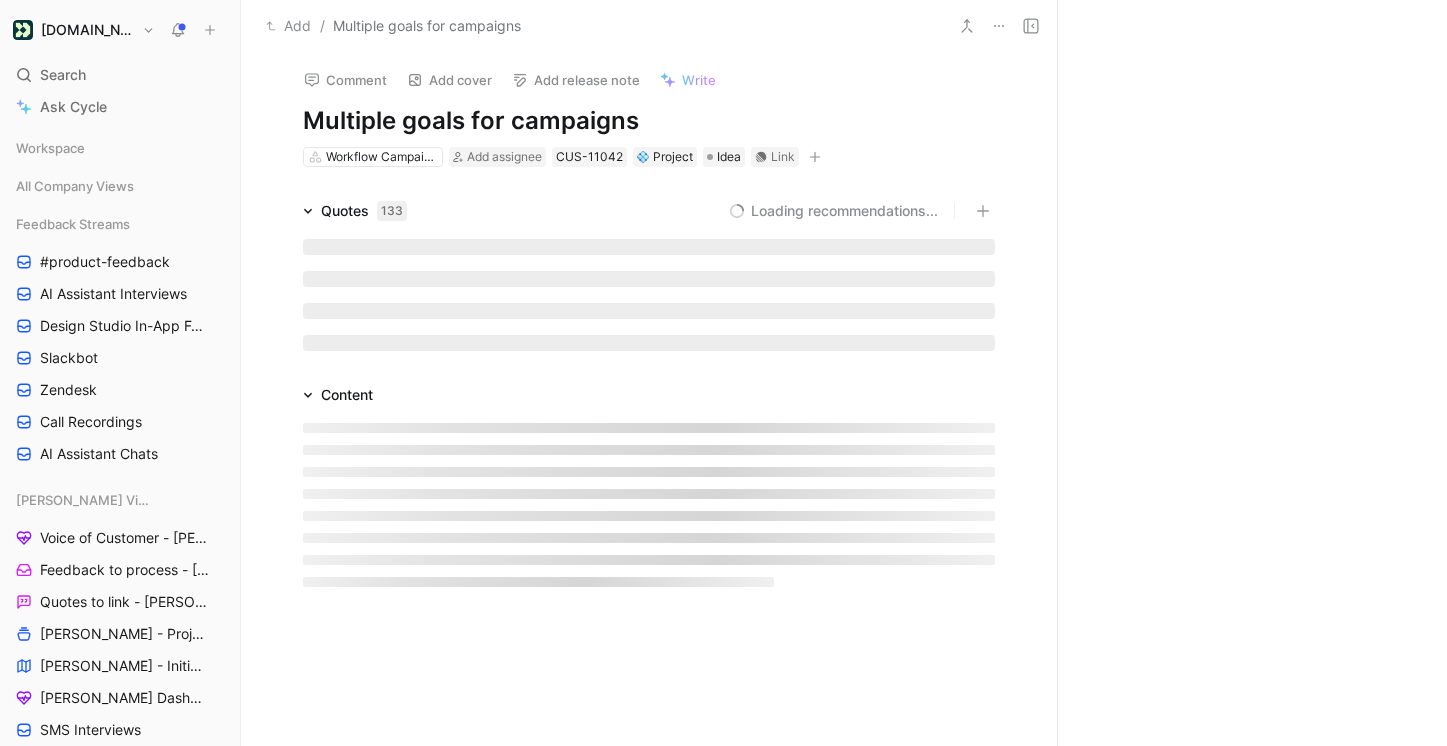 scroll, scrollTop: 0, scrollLeft: 0, axis: both 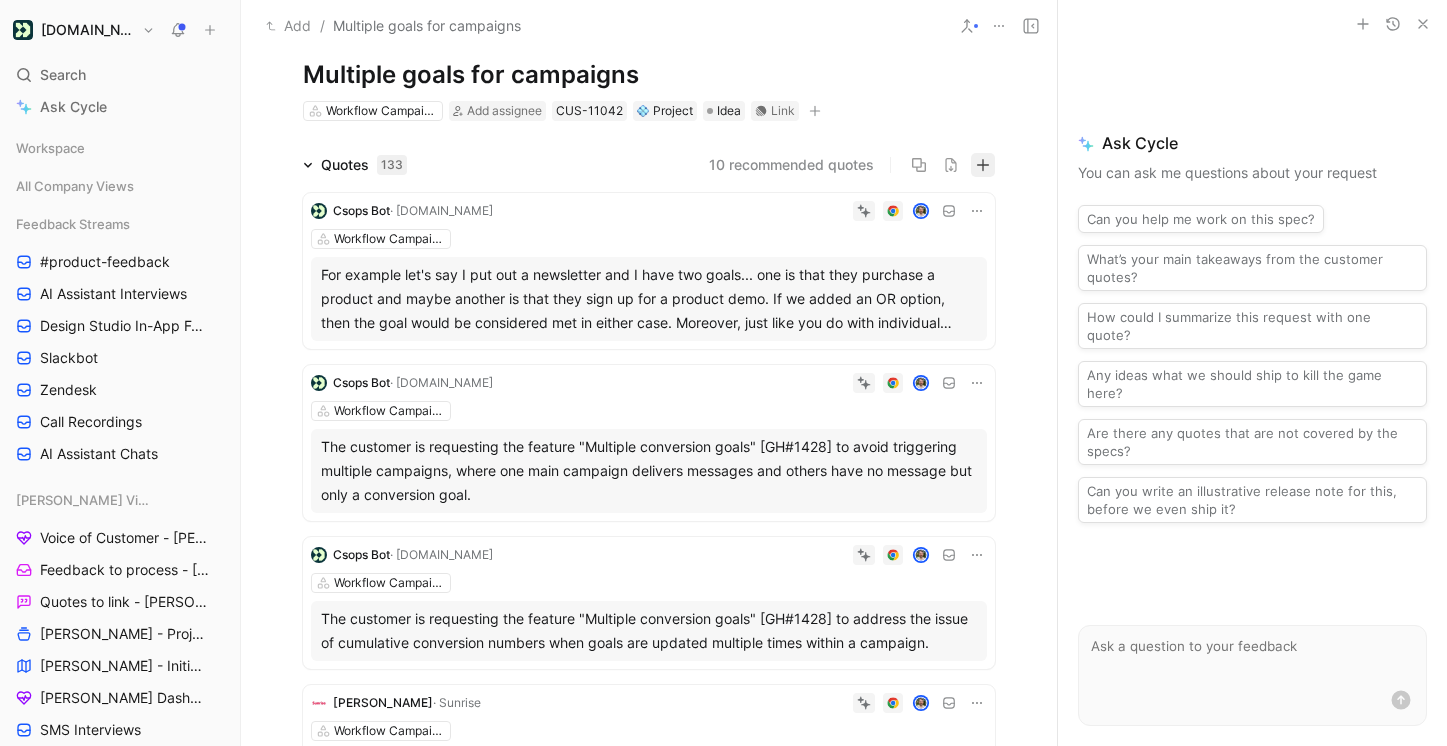click 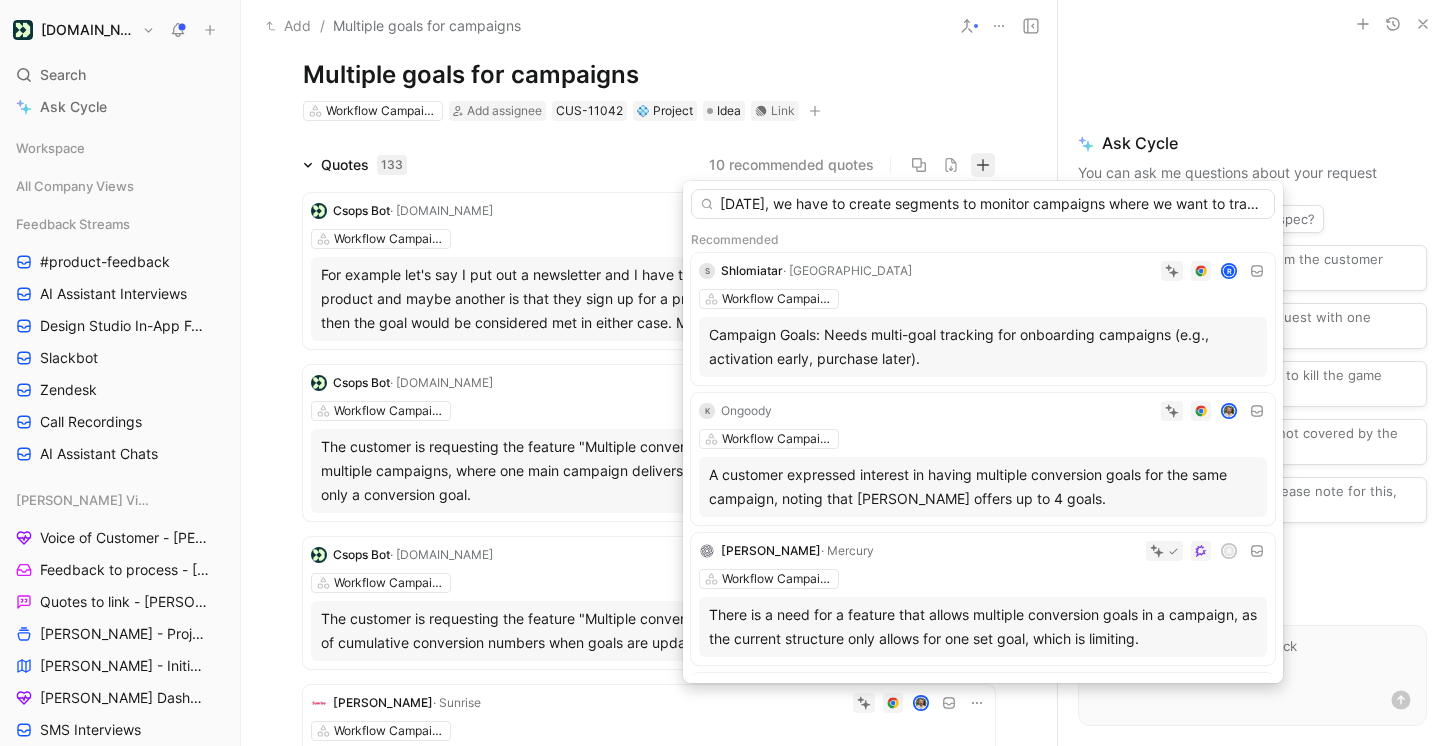 scroll, scrollTop: 0, scrollLeft: 1242, axis: horizontal 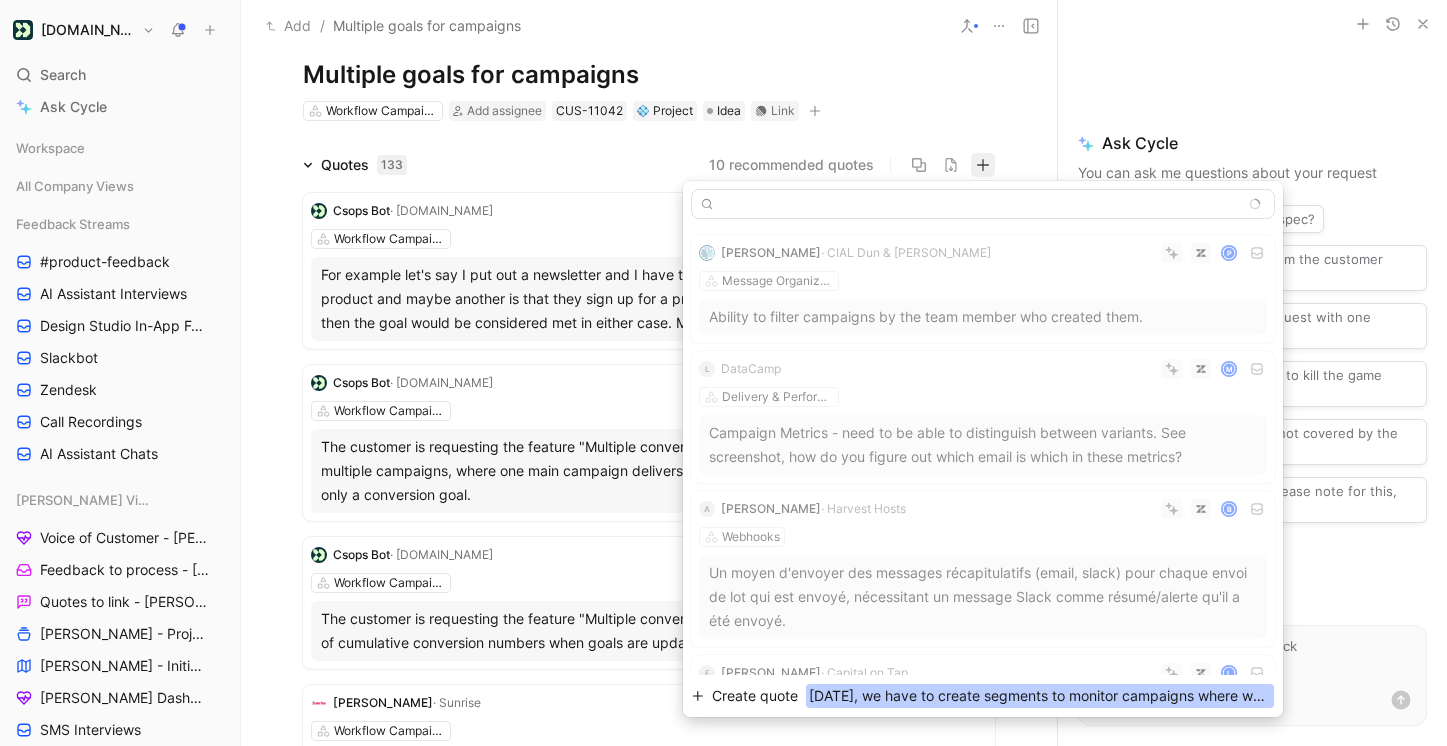 type on "[DATE], we have to create segments to monitor campaigns where we want to track more than one conversion event, or rely on our own performance tracking solution via Metabase. Both options are less straightforward than being able to do it directly within the campaign." 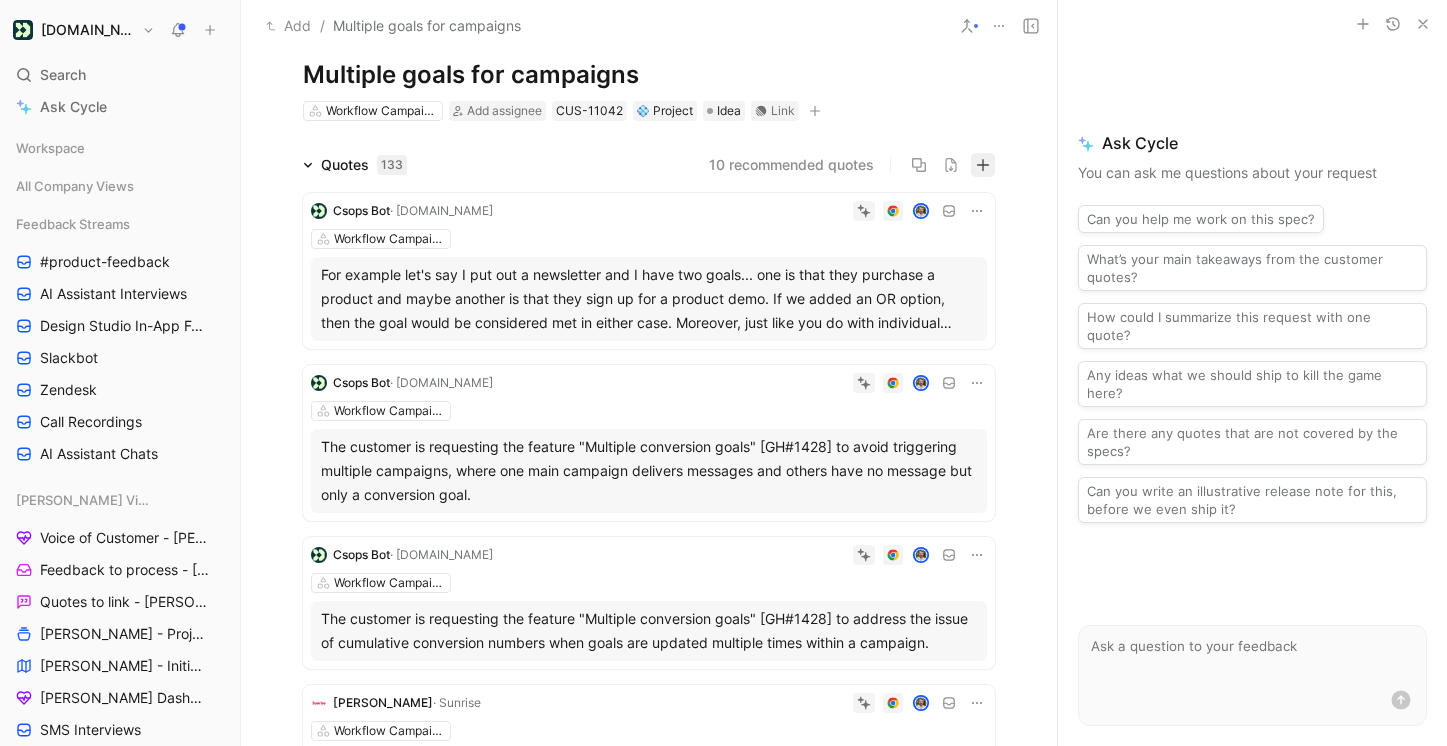 scroll, scrollTop: 0, scrollLeft: 0, axis: both 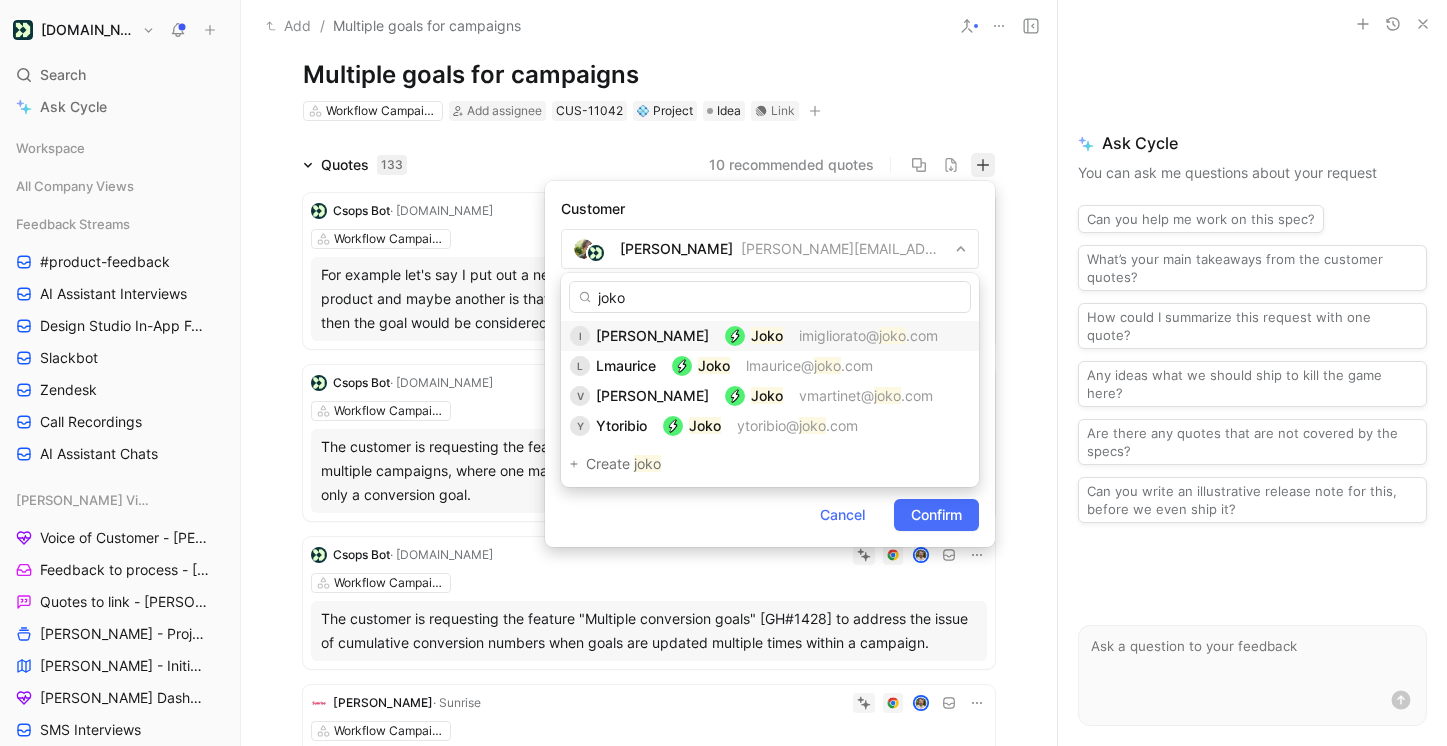 type on "joko" 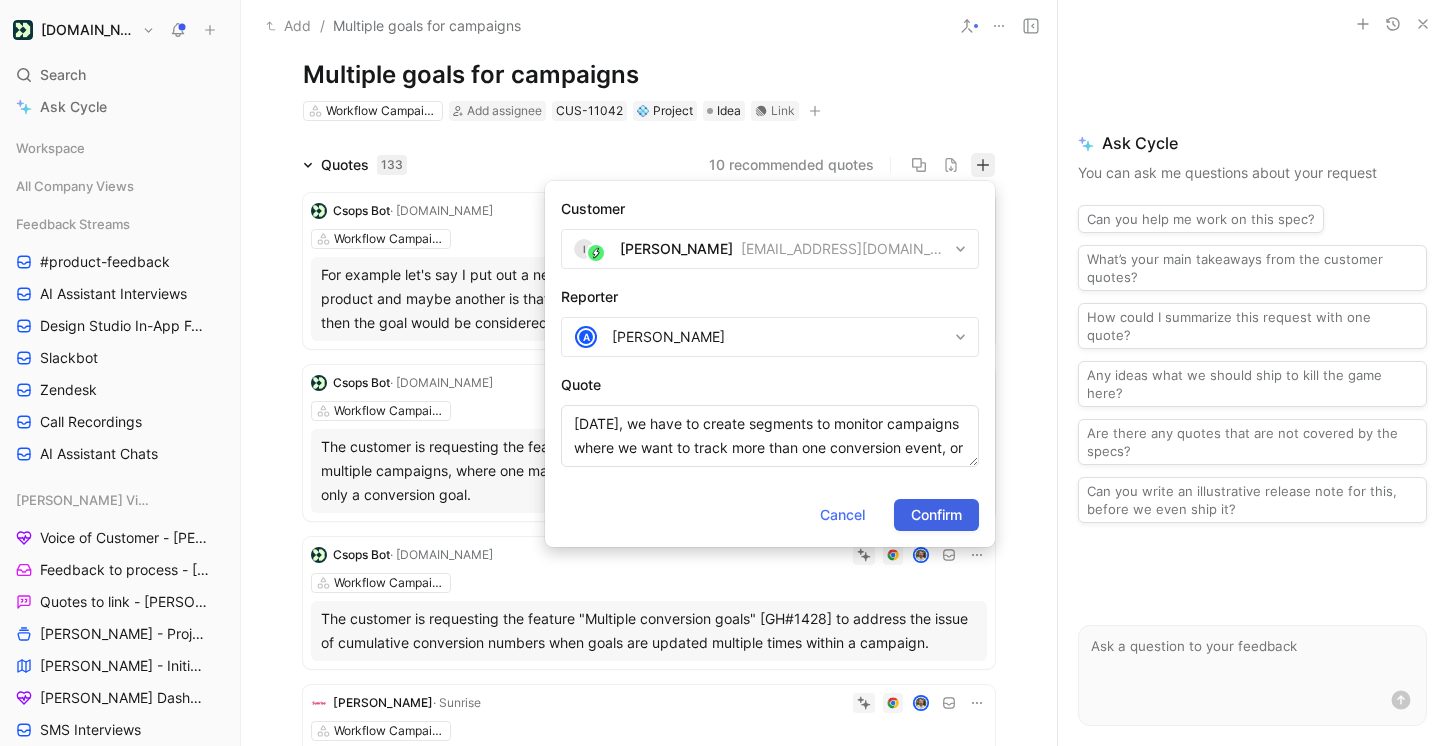 click on "Confirm" at bounding box center (936, 515) 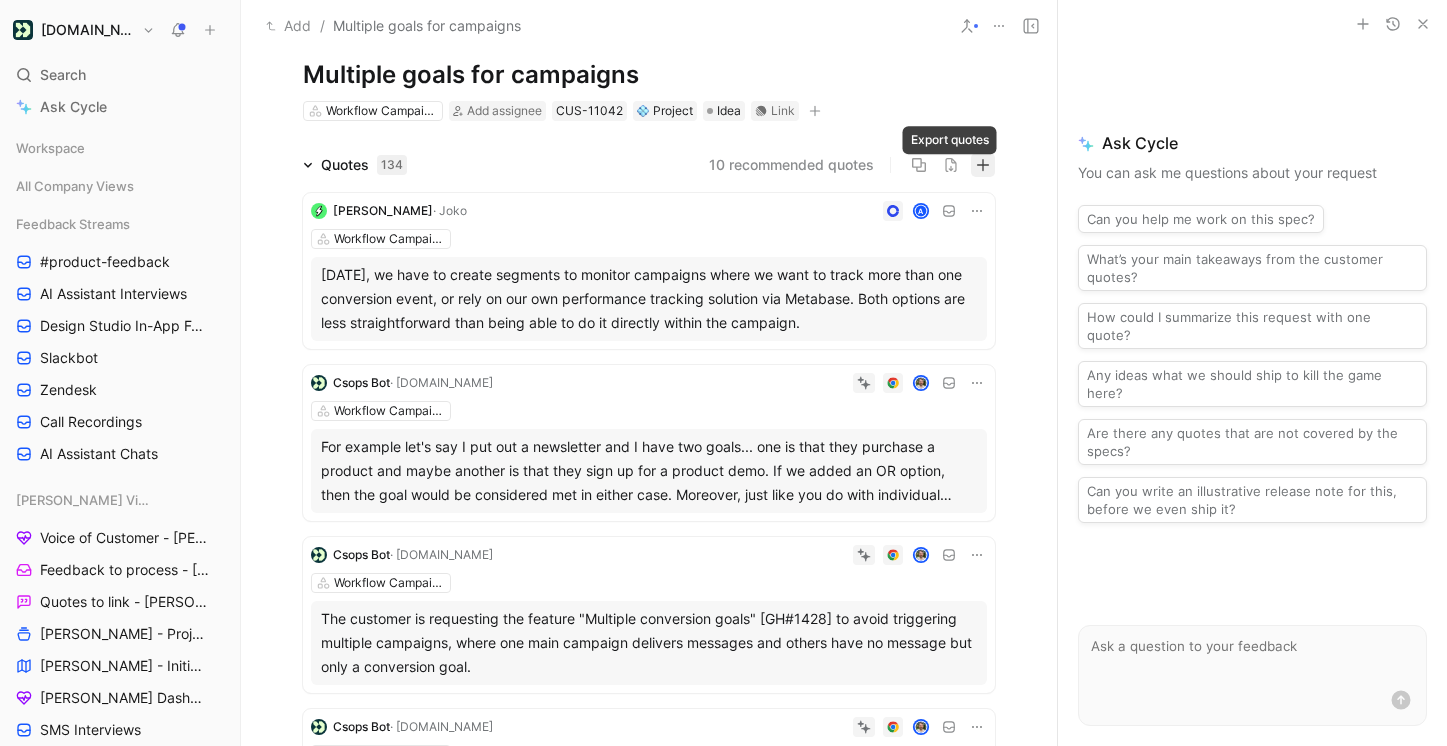 click 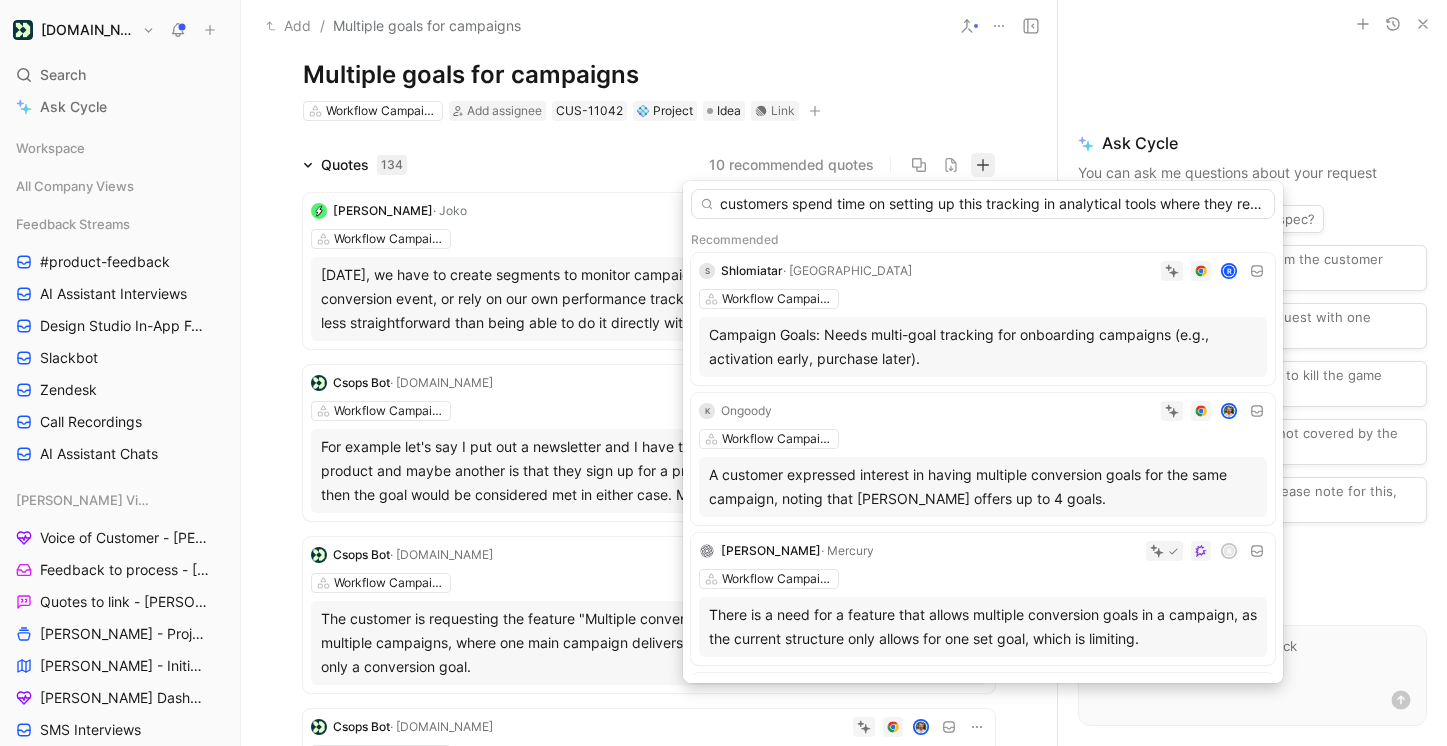scroll, scrollTop: 0, scrollLeft: 938, axis: horizontal 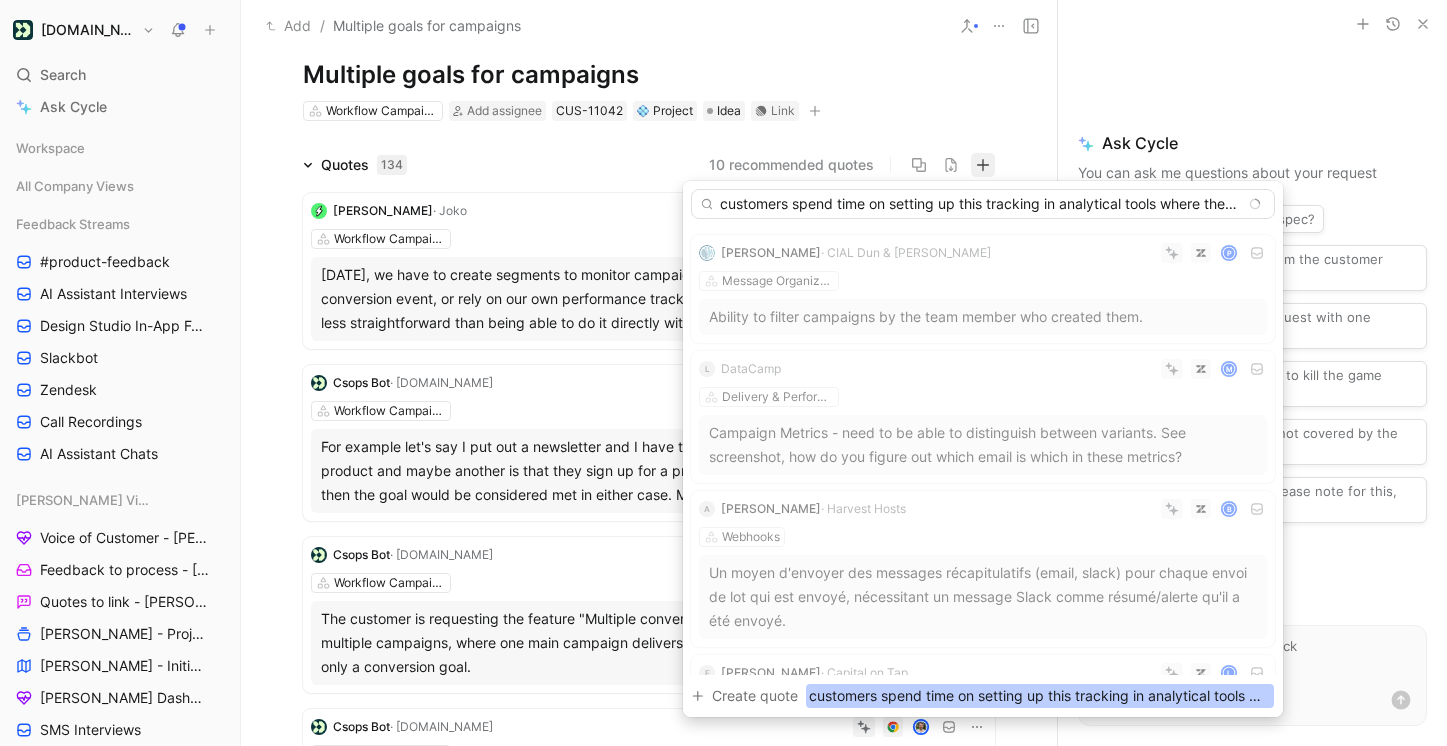 drag, startPoint x: 831, startPoint y: 215, endPoint x: 525, endPoint y: 211, distance: 306.02615 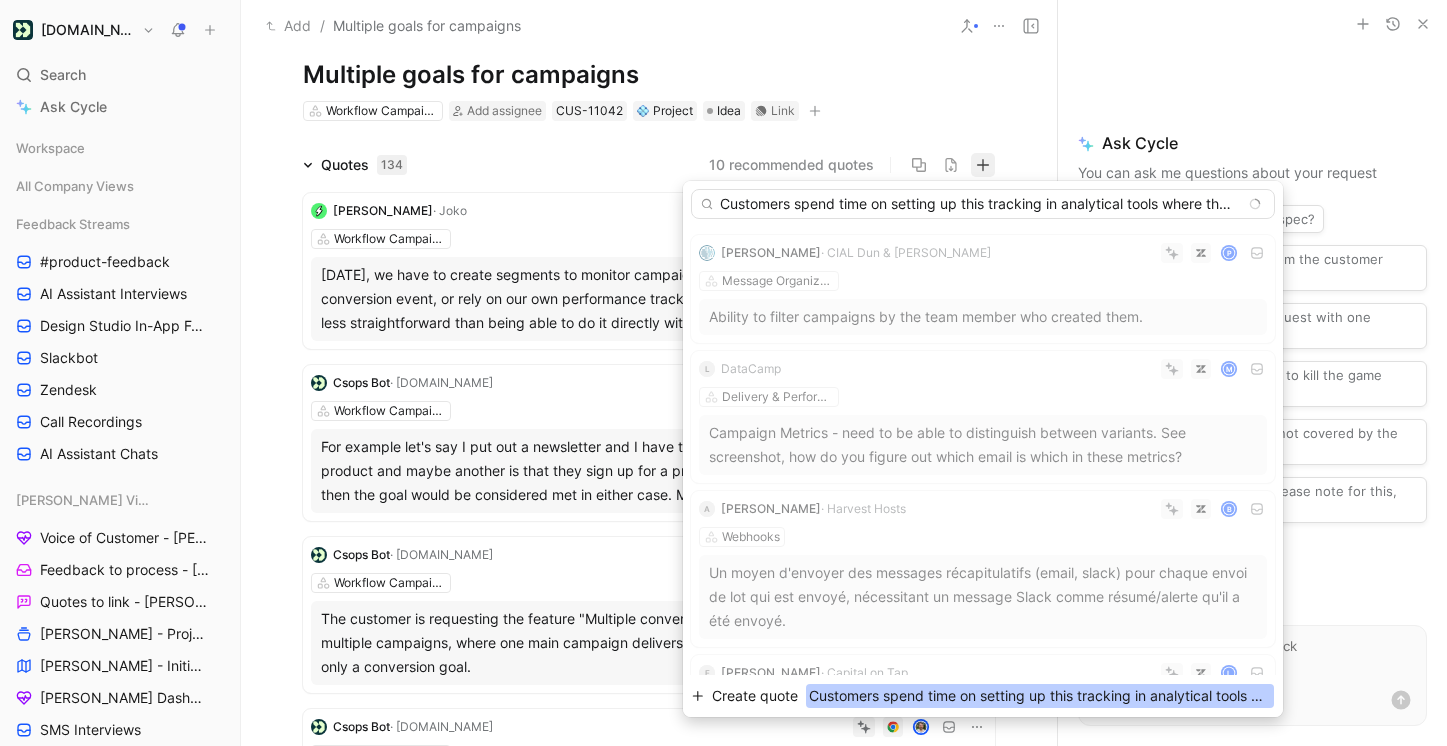 type on "Customers spend time on setting up this tracking in analytical tools where they rely on other teams. In bigger companies, making changes to the tracking takes time as other things may be prioritized in the data team backlog." 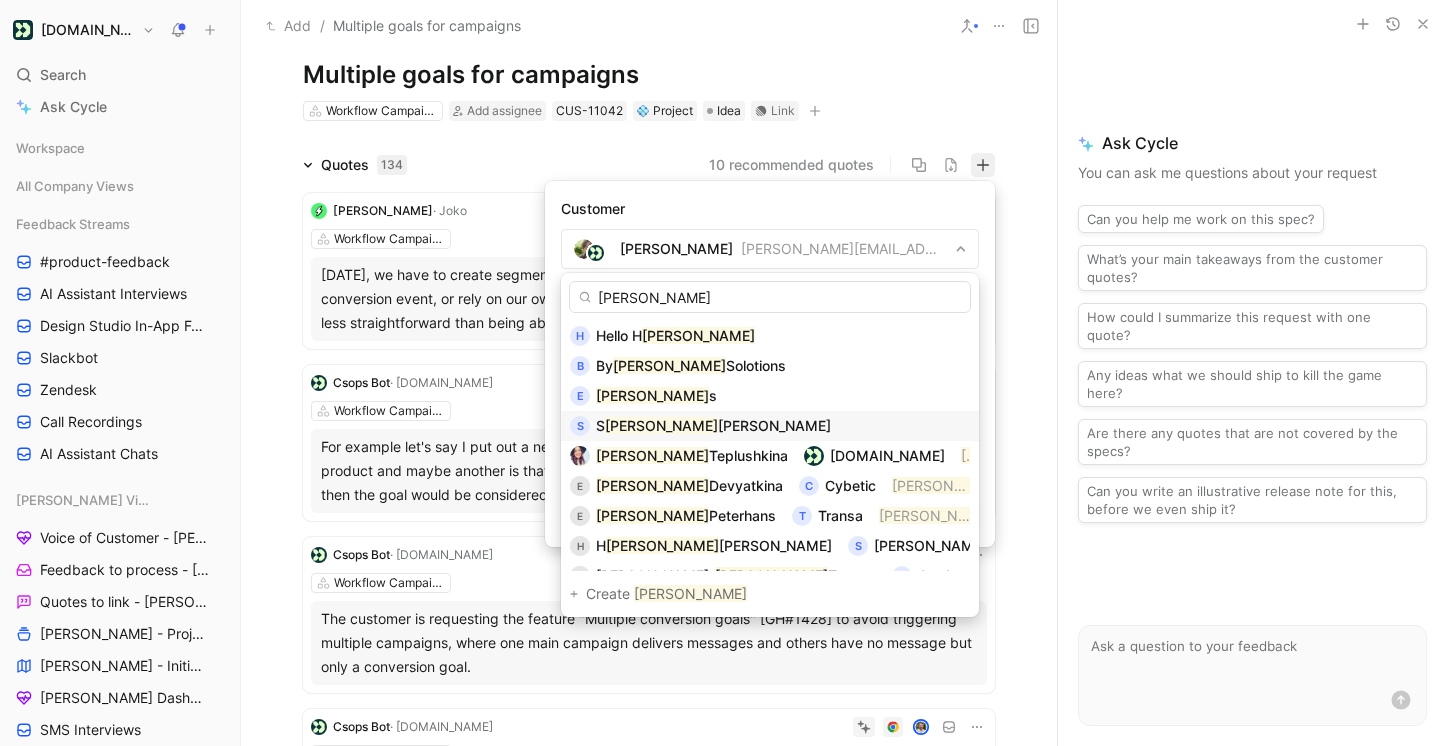 scroll, scrollTop: 19, scrollLeft: 0, axis: vertical 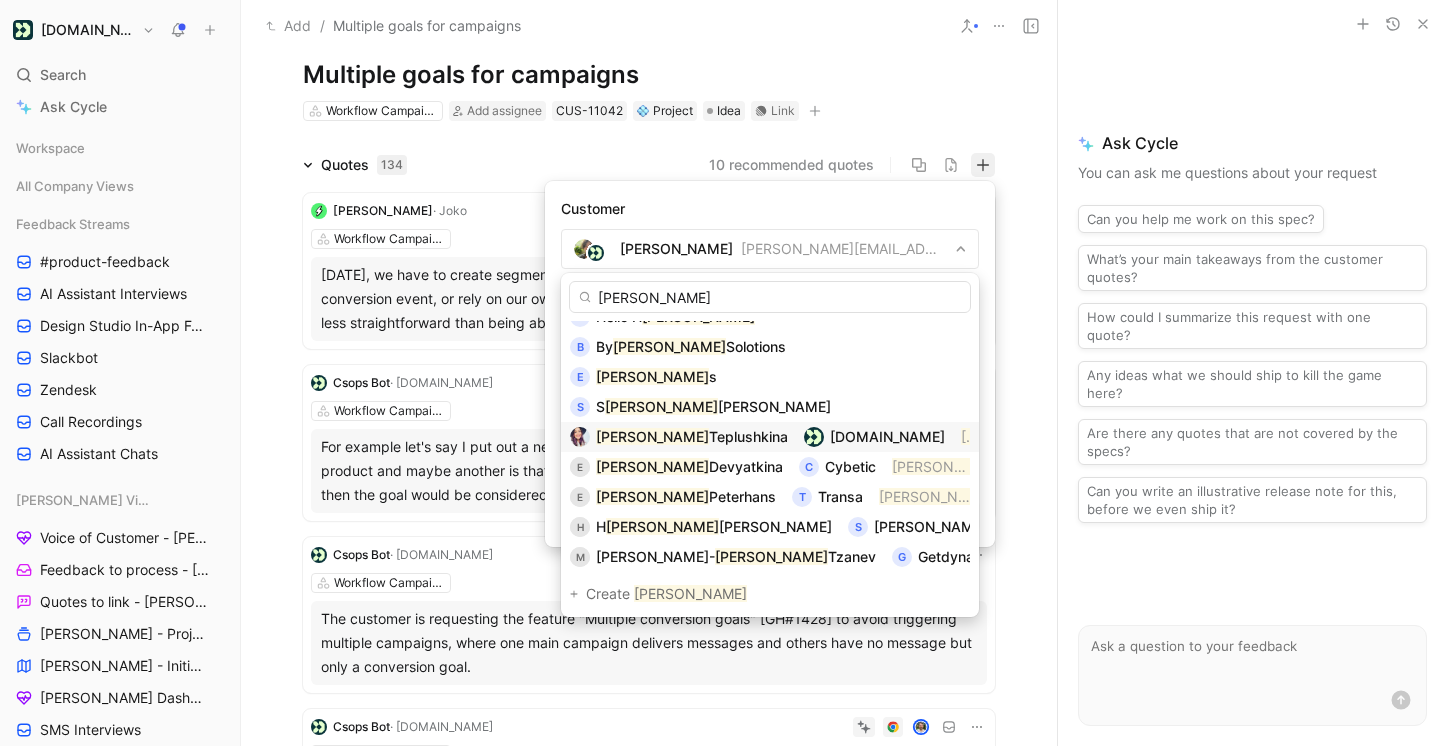 type on "[PERSON_NAME]" 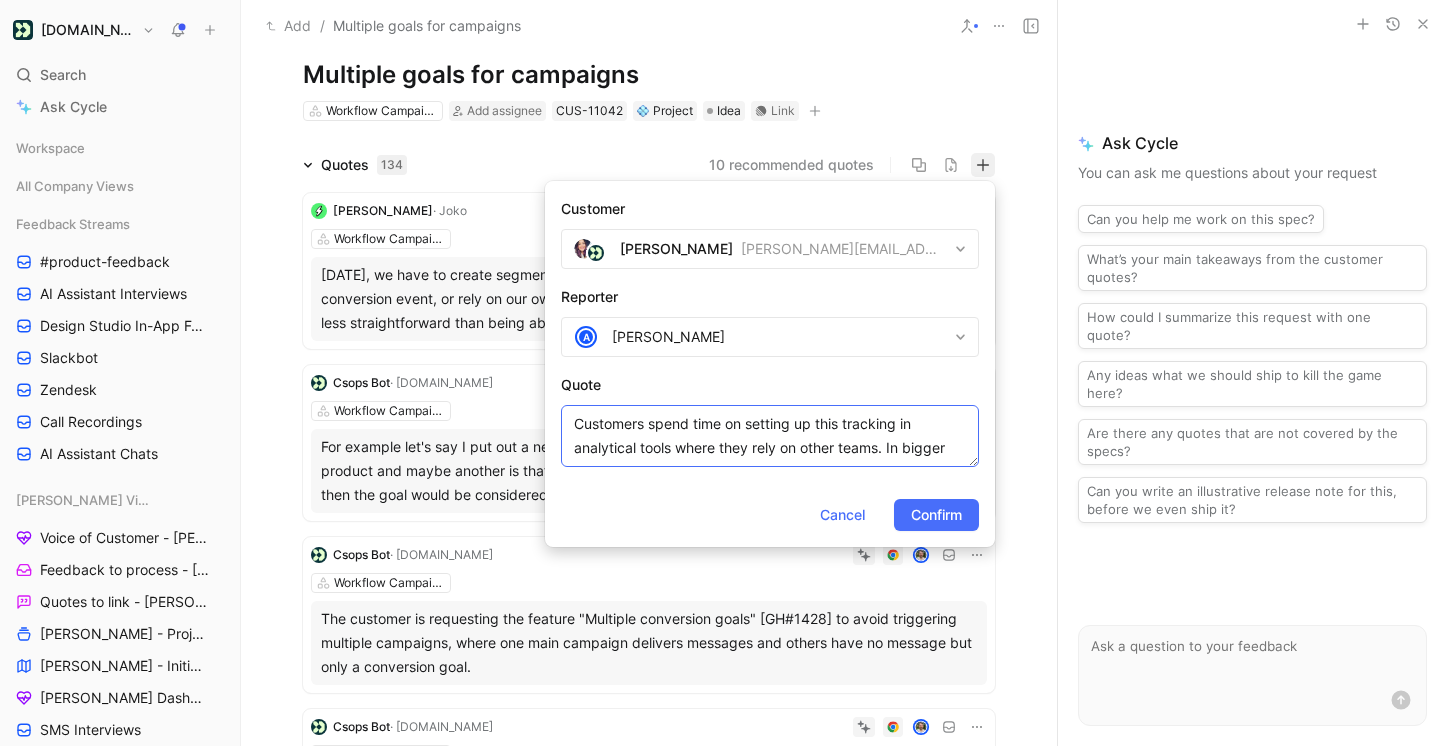 scroll, scrollTop: 48, scrollLeft: 0, axis: vertical 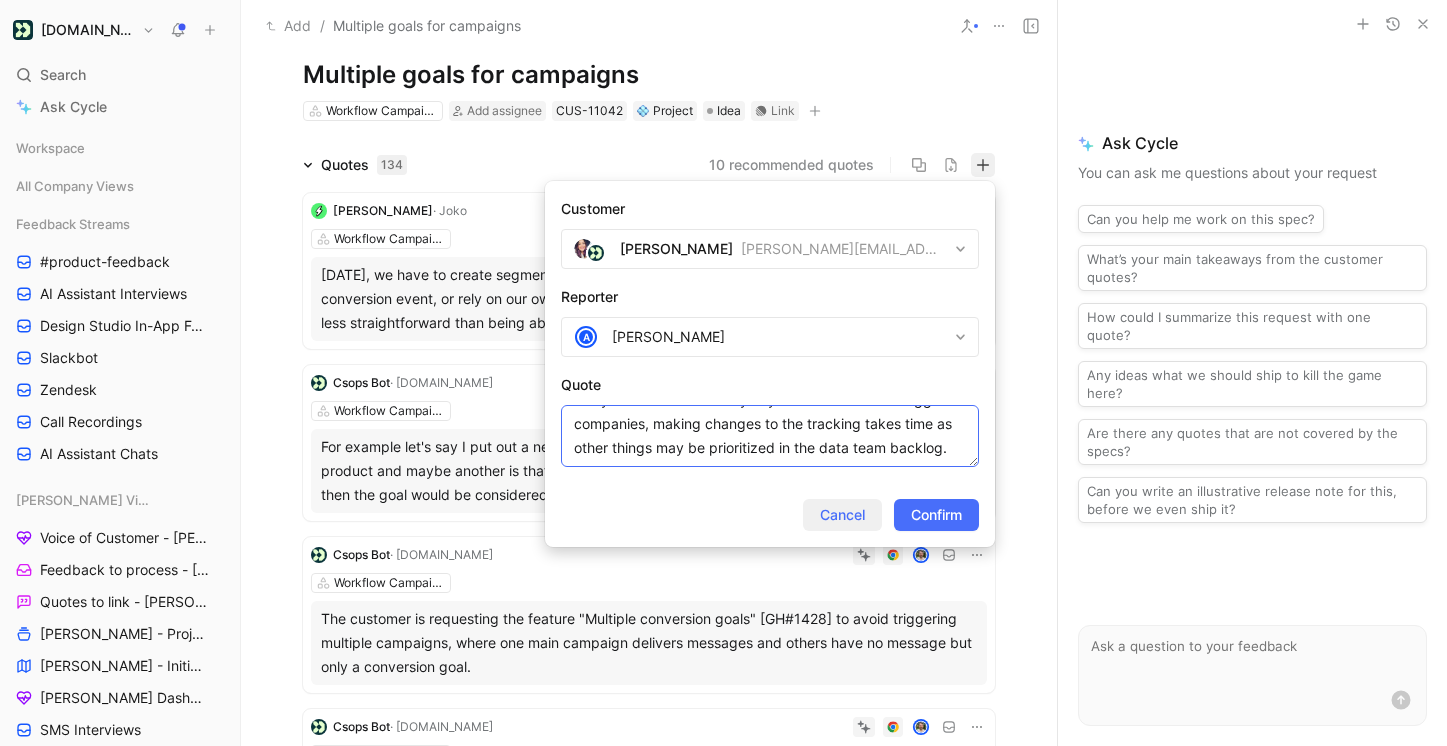 drag, startPoint x: 849, startPoint y: 439, endPoint x: 875, endPoint y: 523, distance: 87.93179 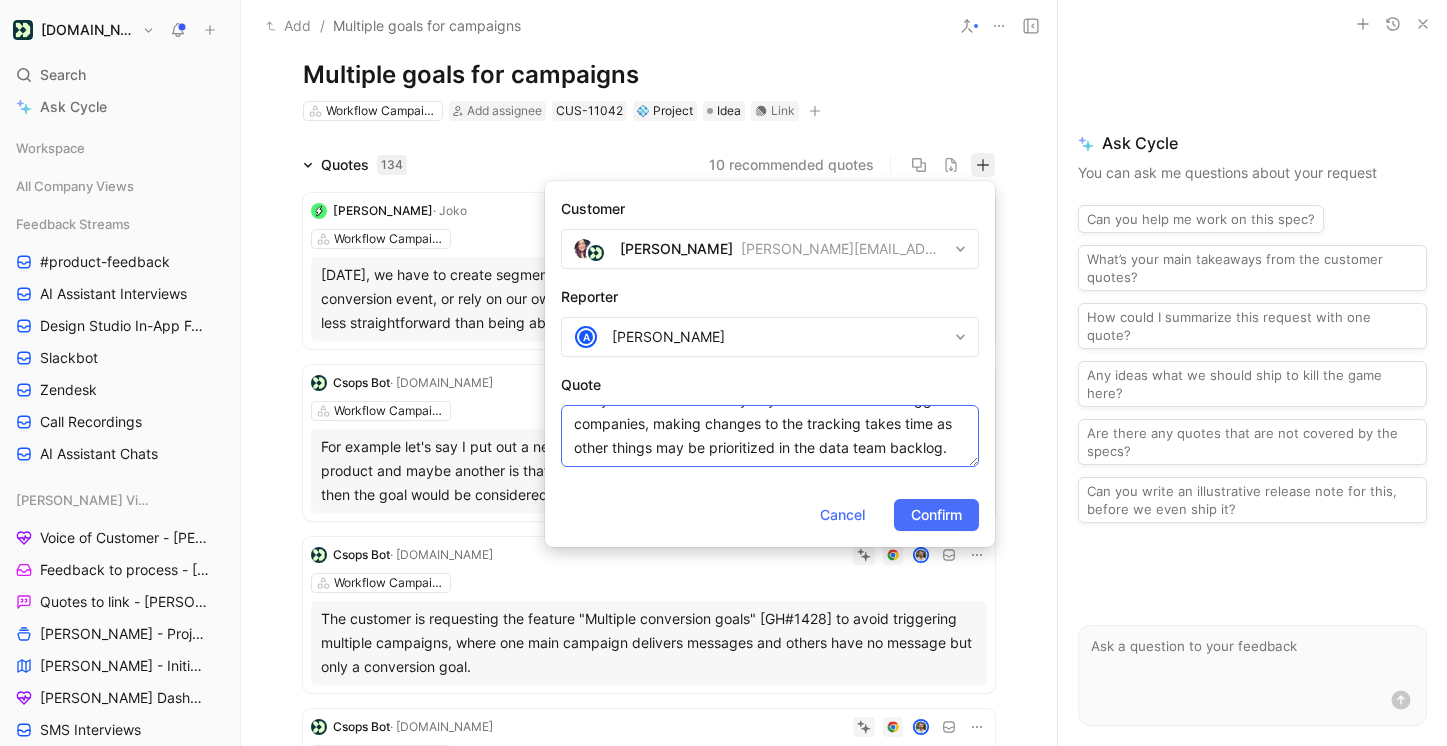 click on "Customers spend time on setting up this tracking in analytical tools where they rely on other teams. In bigger companies, making changes to the tracking takes time as other things may be prioritized in the data team backlog." at bounding box center [770, 436] 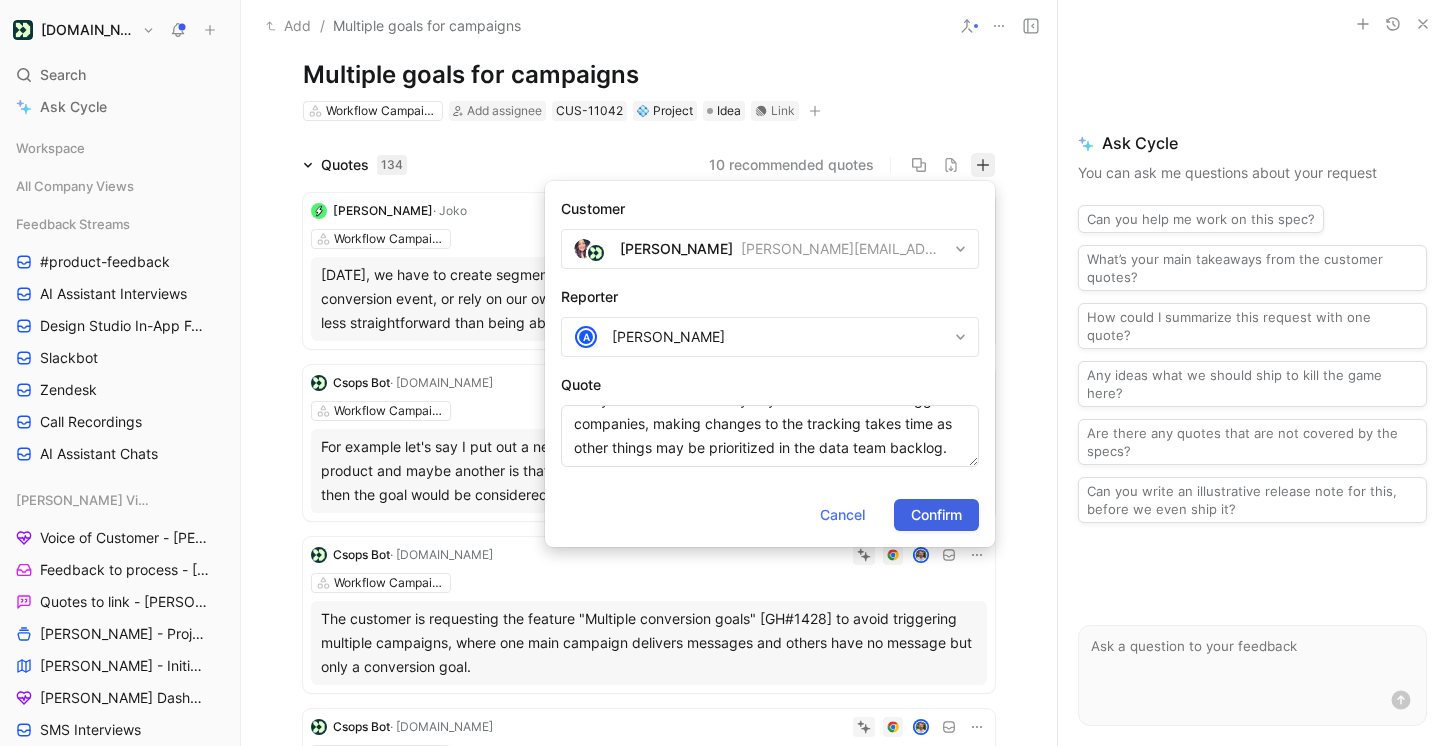 click on "Confirm" at bounding box center (936, 515) 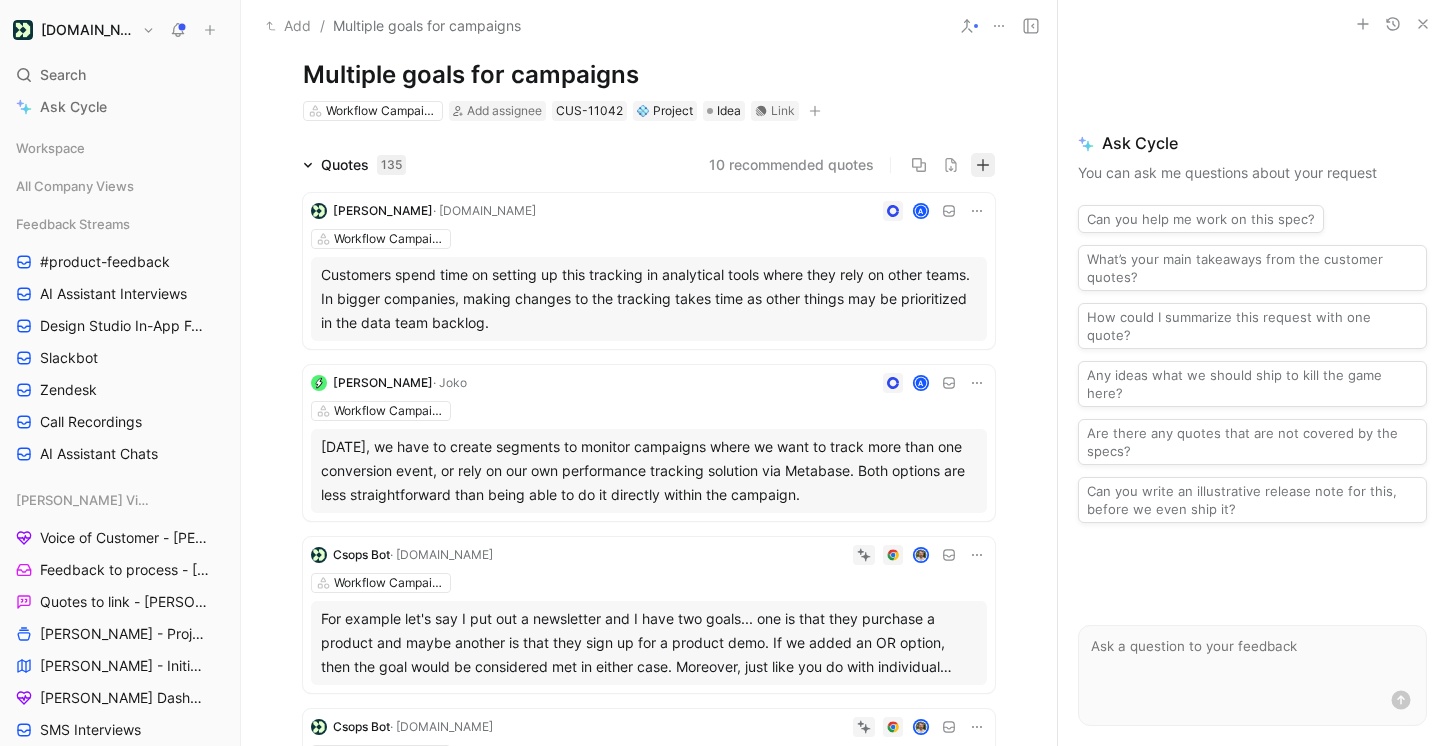 click 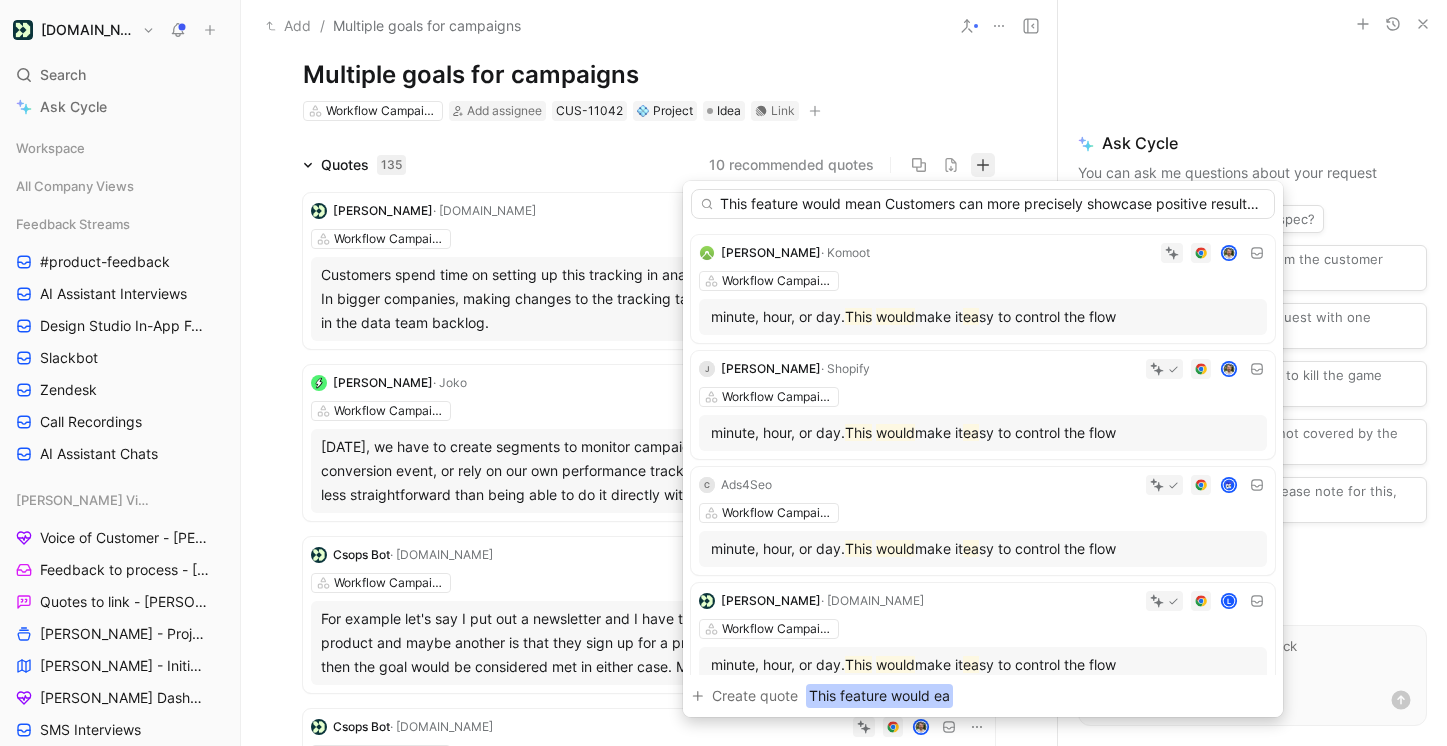 scroll, scrollTop: 0, scrollLeft: 806, axis: horizontal 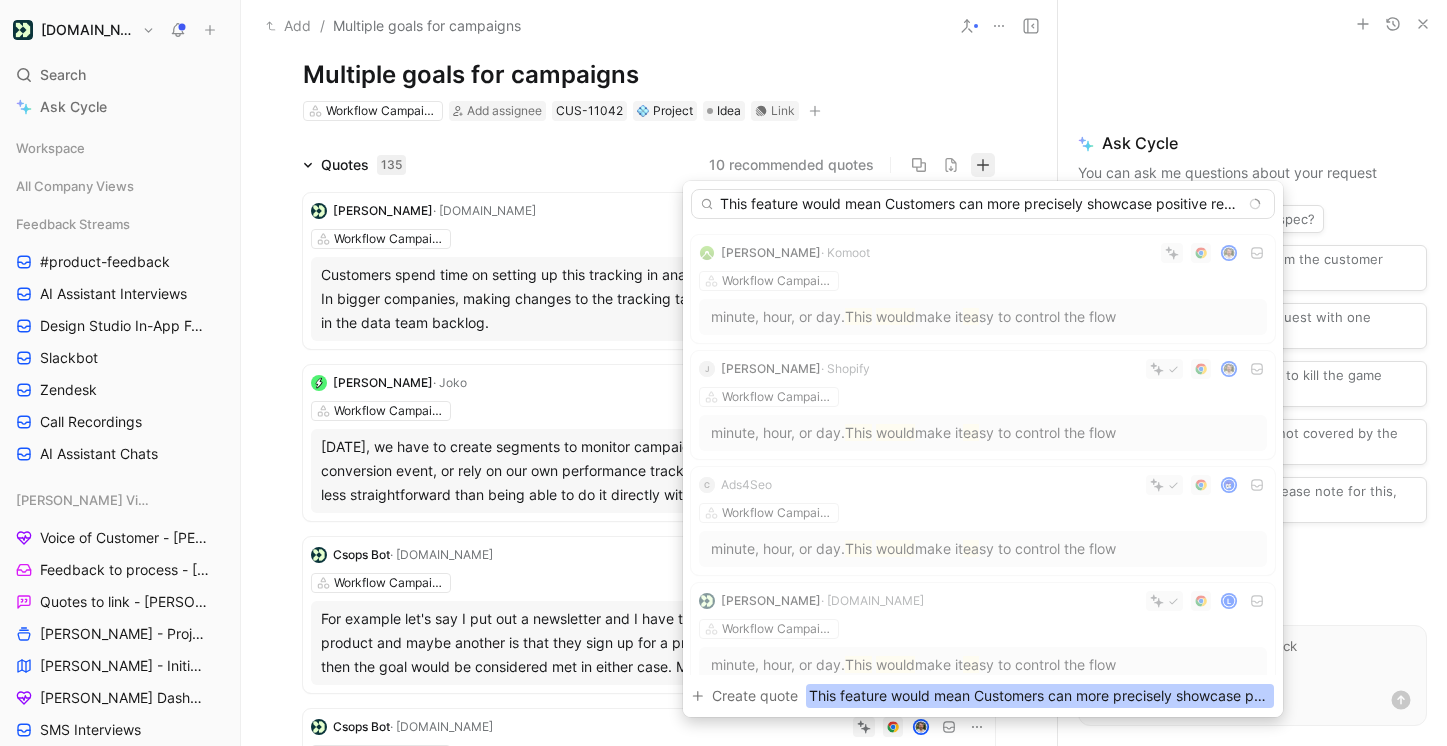 drag, startPoint x: 857, startPoint y: 210, endPoint x: 707, endPoint y: 191, distance: 151.19855 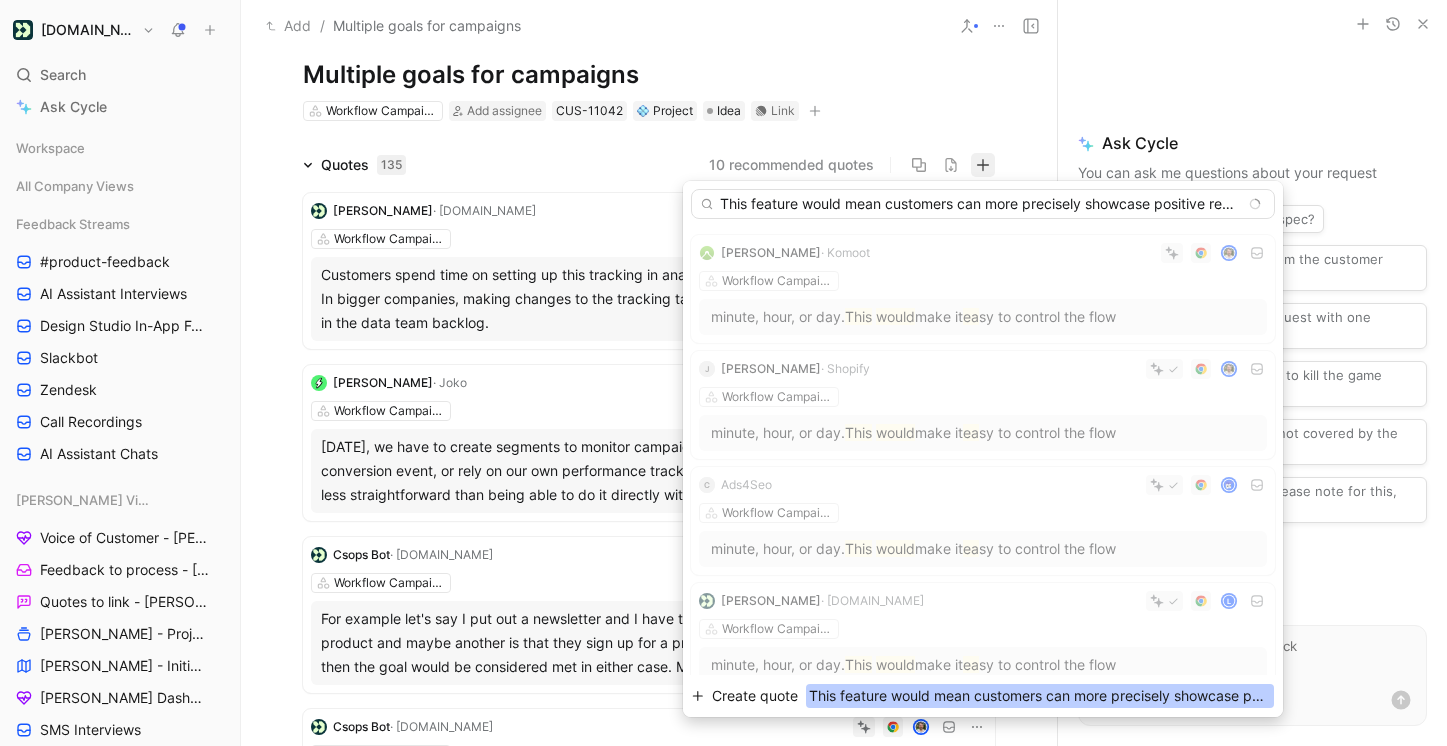 type on "This feature would mean customers can more precisely showcase positive results and ROI to their leadership, positioning [DOMAIN_NAME] as a strategic partner and valuable investment rather than just a cost." 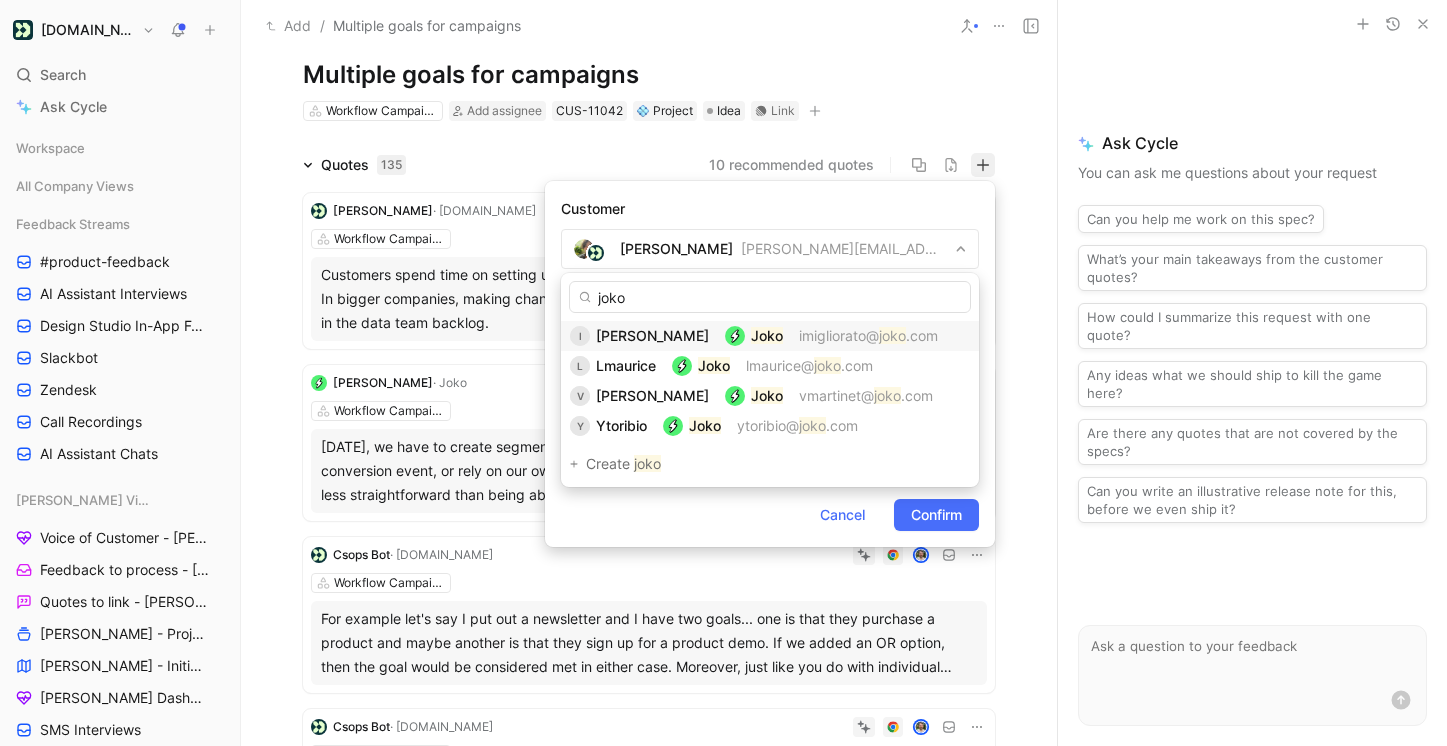 type on "joko" 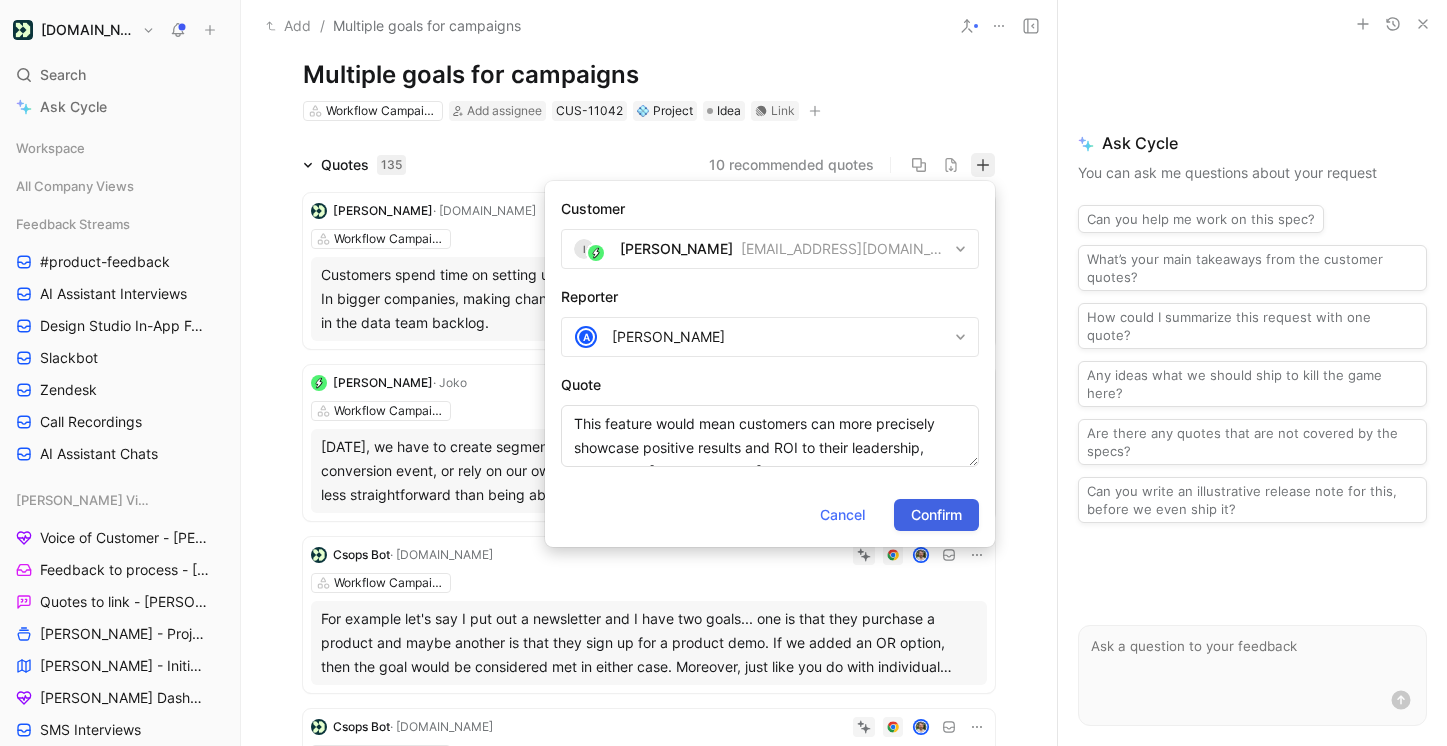 click on "Confirm" at bounding box center [936, 515] 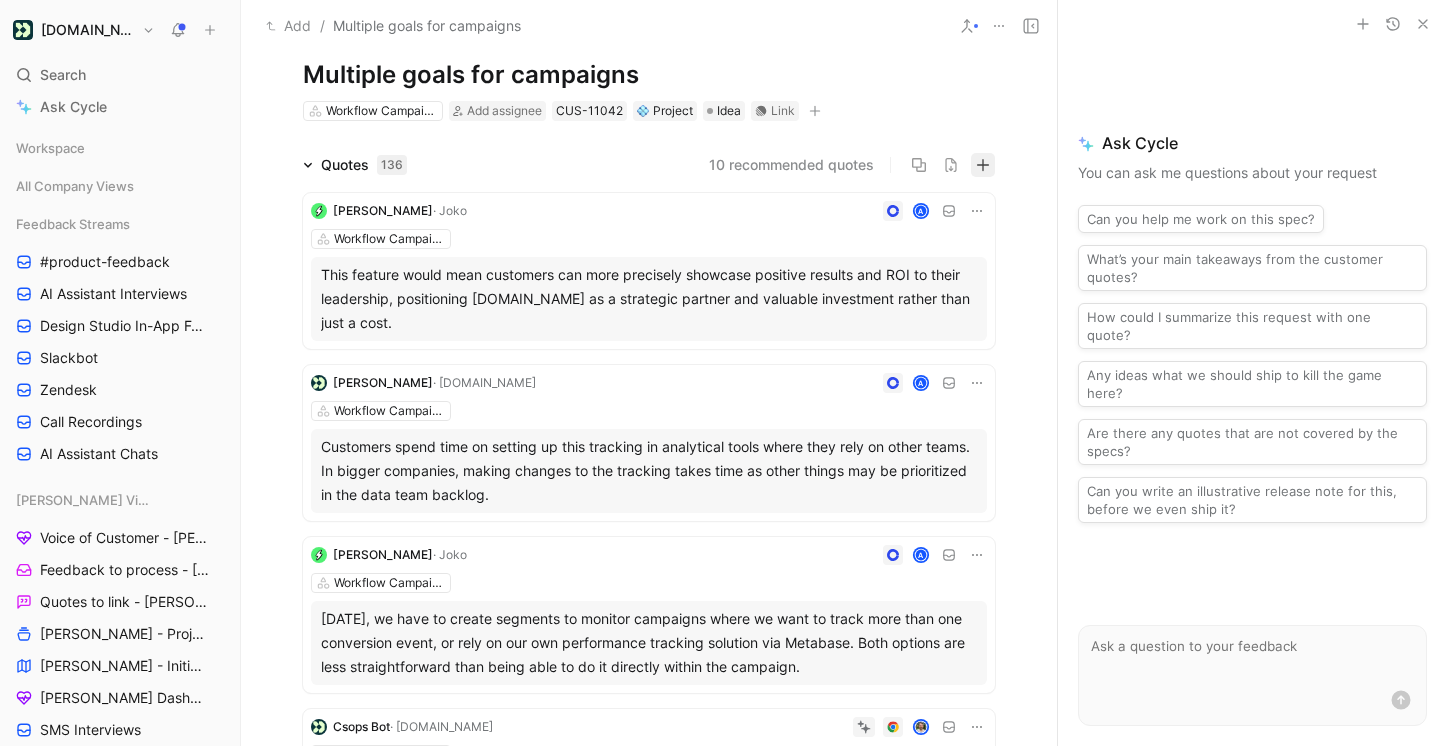 click at bounding box center [983, 165] 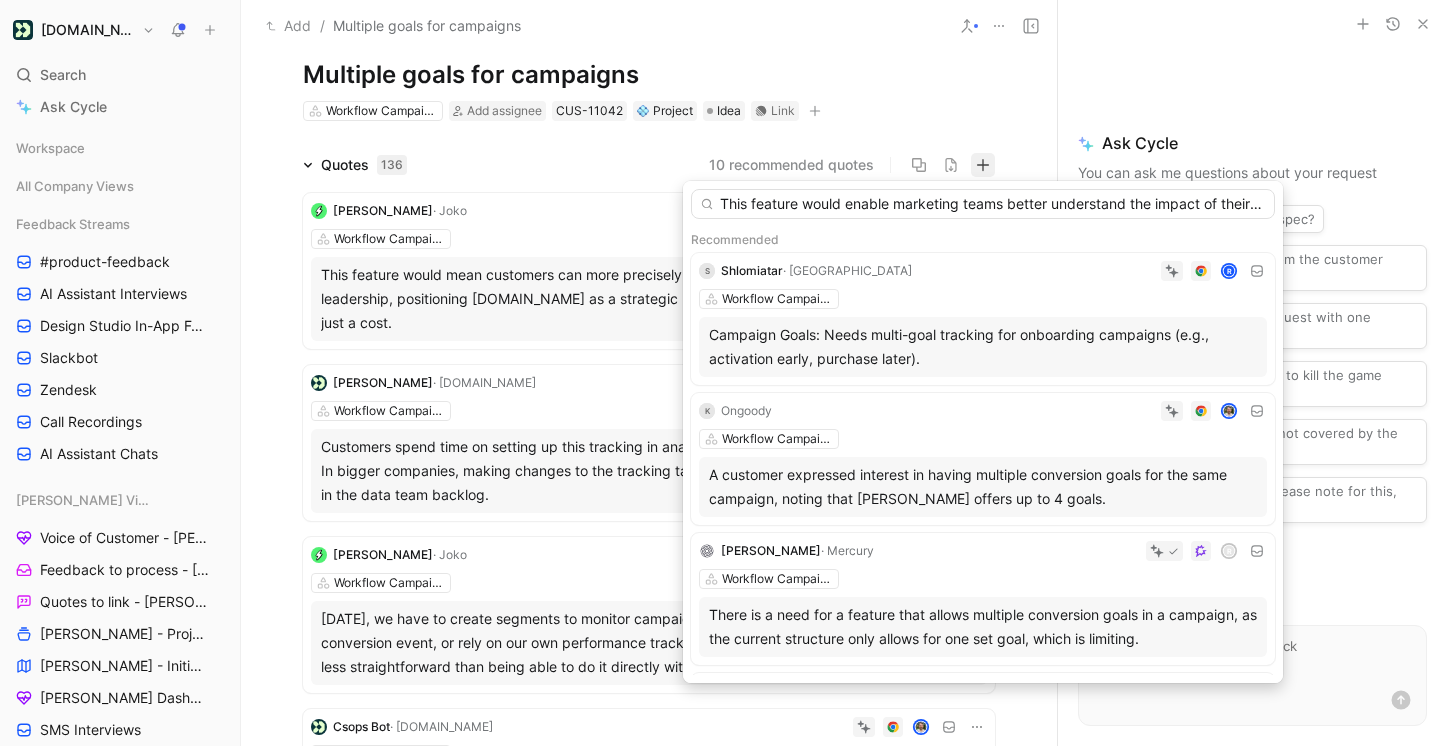 scroll, scrollTop: 0, scrollLeft: 396, axis: horizontal 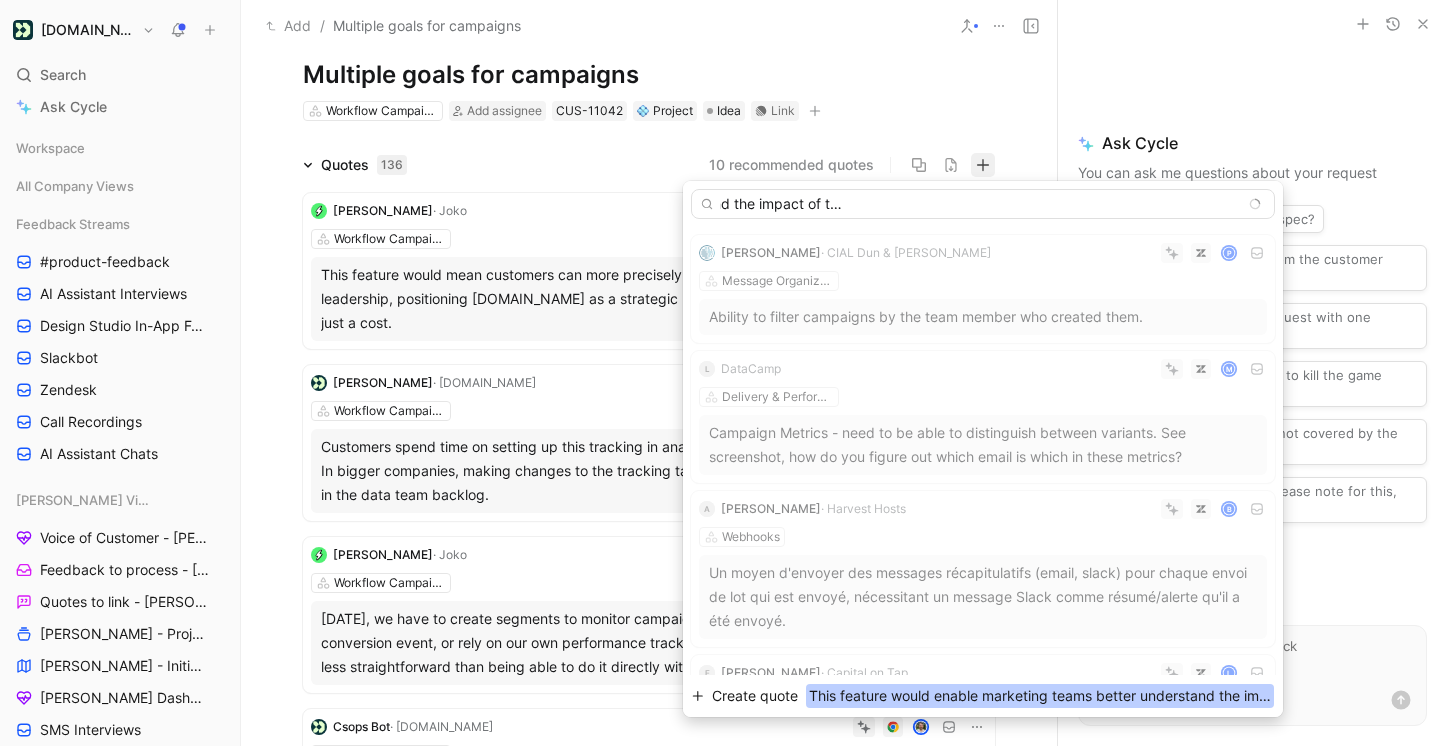 type on "This feature would enable marketing teams better understand the impact of their comms  → value realisation and articulation to the customer" 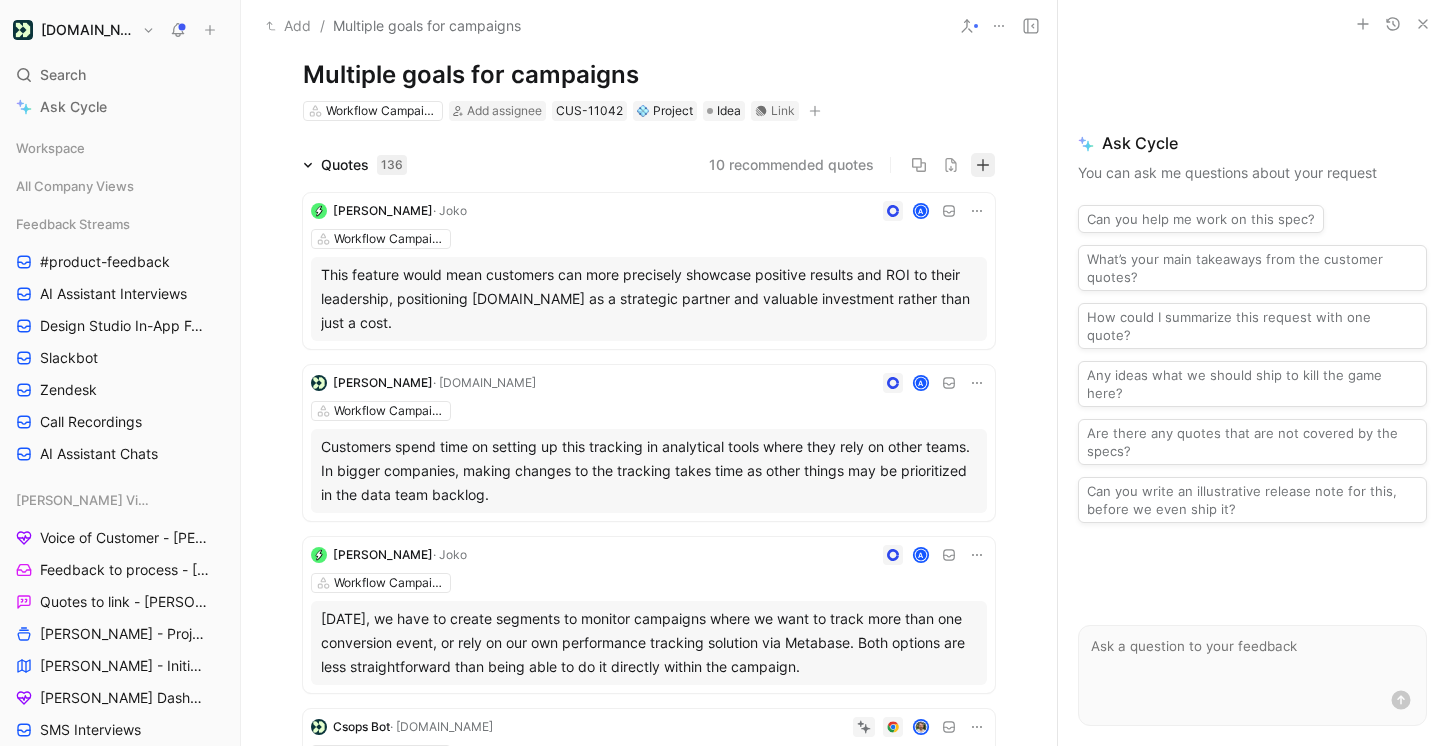 scroll, scrollTop: 0, scrollLeft: 0, axis: both 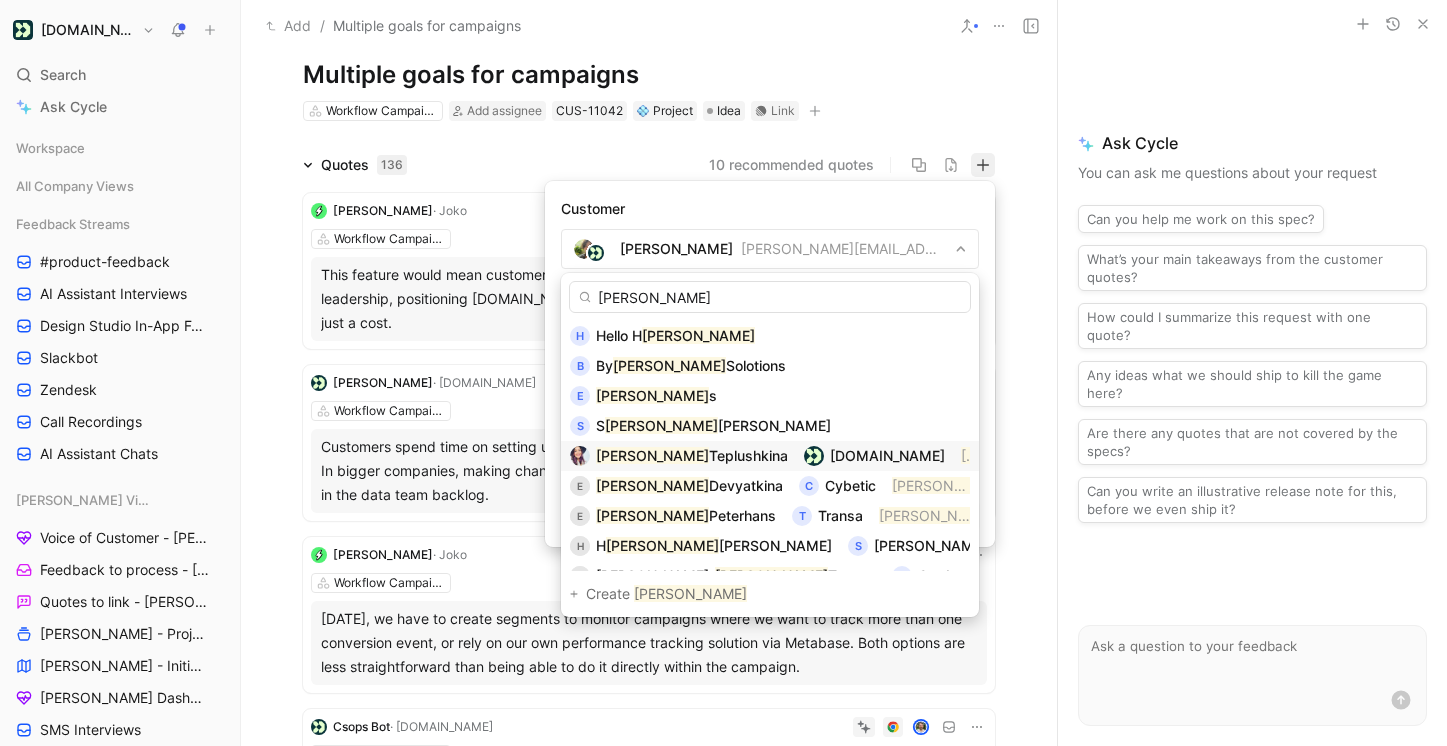 type on "[PERSON_NAME]" 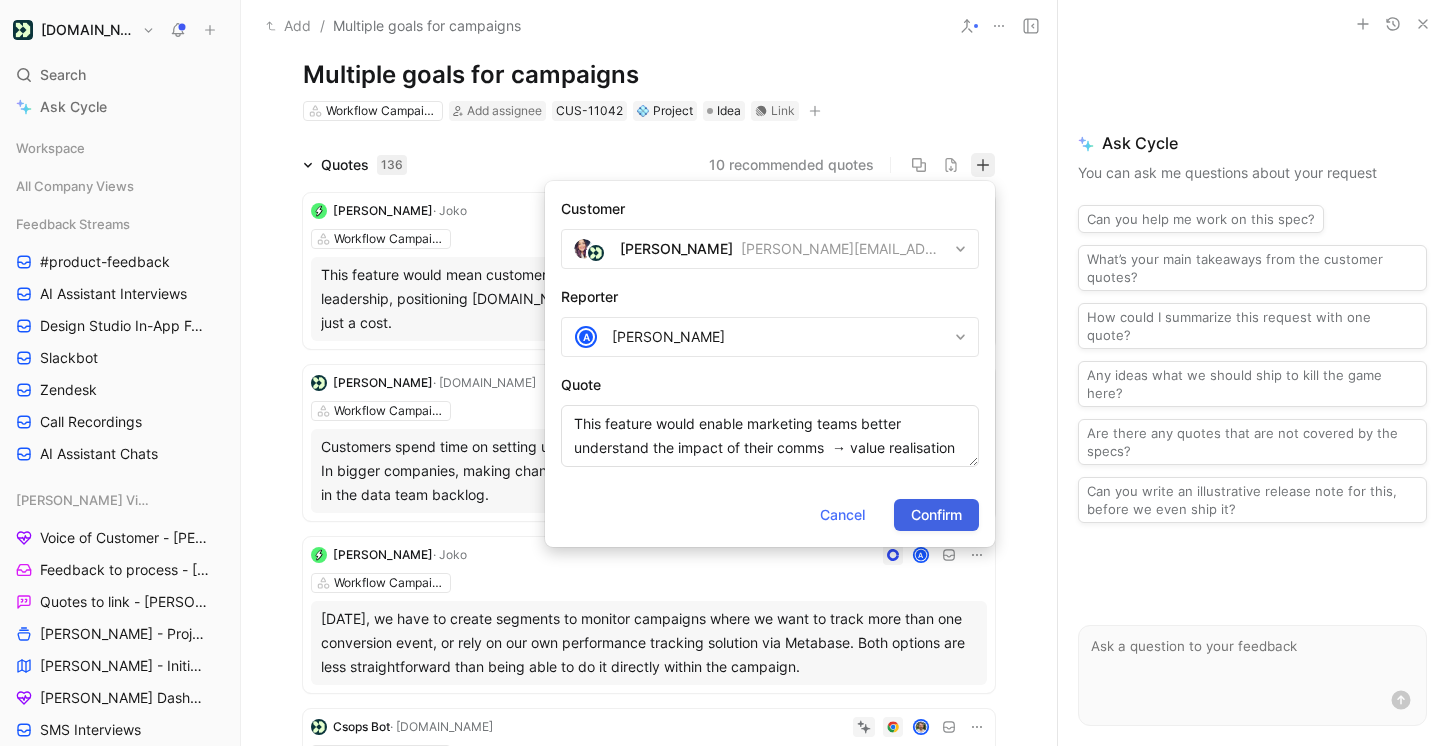 click on "Confirm" at bounding box center (936, 515) 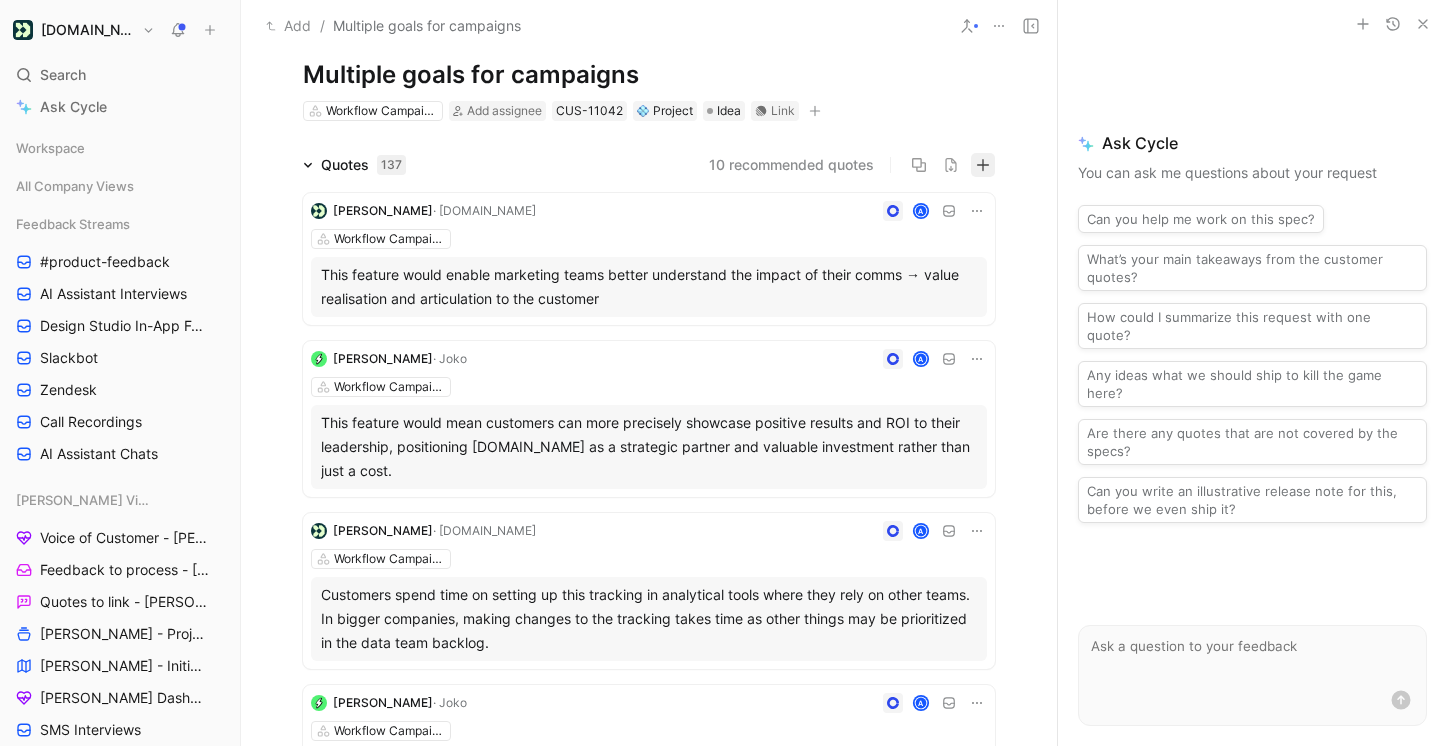 click at bounding box center [983, 165] 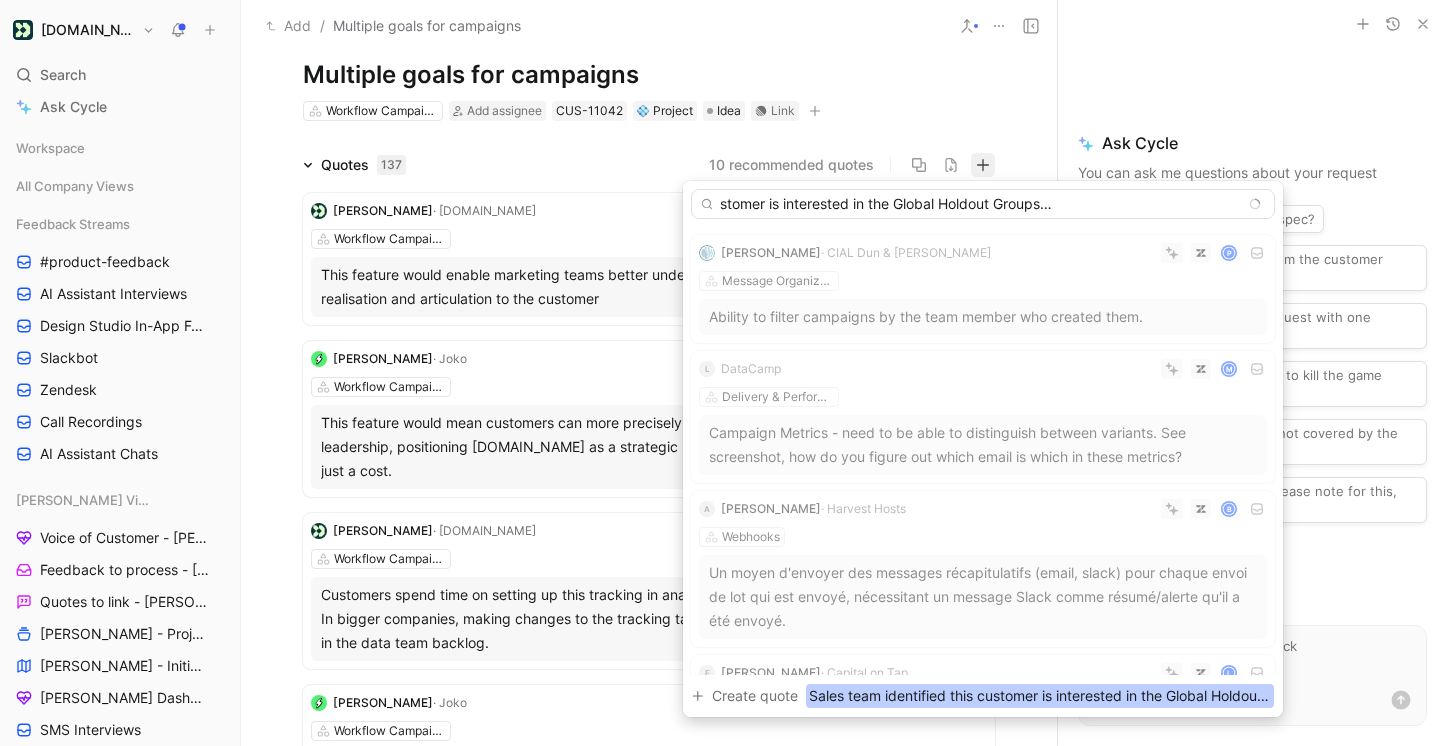 scroll, scrollTop: 0, scrollLeft: 170, axis: horizontal 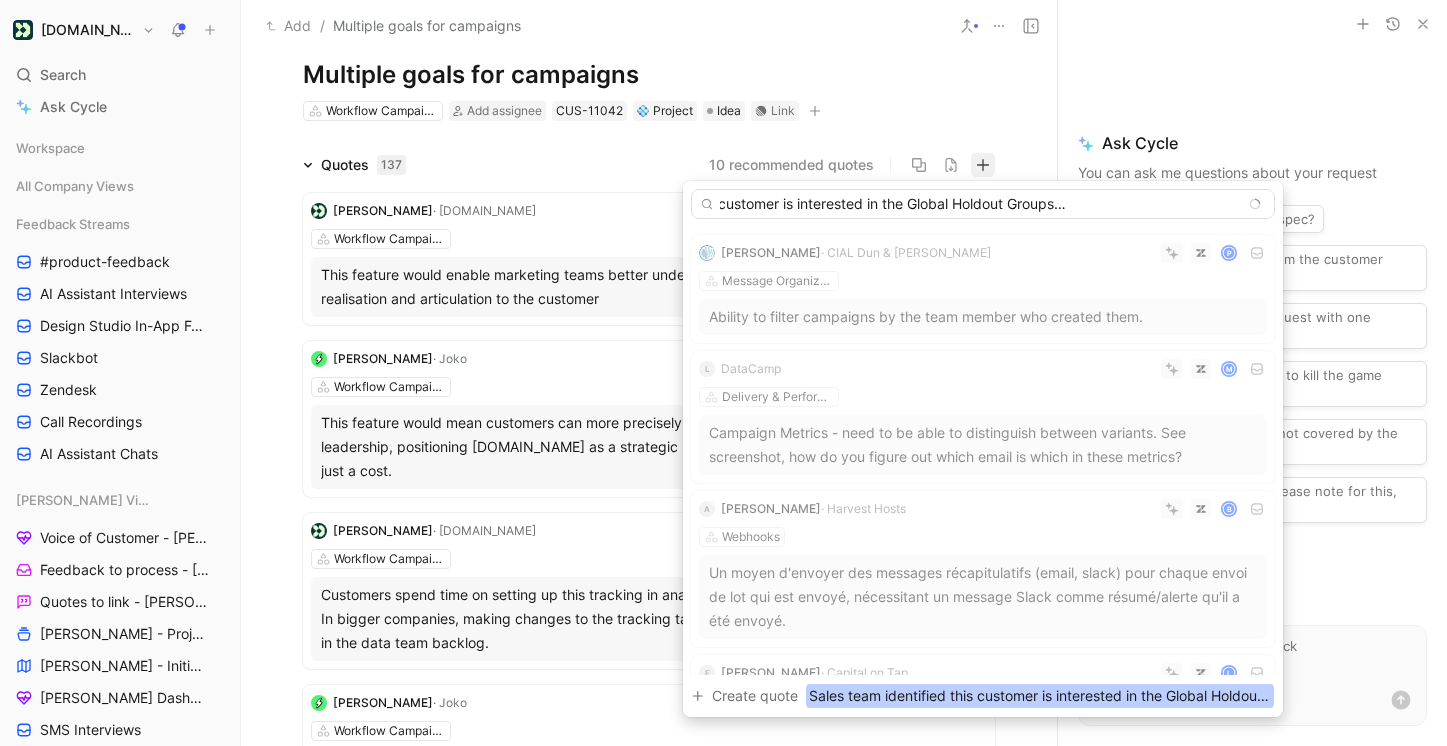 drag, startPoint x: 1210, startPoint y: 206, endPoint x: 913, endPoint y: 205, distance: 297.00168 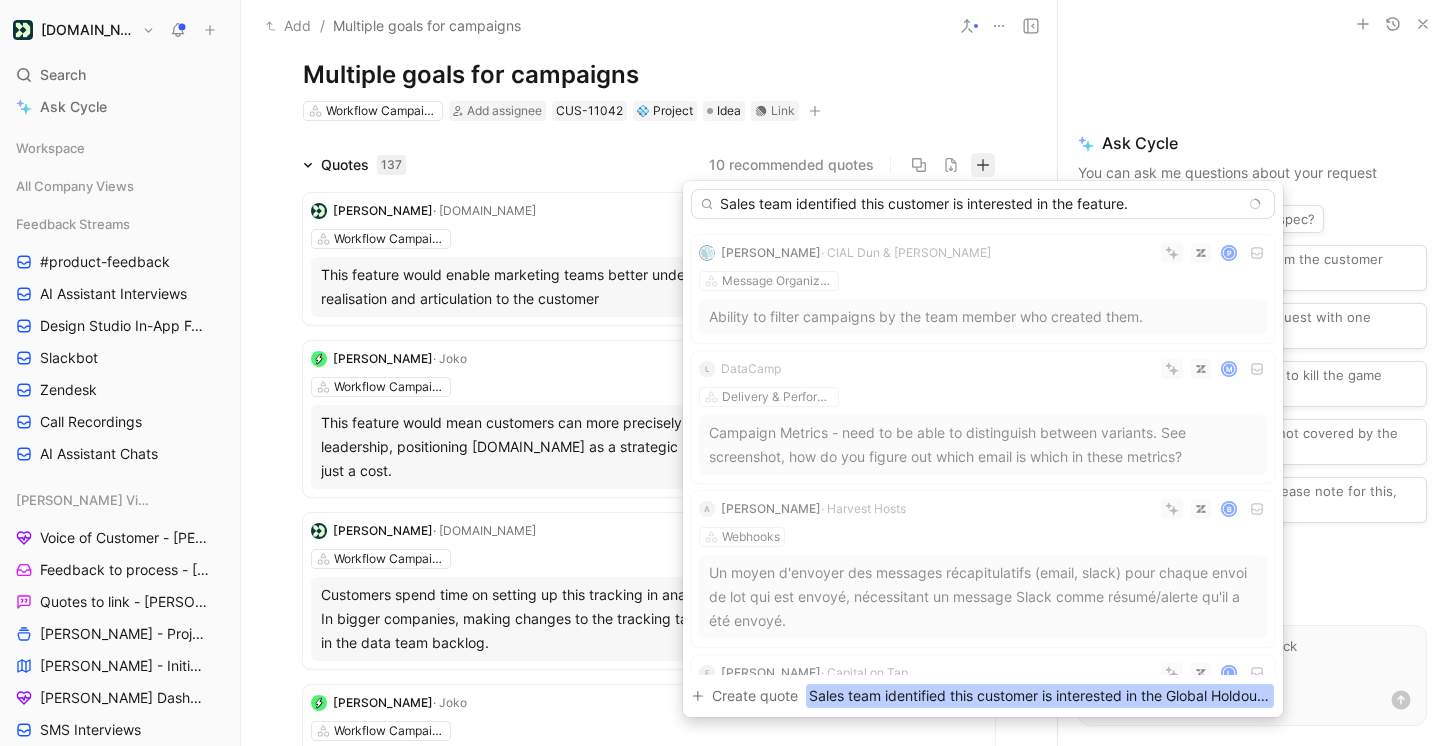 scroll, scrollTop: 0, scrollLeft: 0, axis: both 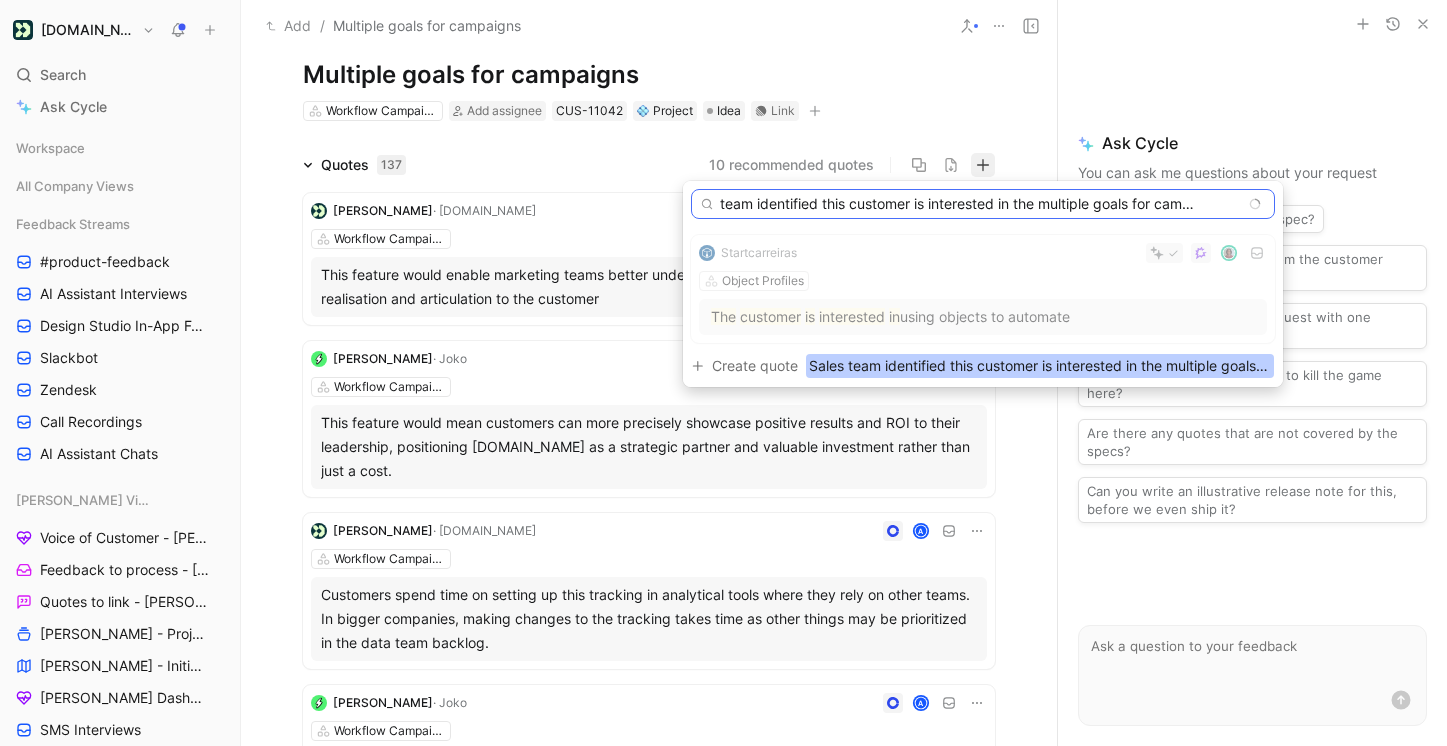 type on "Sales team identified this customer is interested in the multiple goals for campaigns feature." 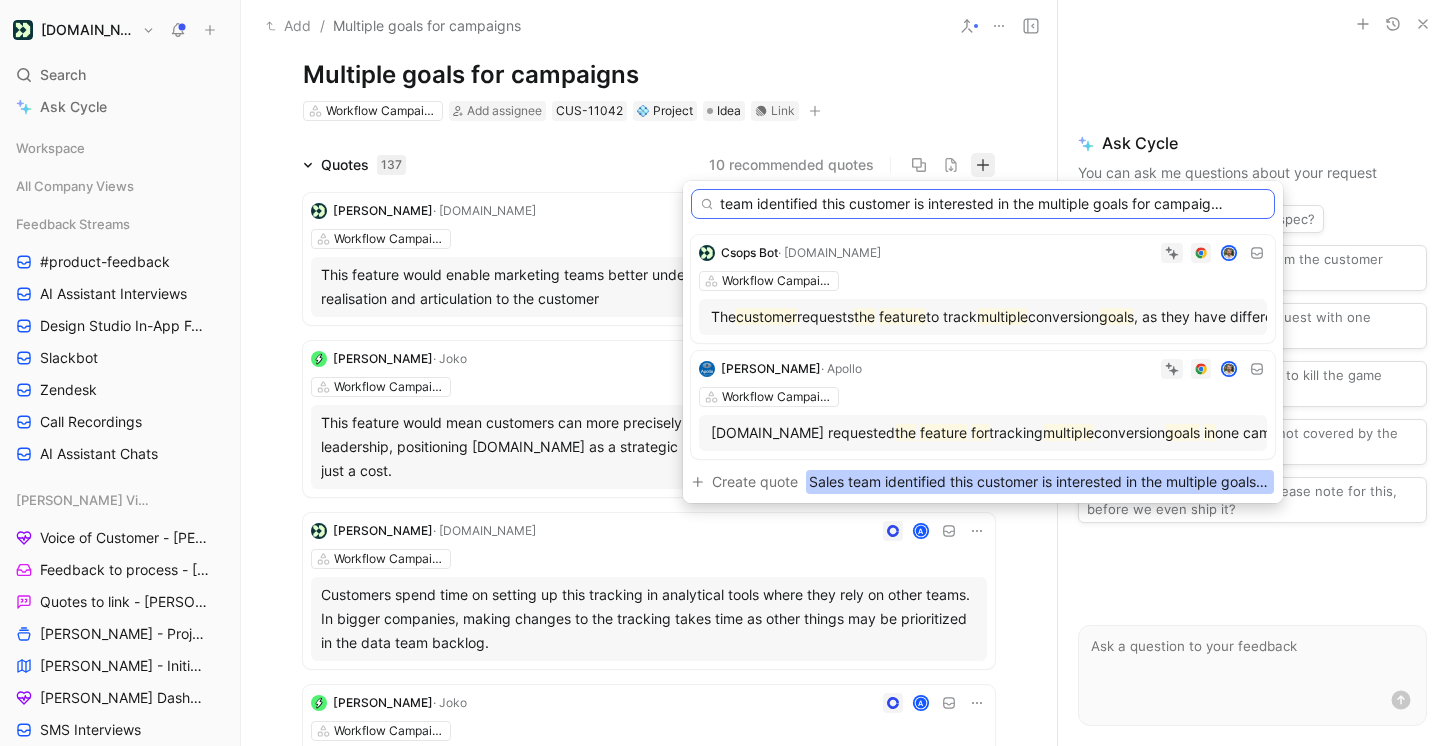 scroll, scrollTop: 0, scrollLeft: 0, axis: both 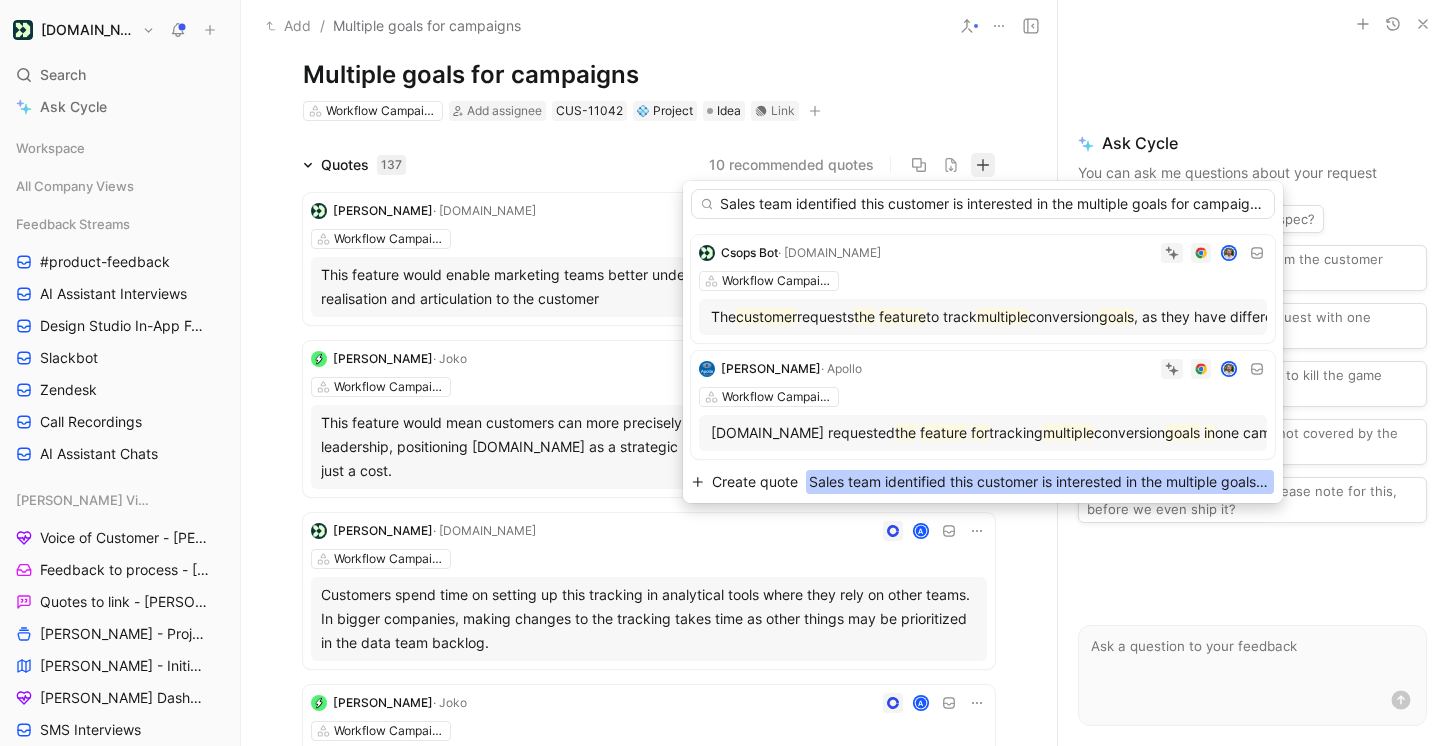 click on "Create quote" at bounding box center (755, 482) 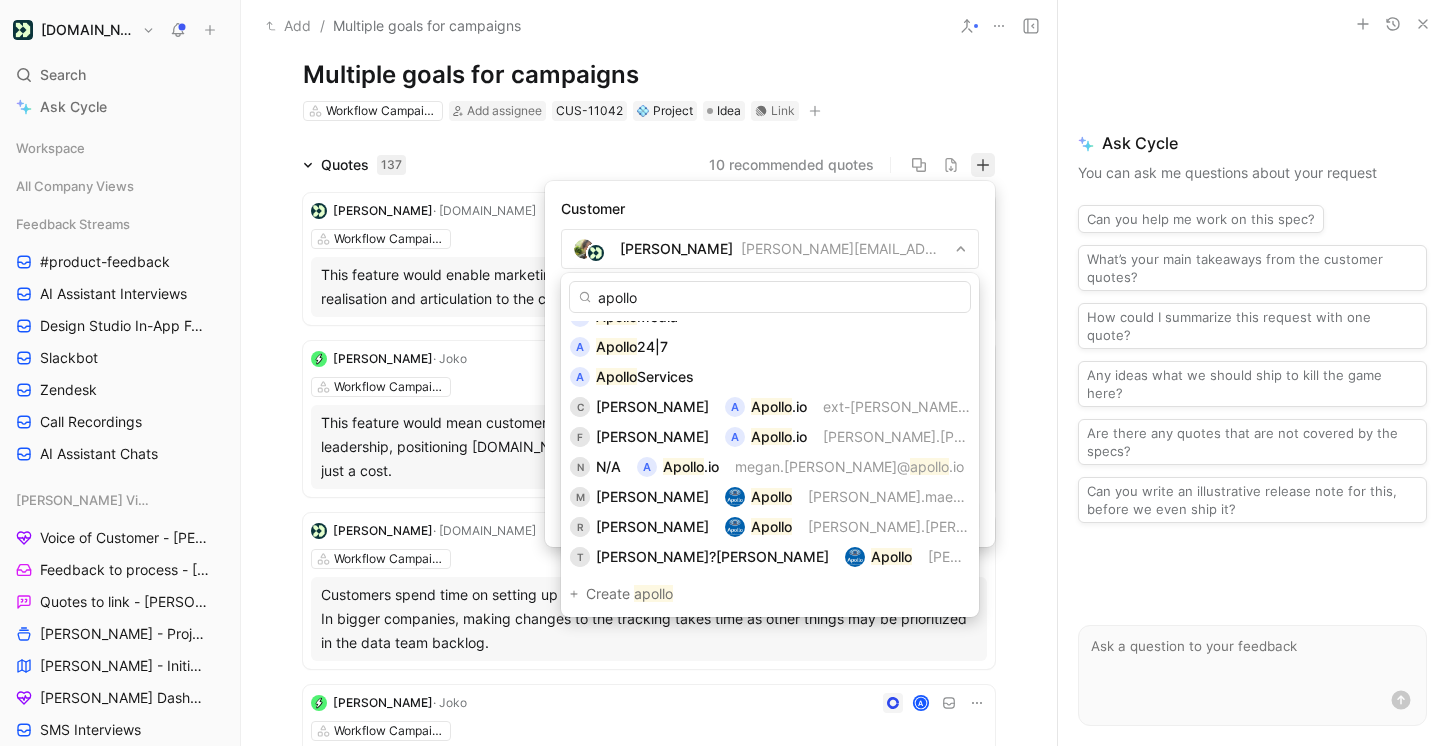 scroll, scrollTop: 0, scrollLeft: 0, axis: both 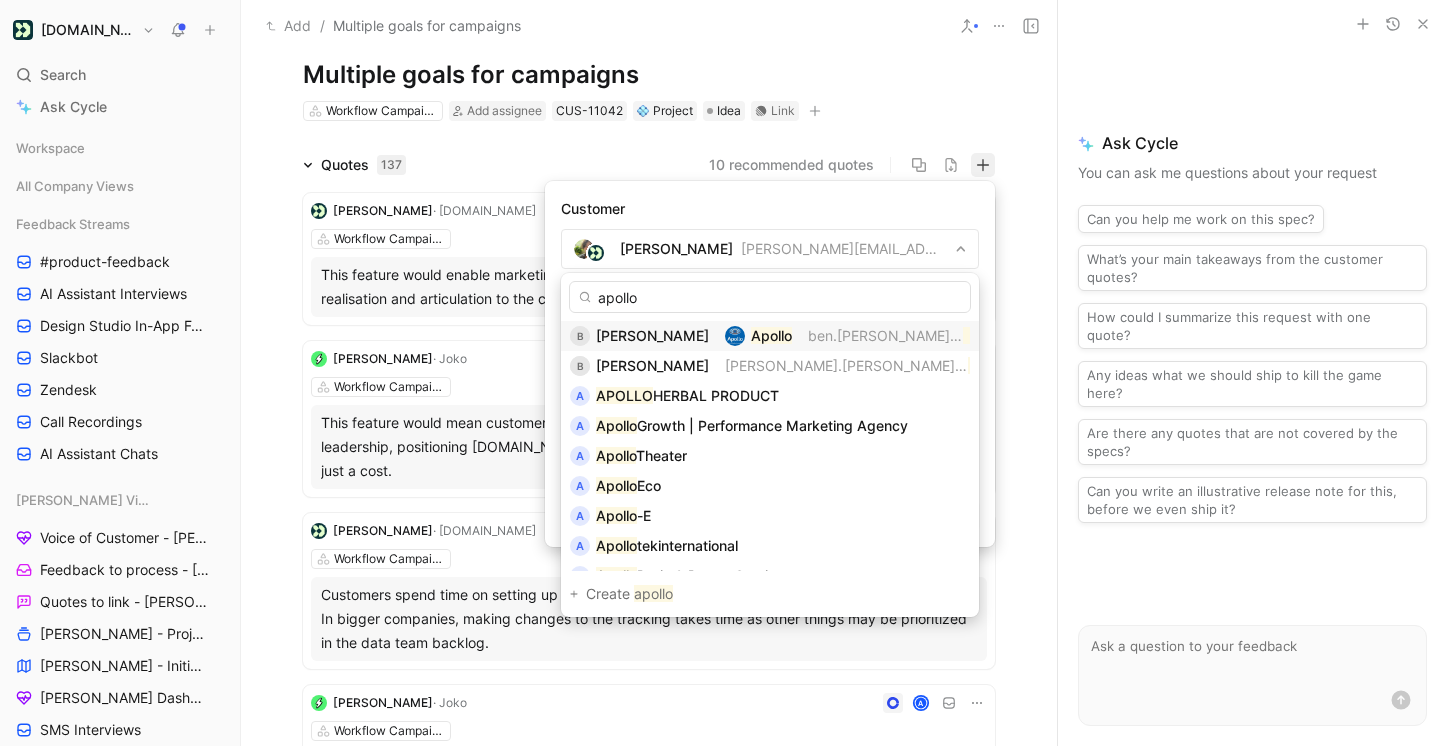 type on "apollo" 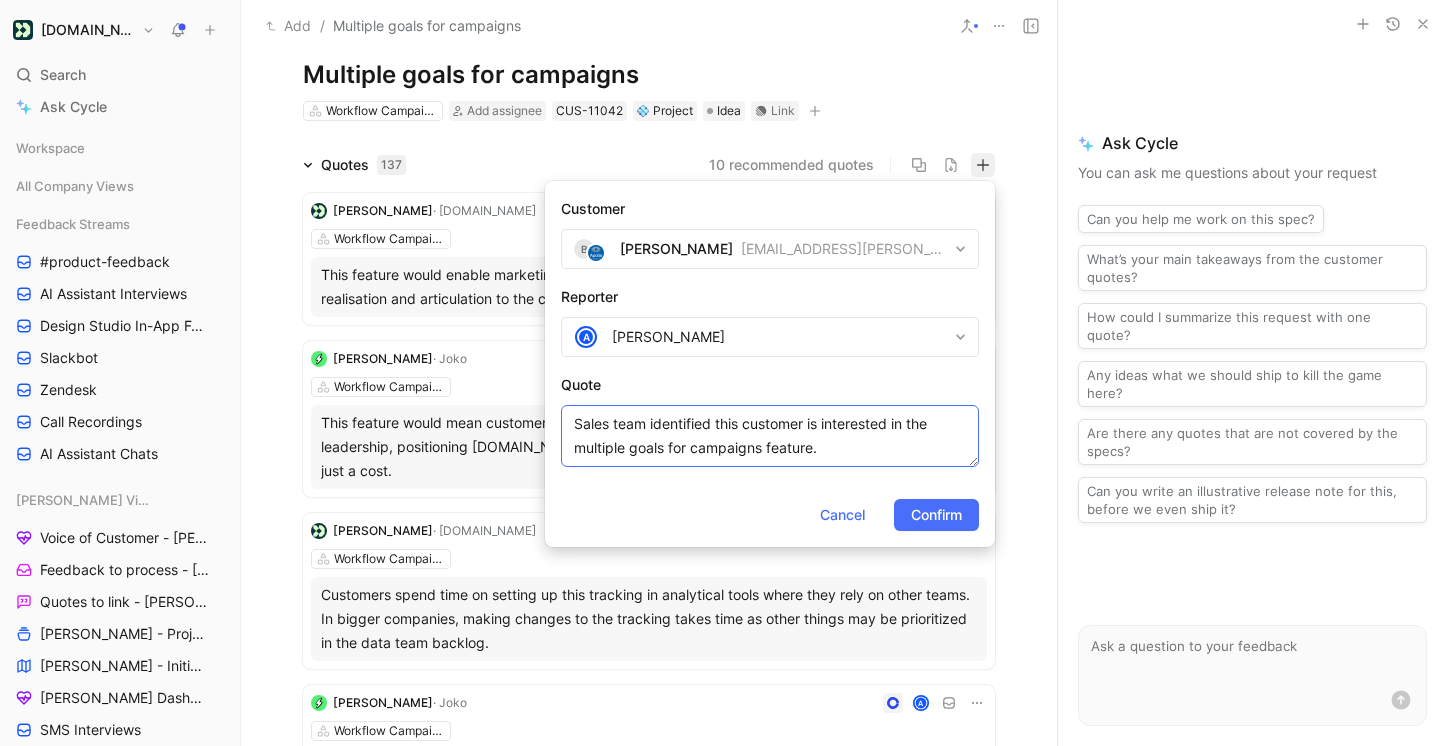 drag, startPoint x: 858, startPoint y: 465, endPoint x: 564, endPoint y: 395, distance: 302.21848 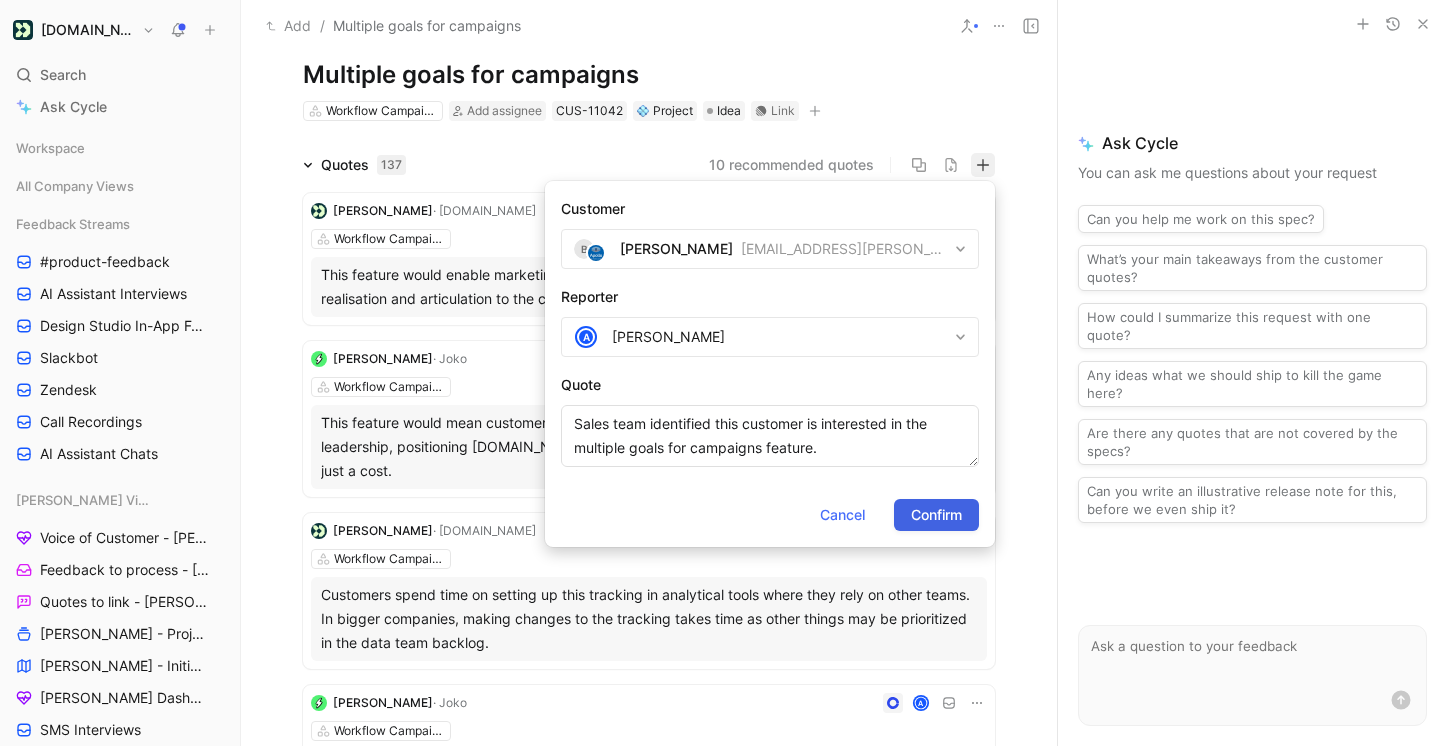 click on "Confirm" at bounding box center (936, 515) 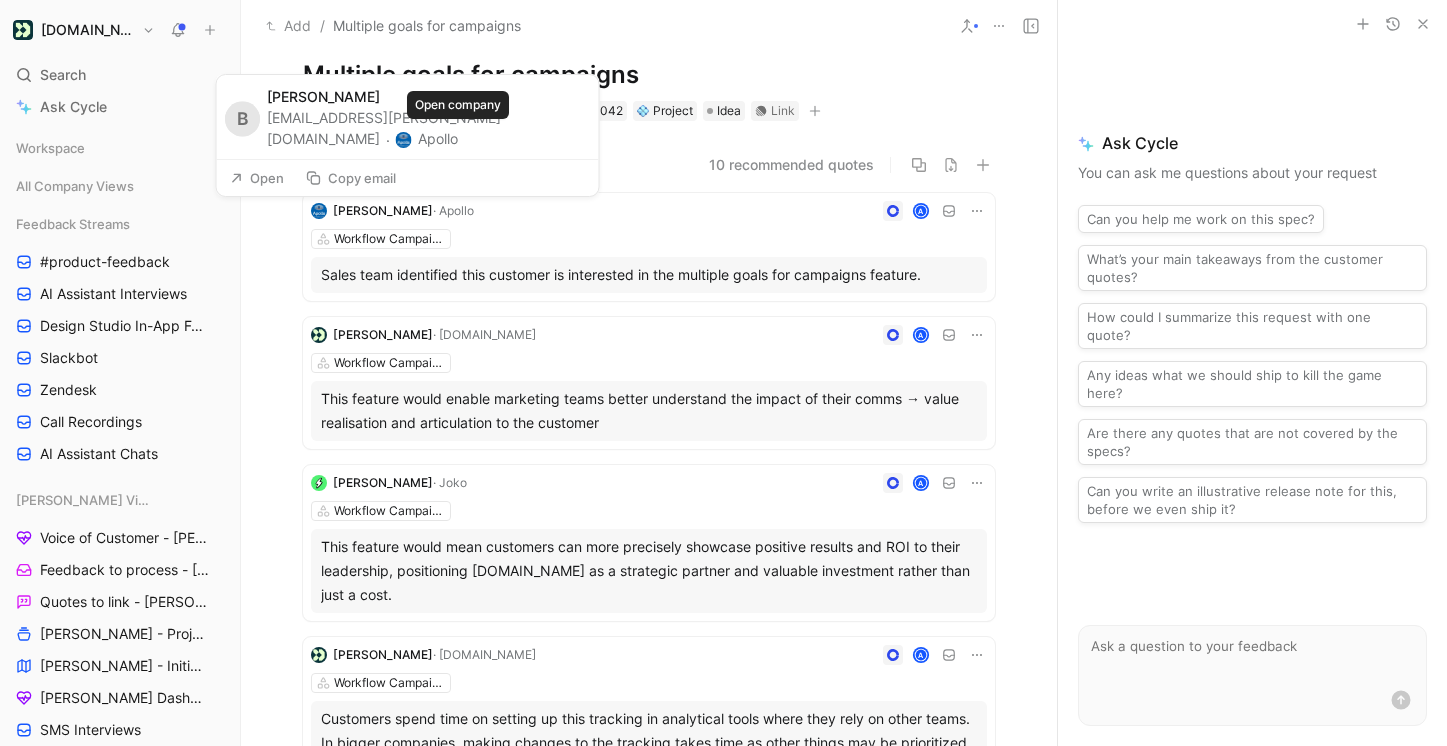 click on "Apollo" at bounding box center [427, 139] 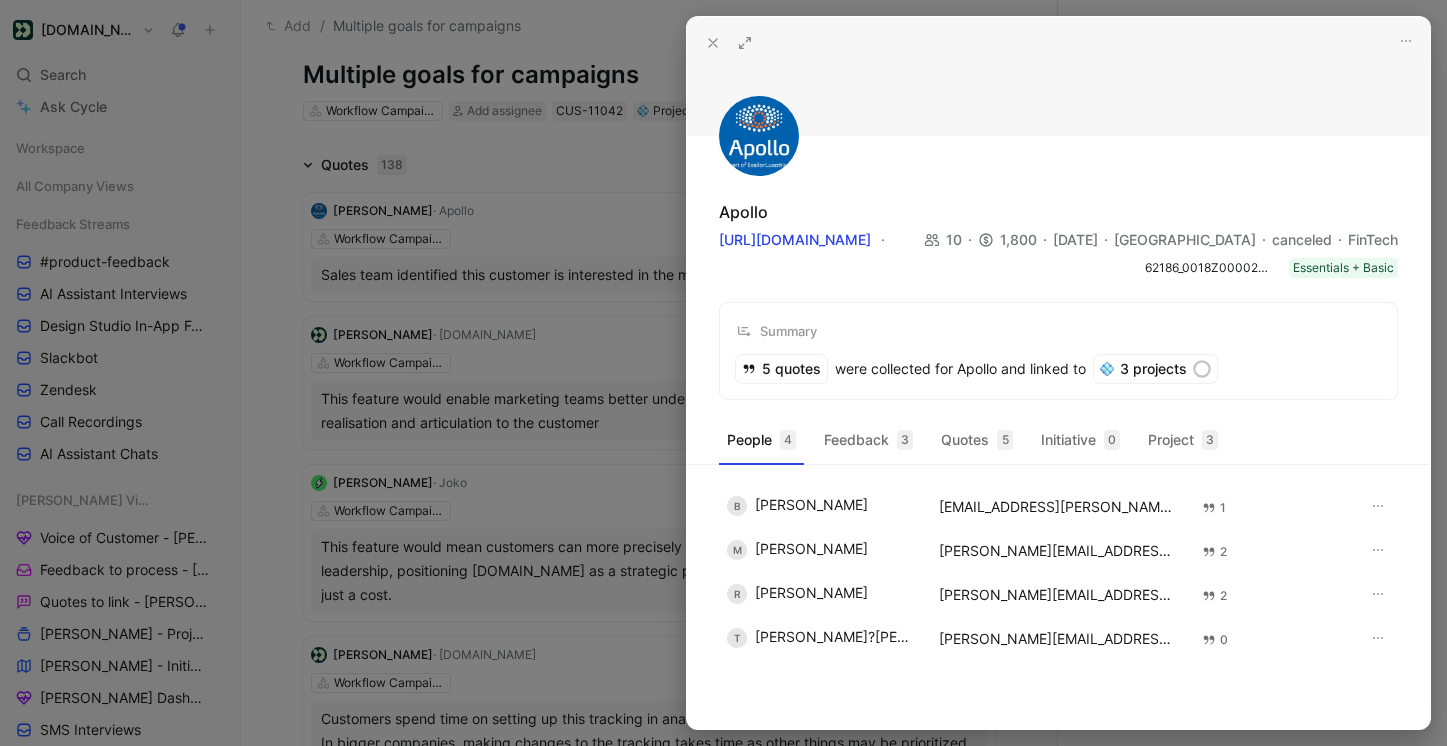 click at bounding box center [713, 43] 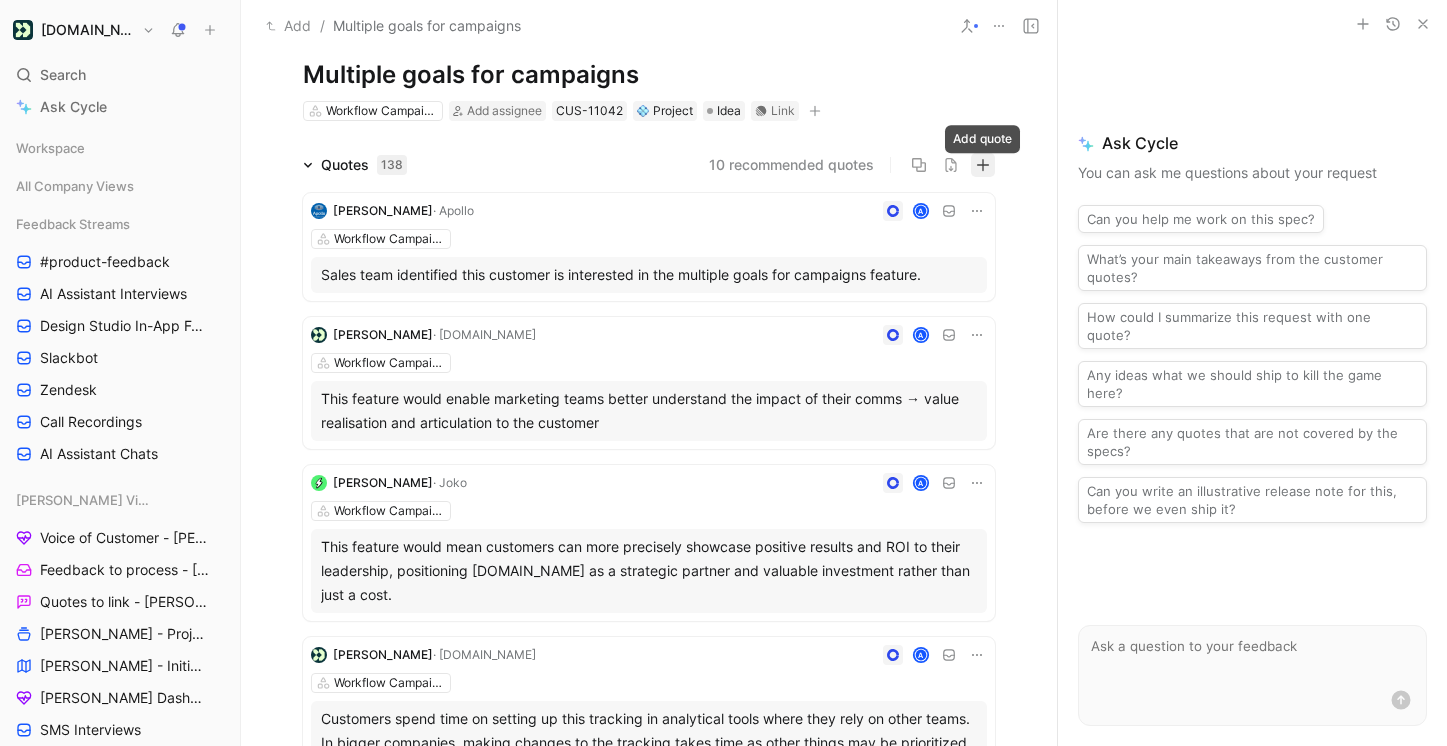 click 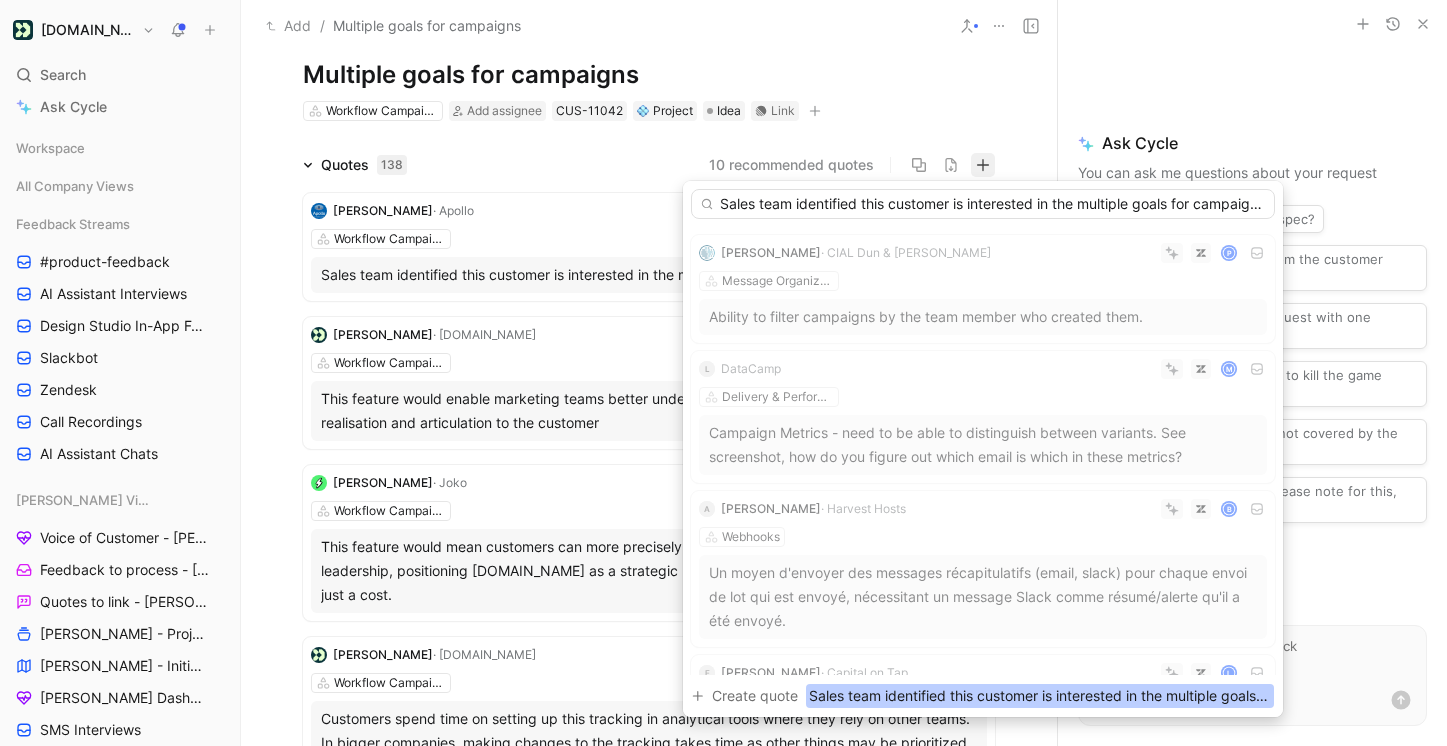 scroll, scrollTop: 0, scrollLeft: 65, axis: horizontal 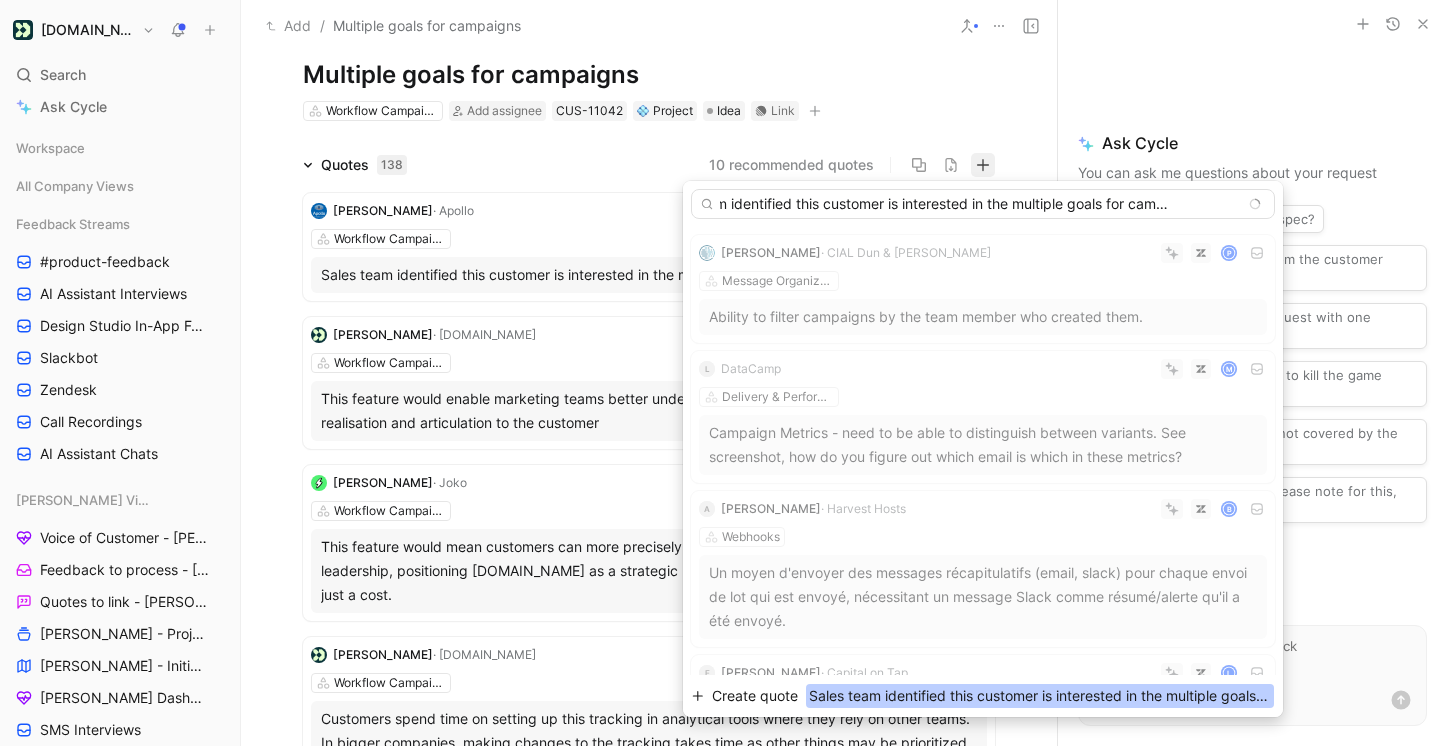 type on "Sales team identified this customer is interested in the multiple goals for campaigns feature." 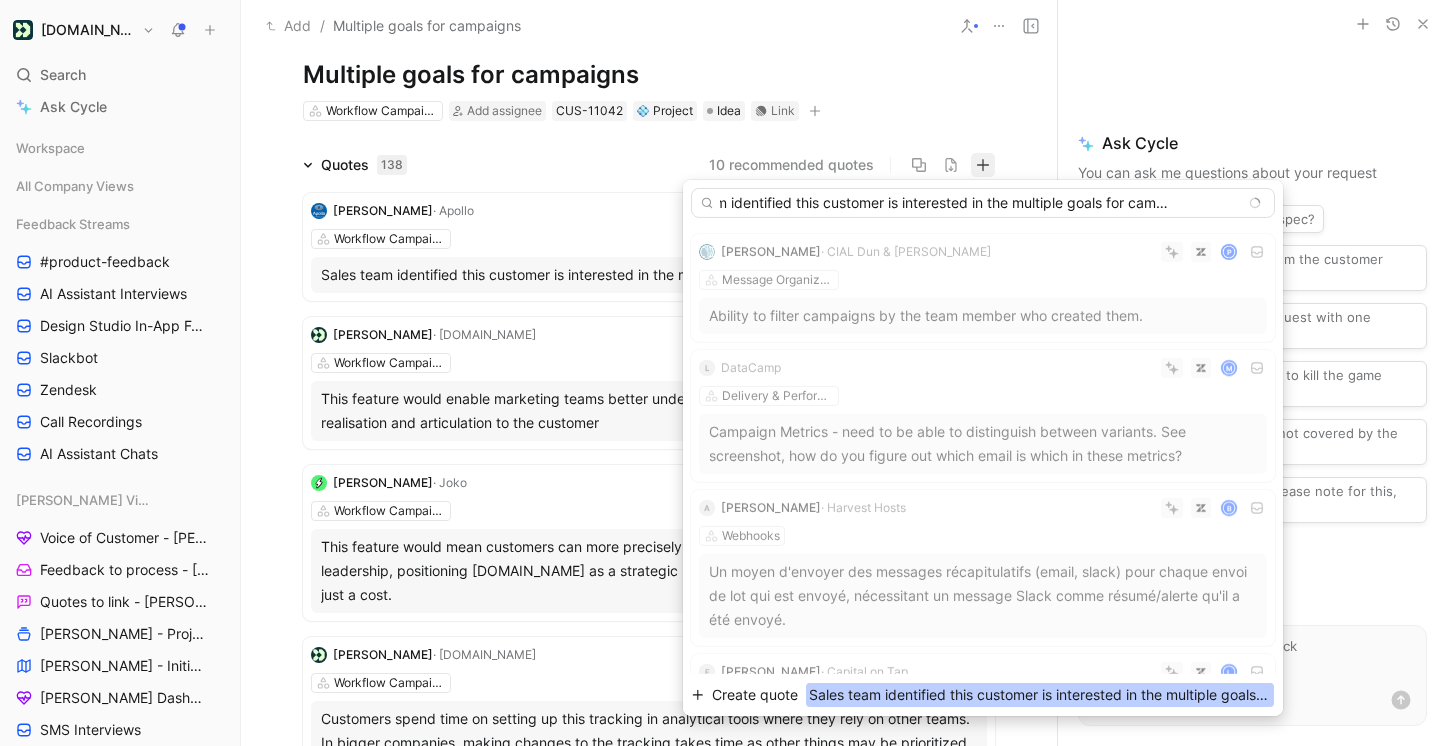 scroll, scrollTop: 0, scrollLeft: 0, axis: both 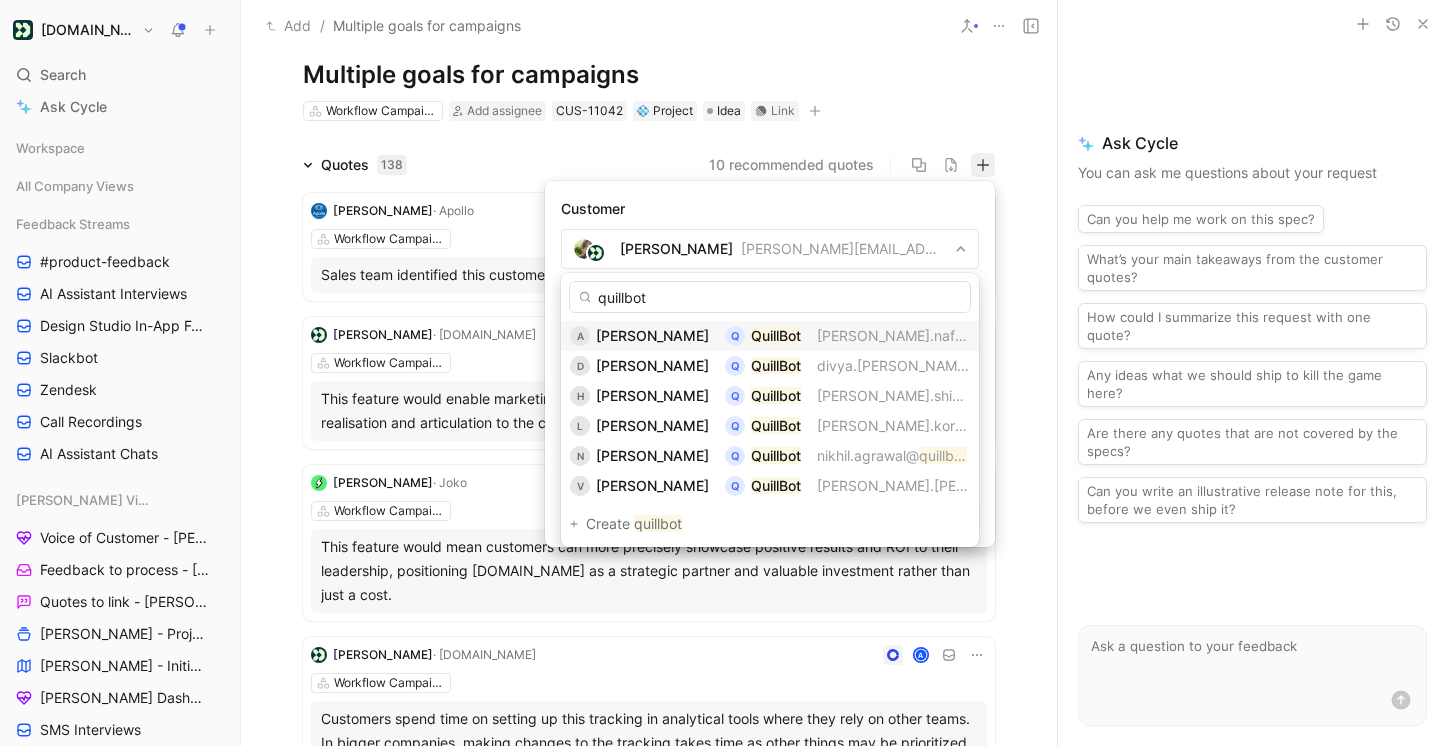 type on "quillbot" 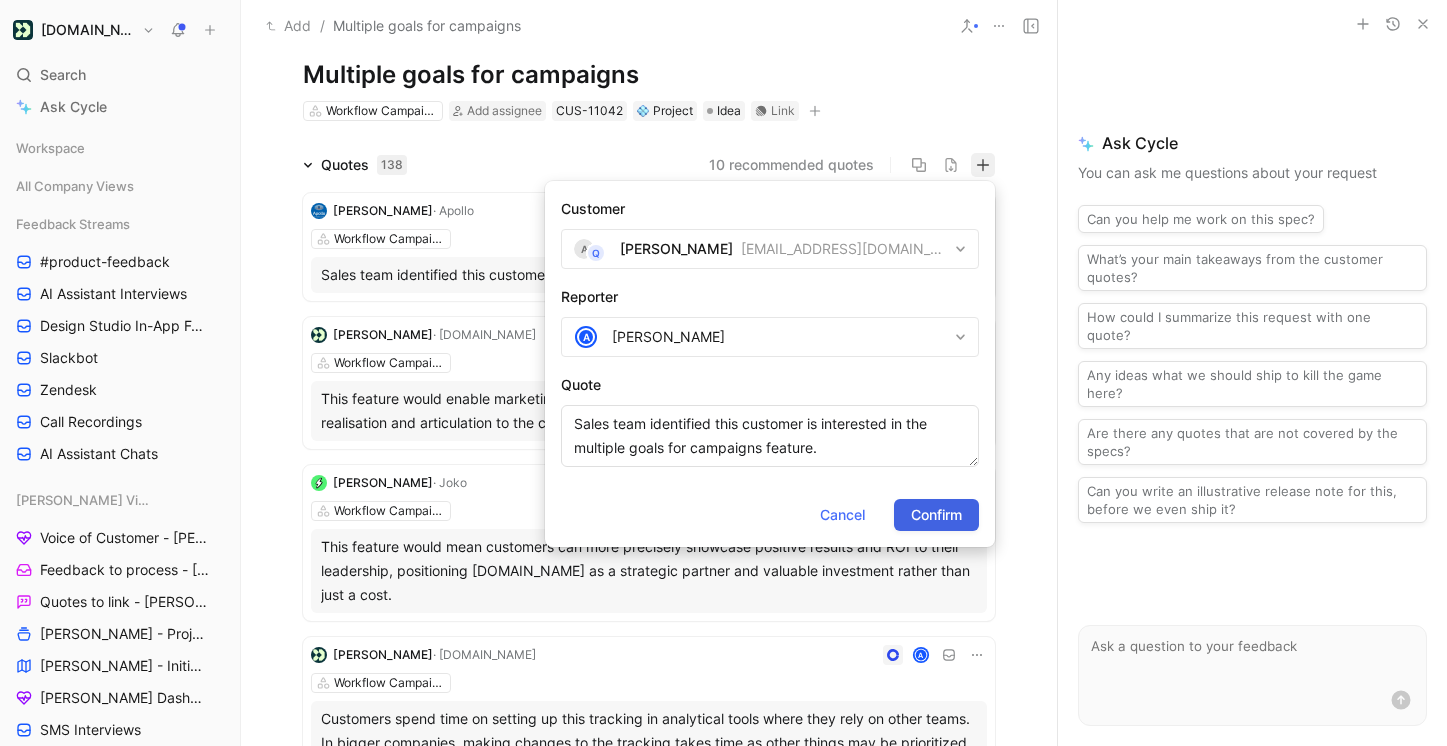 click on "Confirm" at bounding box center (936, 515) 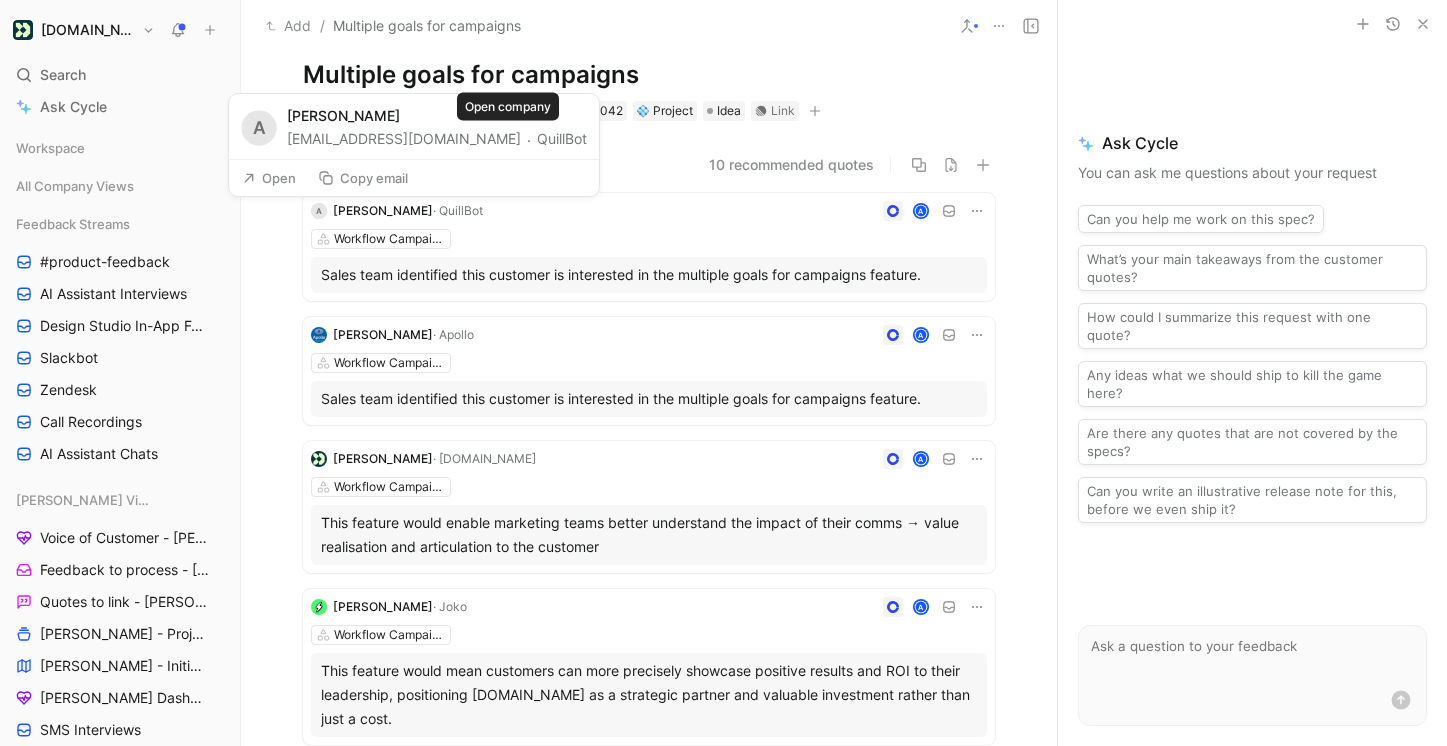 click on "QuillBot" at bounding box center (562, 139) 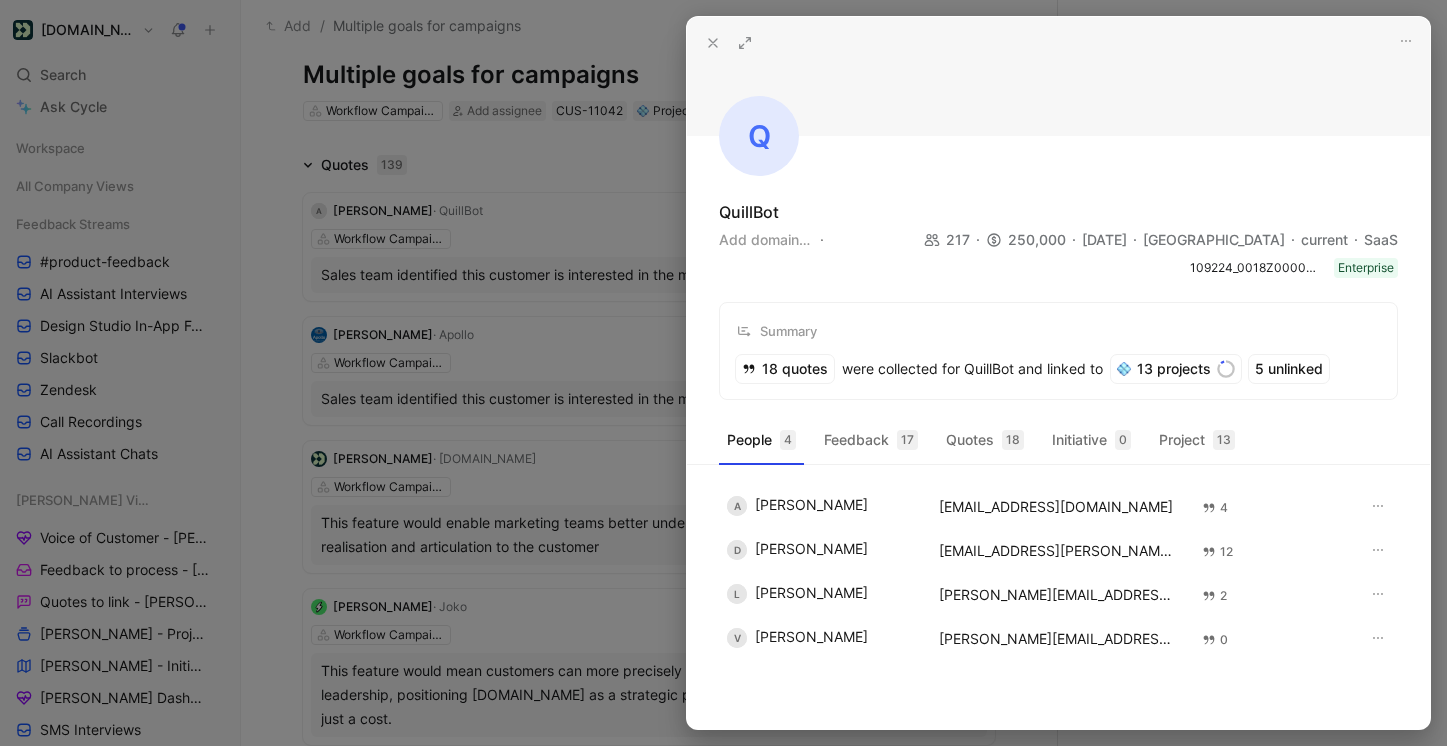 click 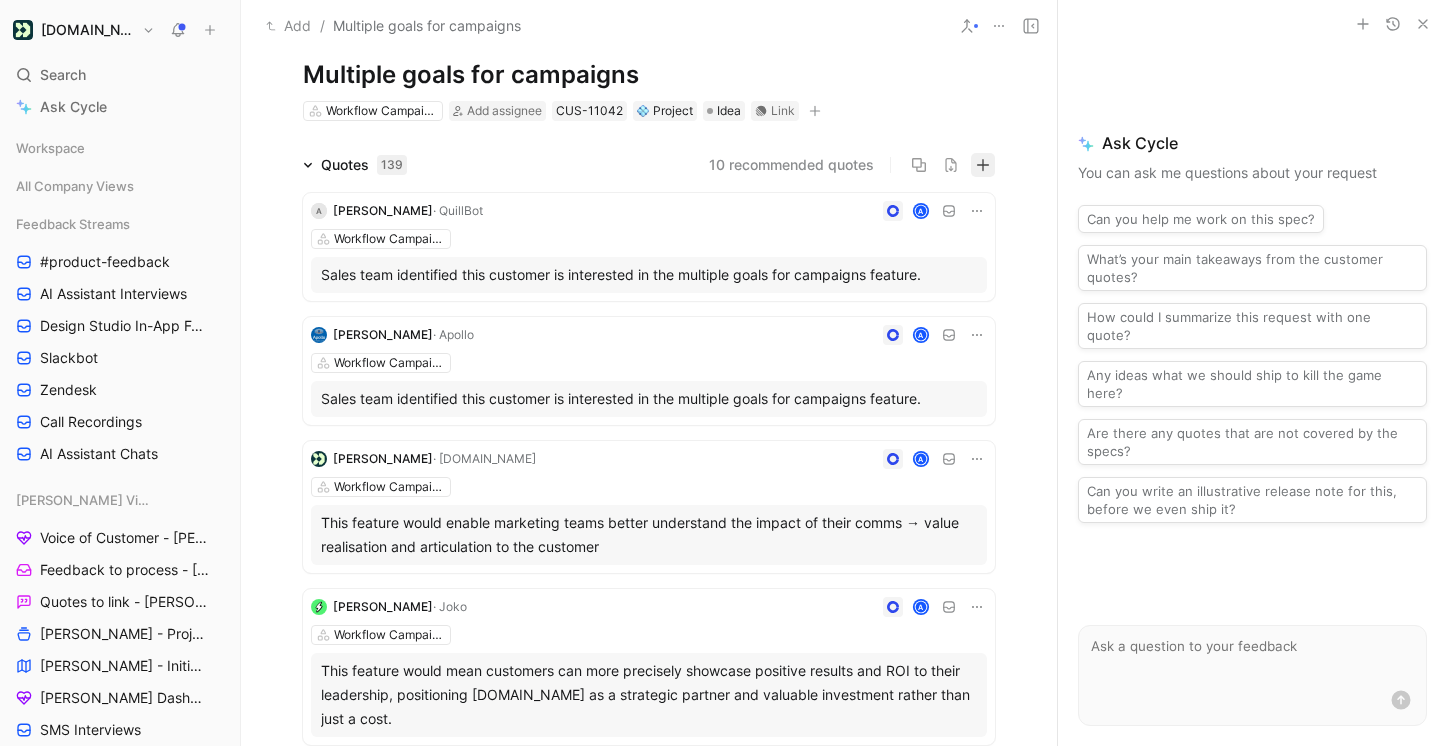 click 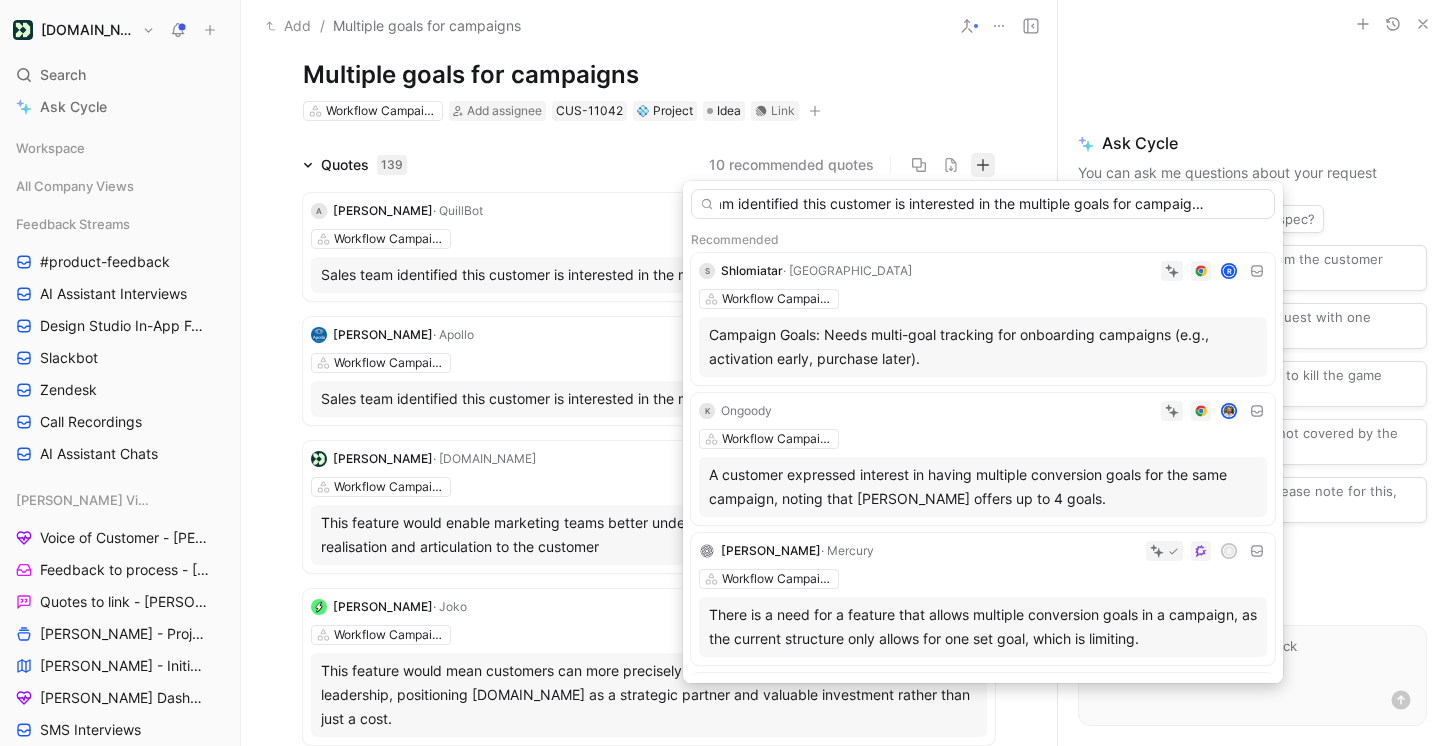scroll, scrollTop: 0, scrollLeft: 65, axis: horizontal 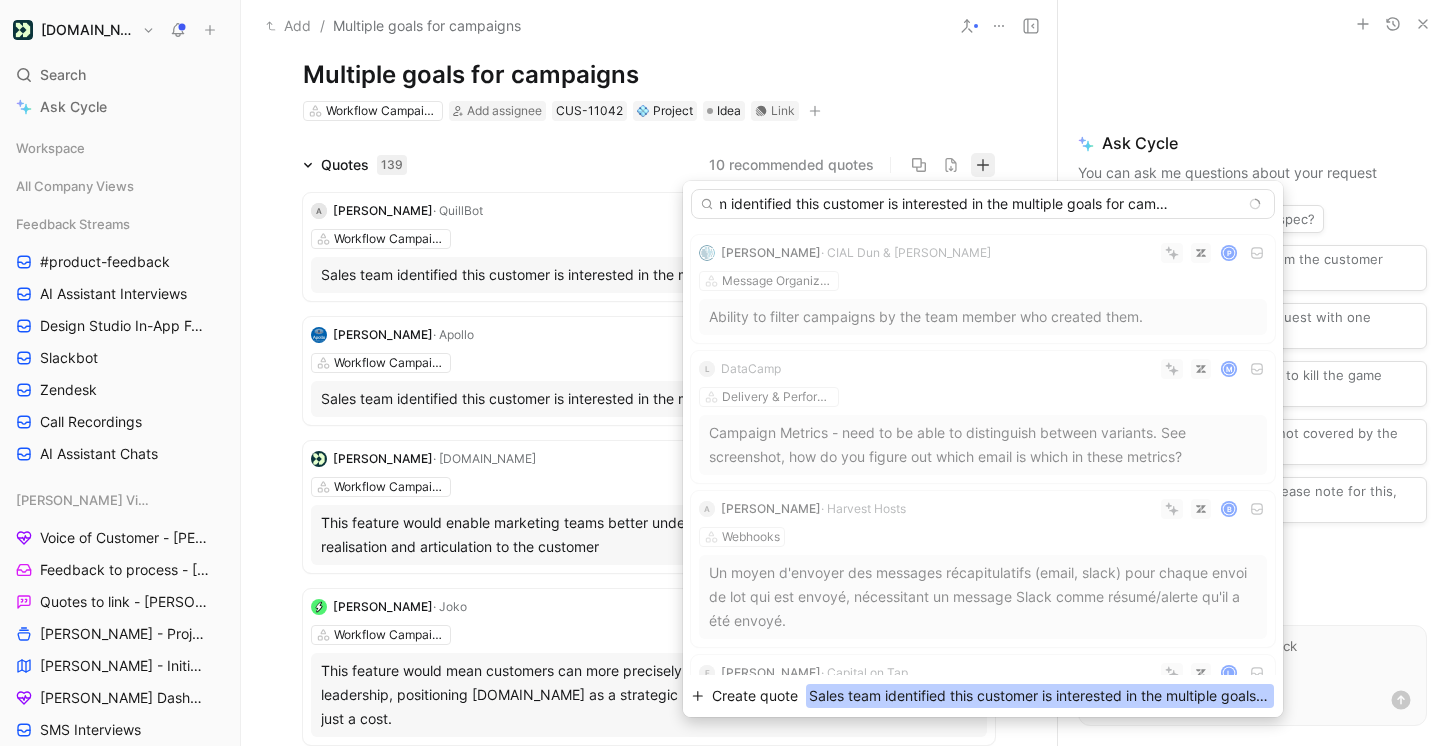 type on "Sales team identified this customer is interested in the multiple goals for campaigns feature." 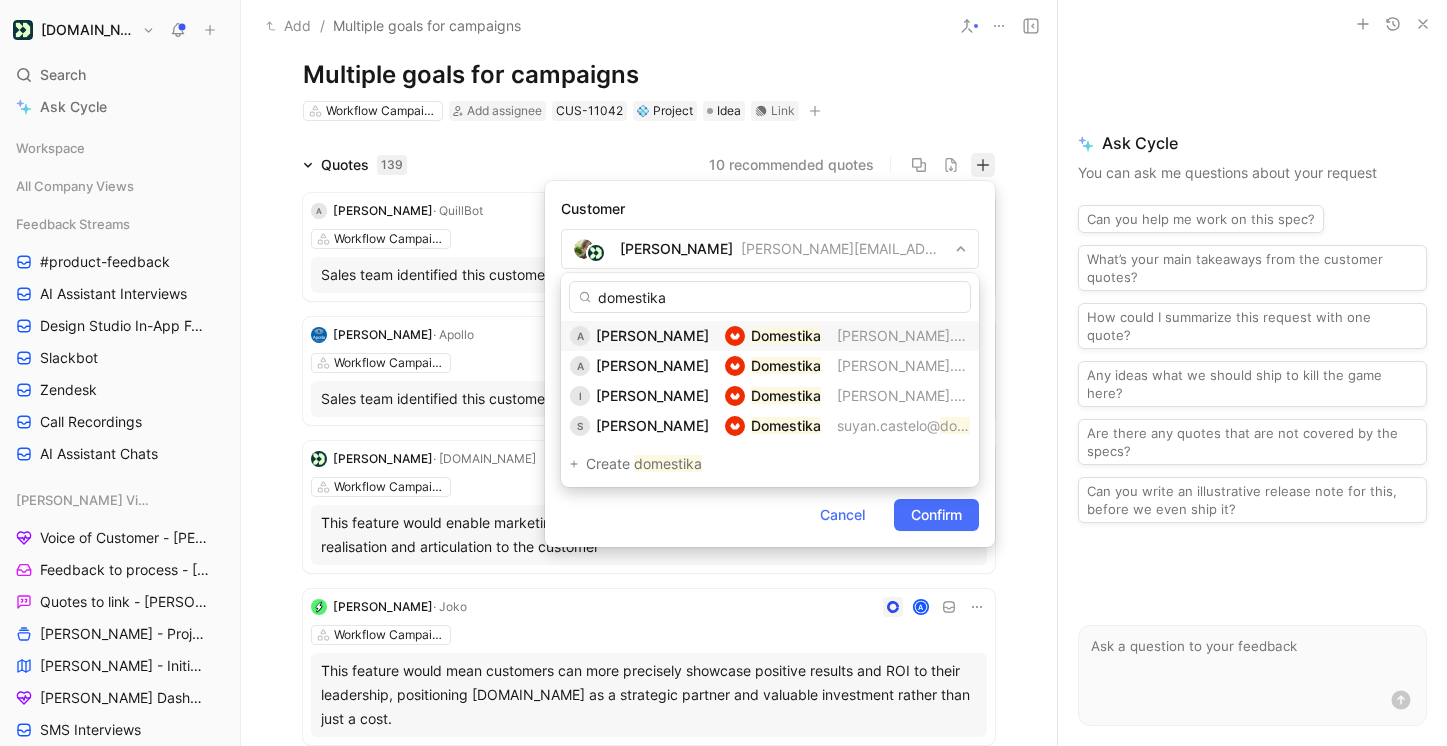 type on "domestika" 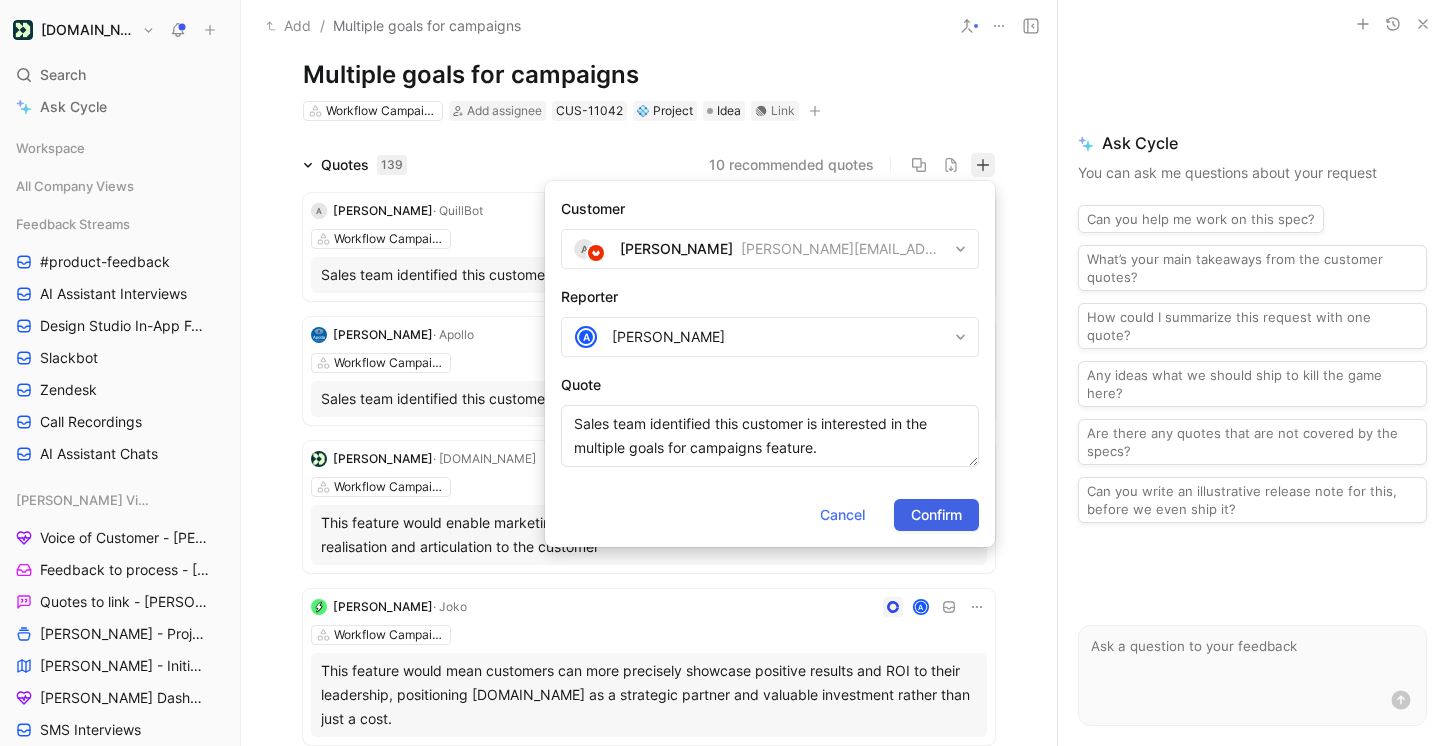 click on "Confirm" at bounding box center (936, 515) 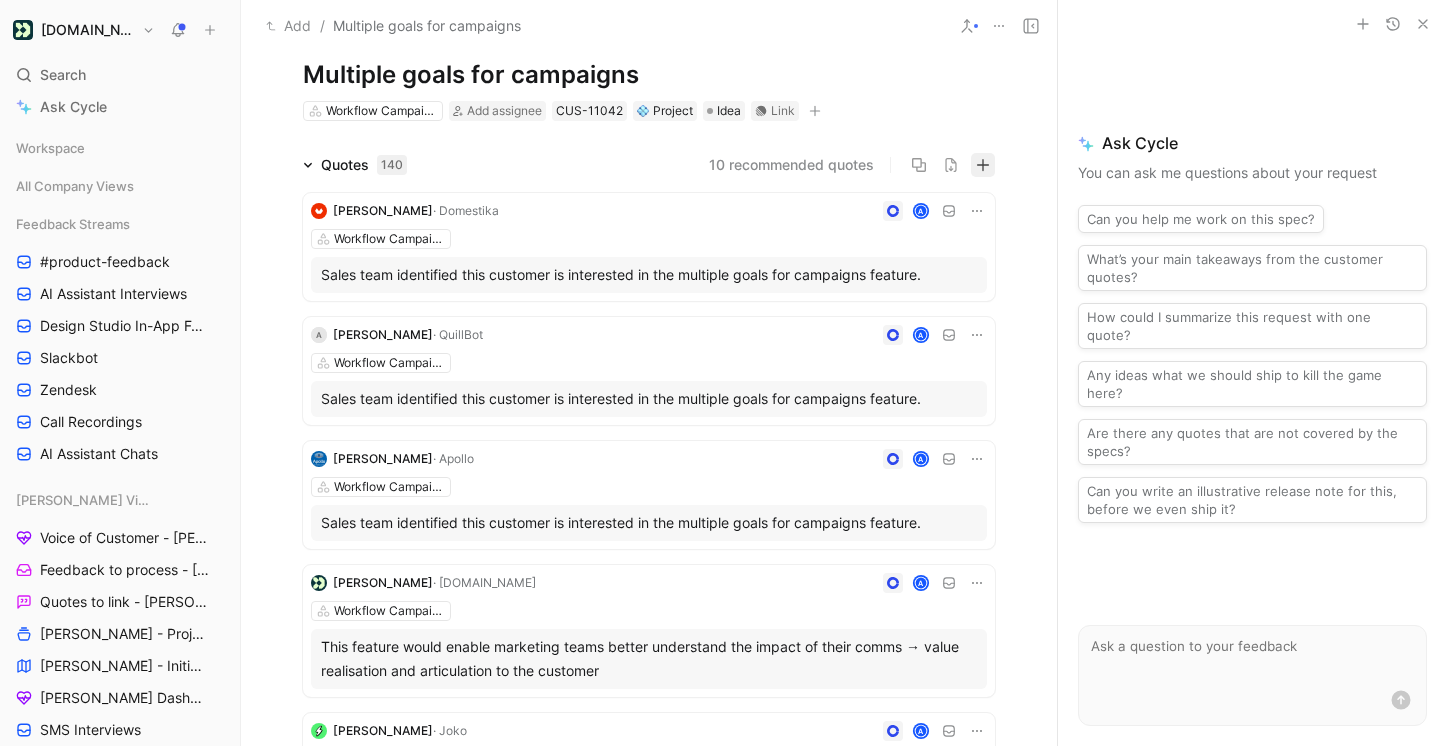 click at bounding box center (983, 165) 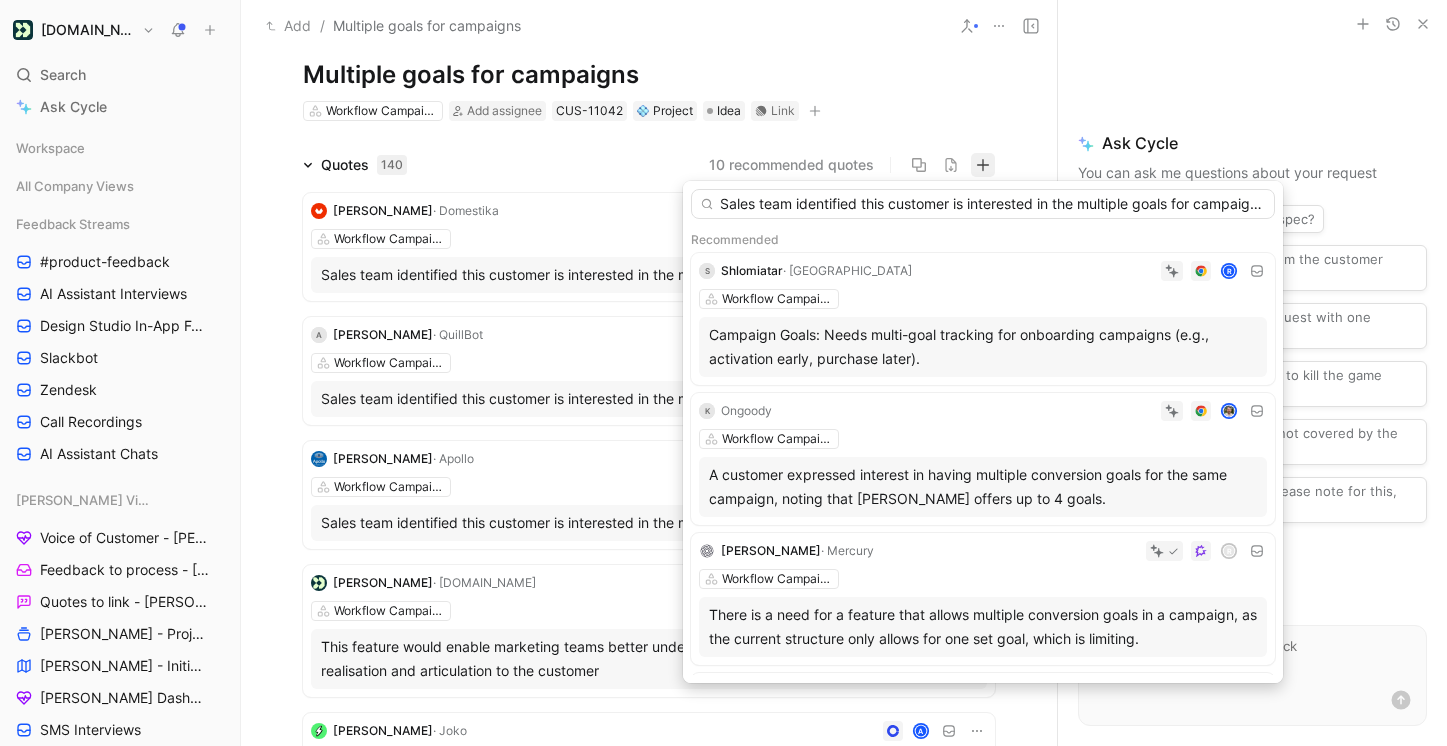 scroll, scrollTop: 0, scrollLeft: 65, axis: horizontal 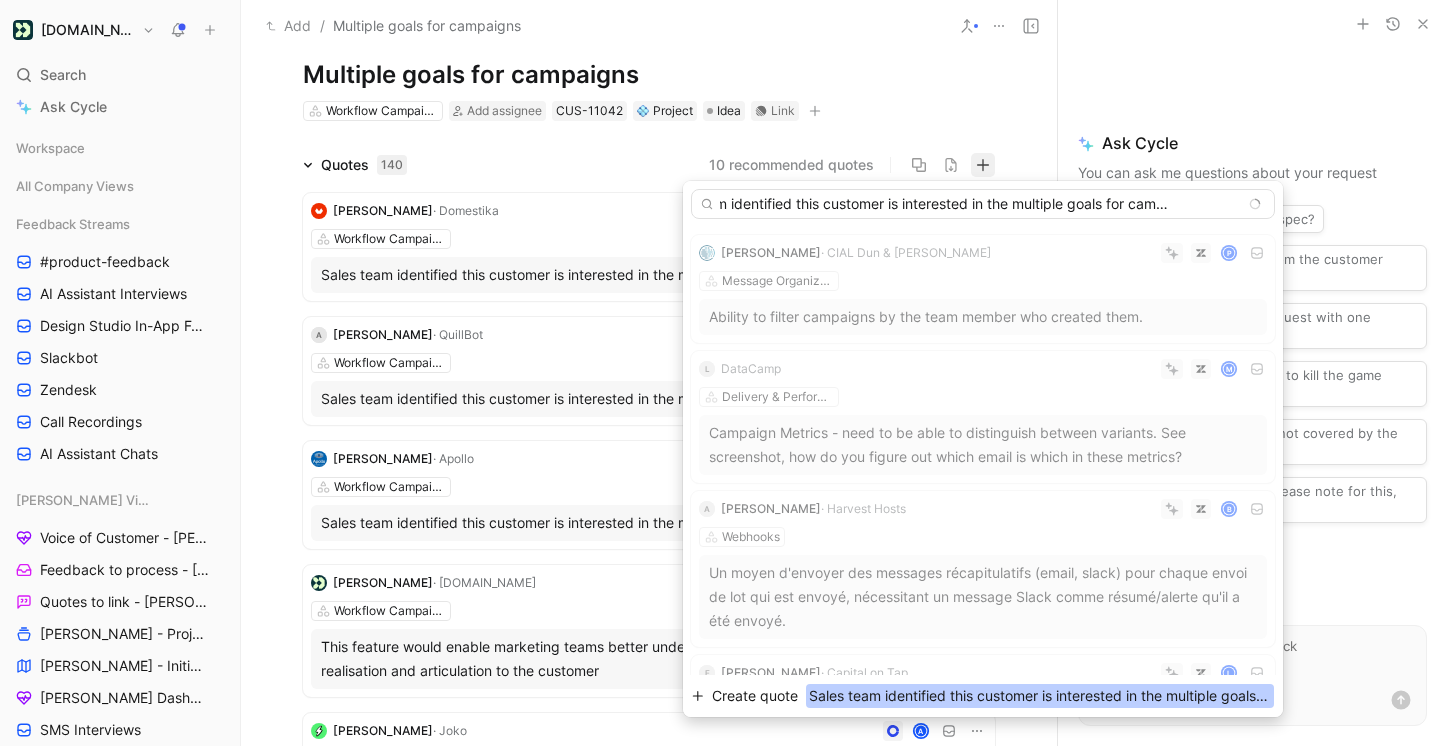 type on "Sales team identified this customer is interested in the multiple goals for campaigns feature." 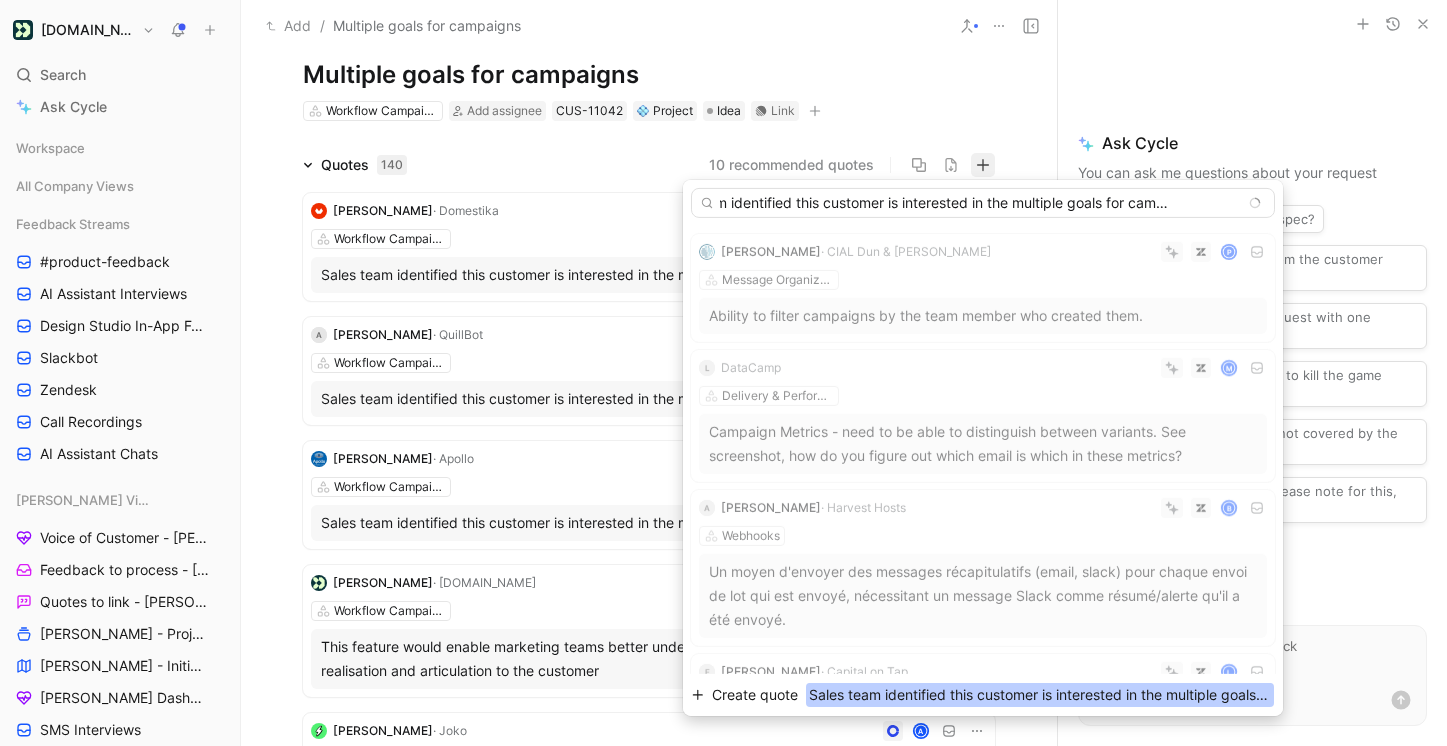 scroll, scrollTop: 0, scrollLeft: 0, axis: both 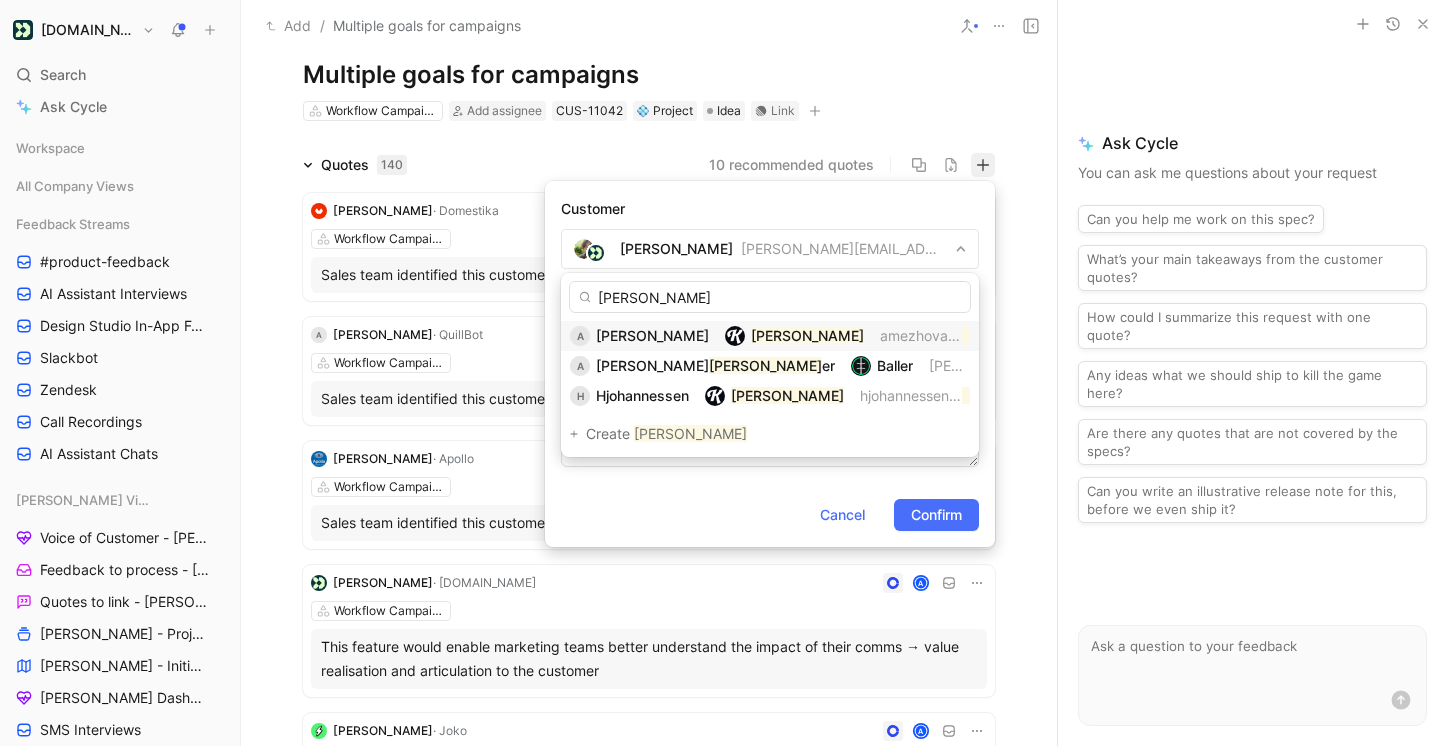 type on "[PERSON_NAME]" 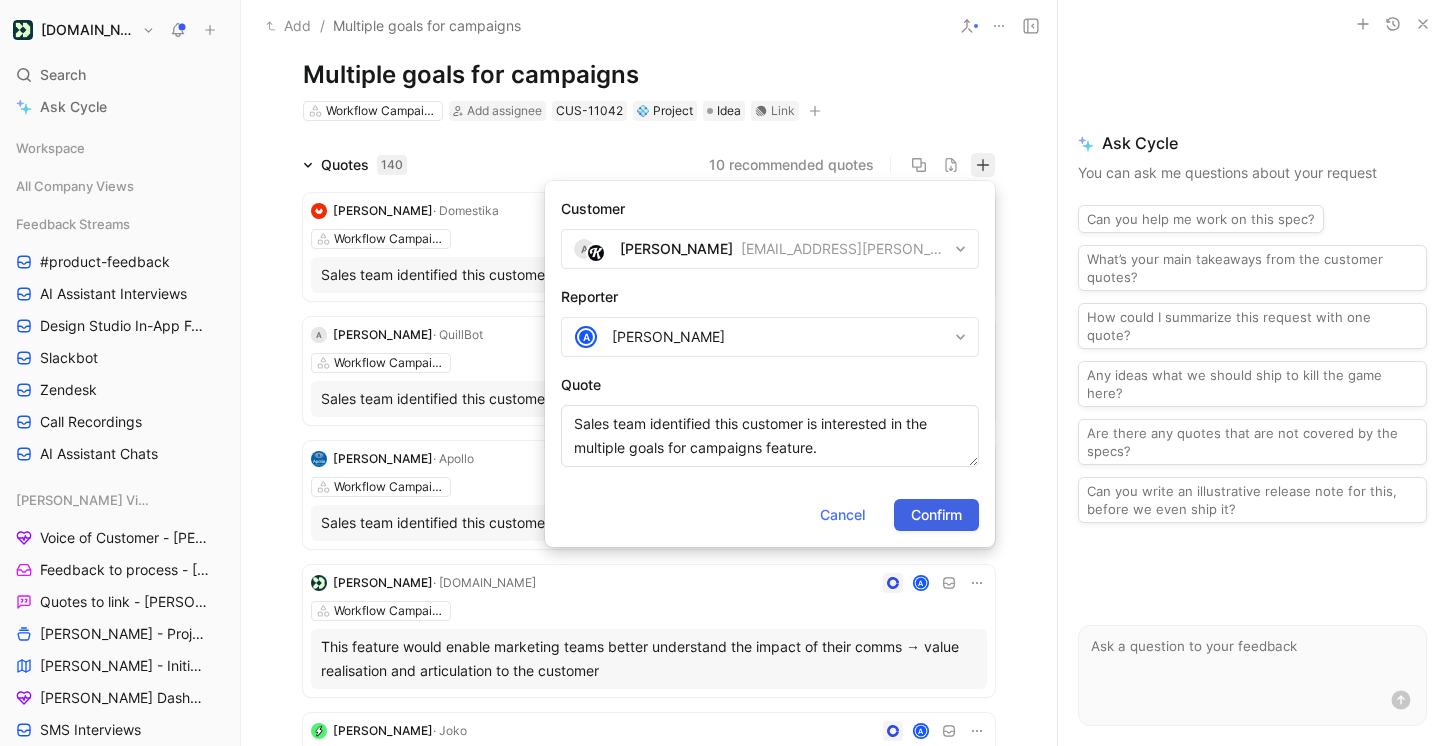 click on "Confirm" at bounding box center [936, 515] 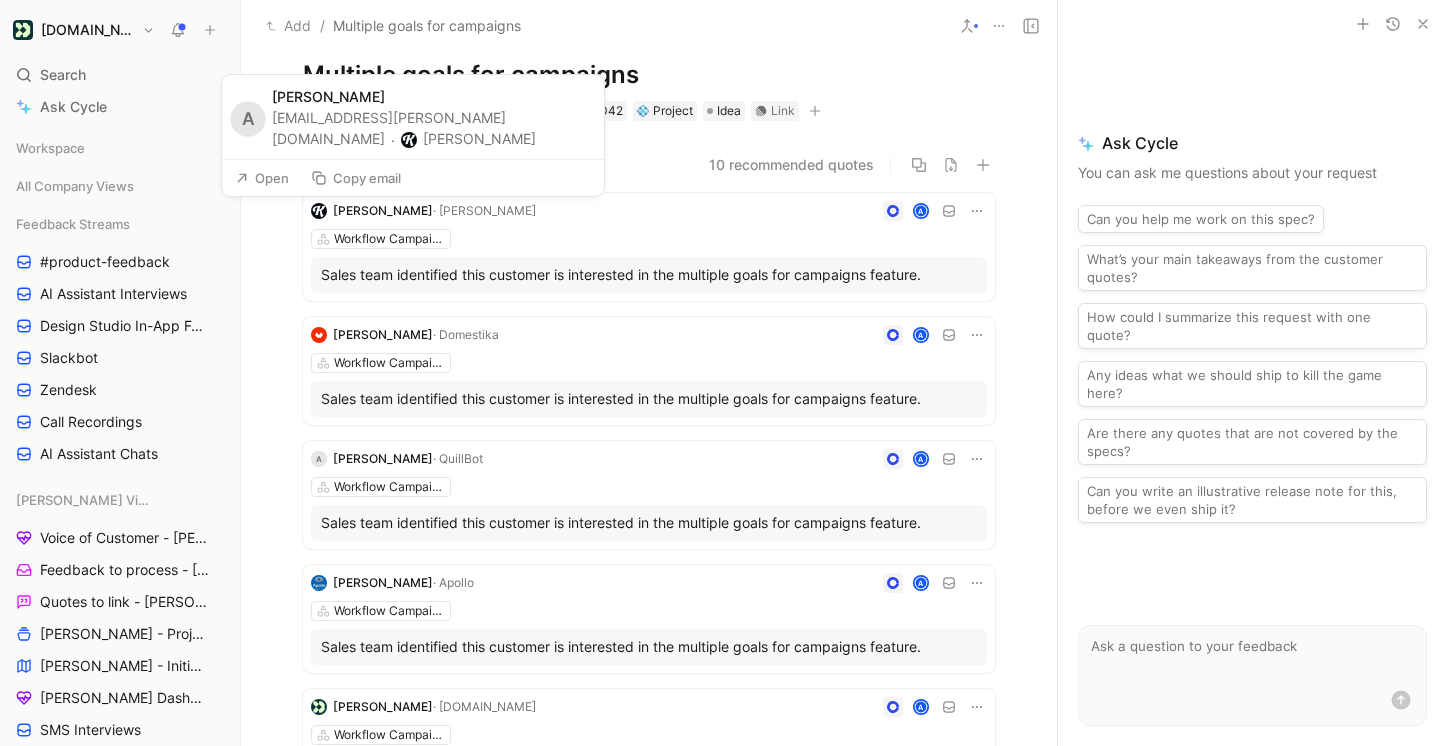 click on "[PERSON_NAME]" at bounding box center (468, 139) 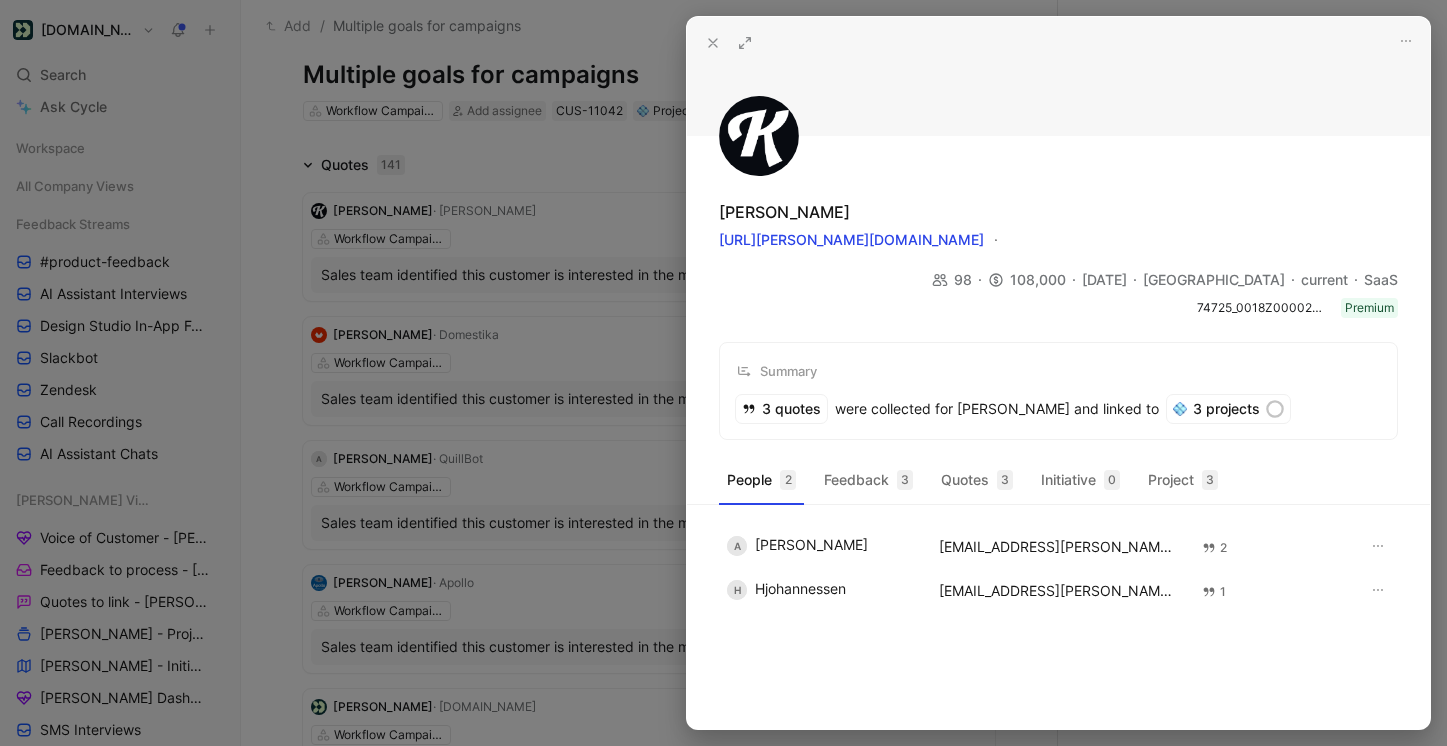 click 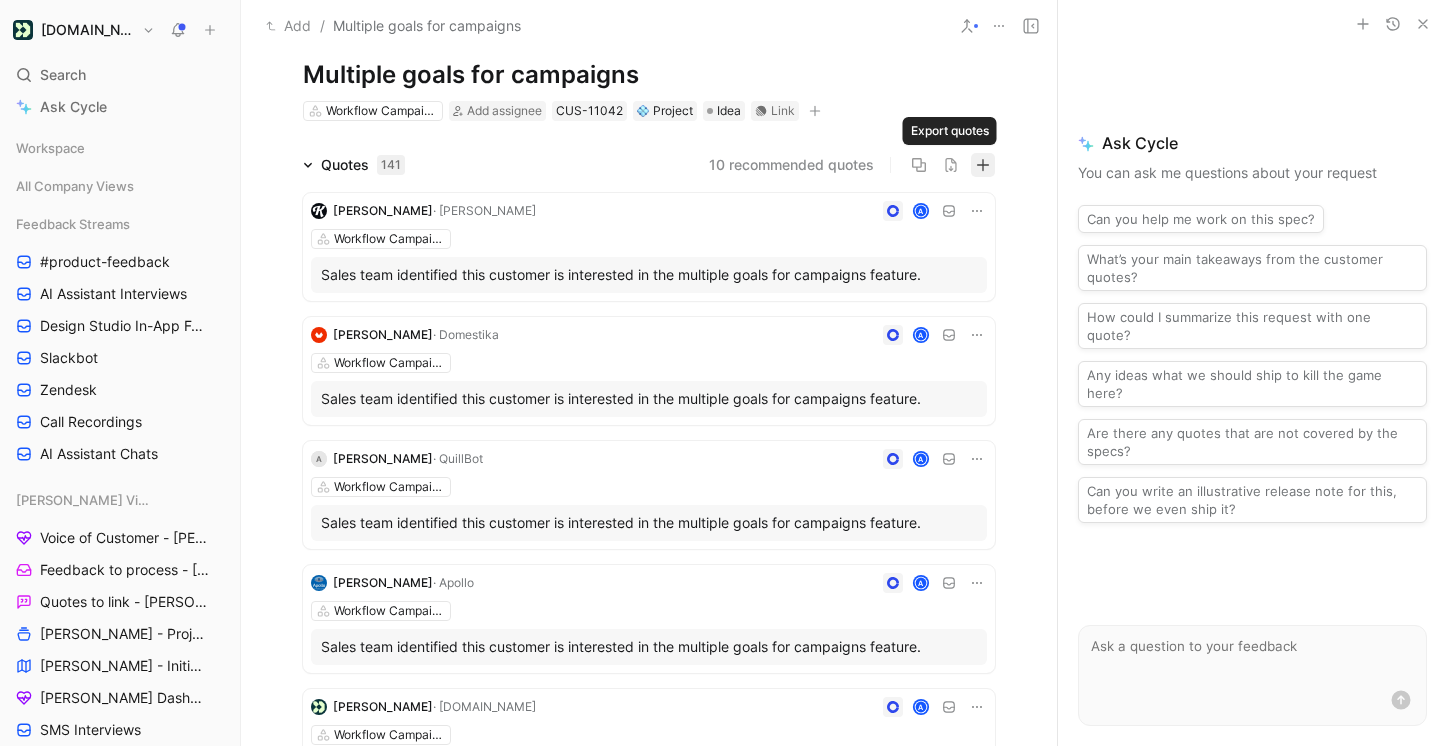 click 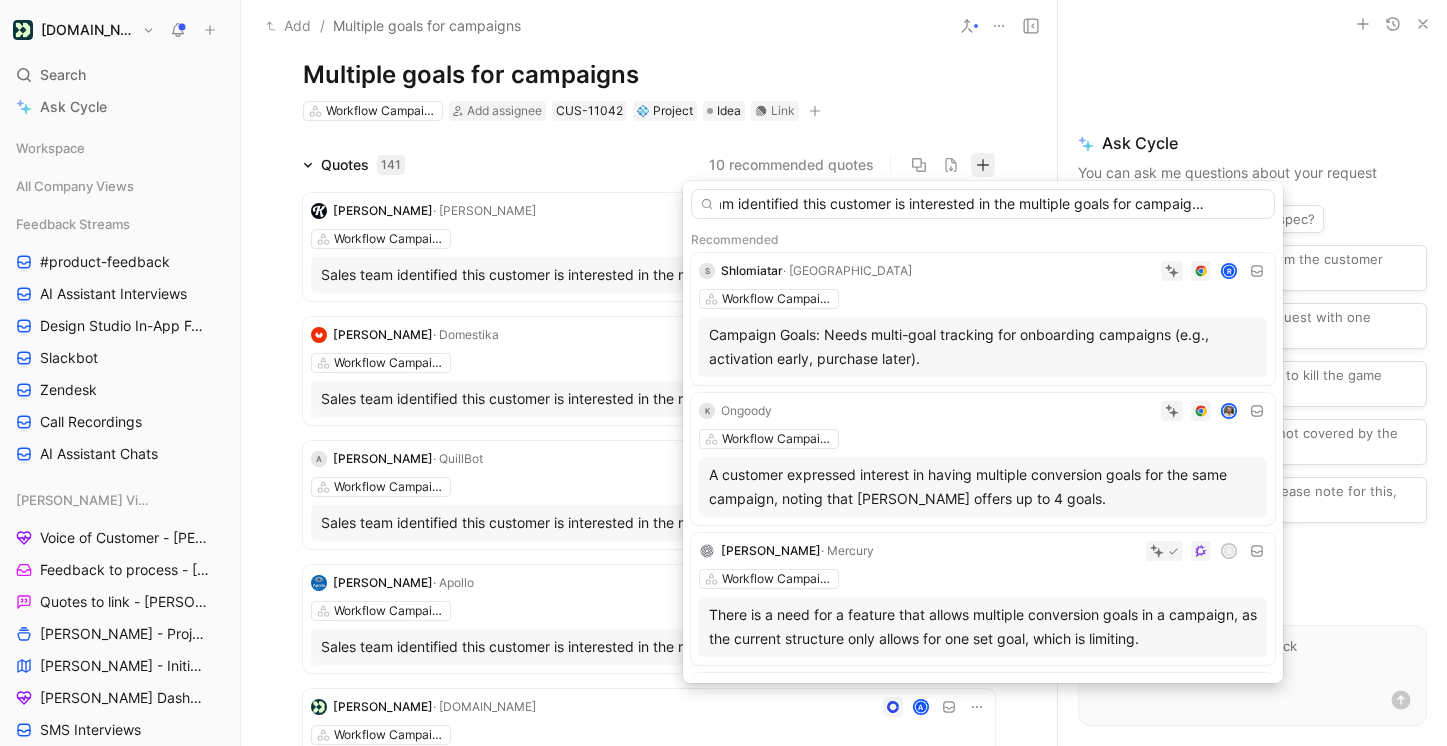 scroll, scrollTop: 0, scrollLeft: 65, axis: horizontal 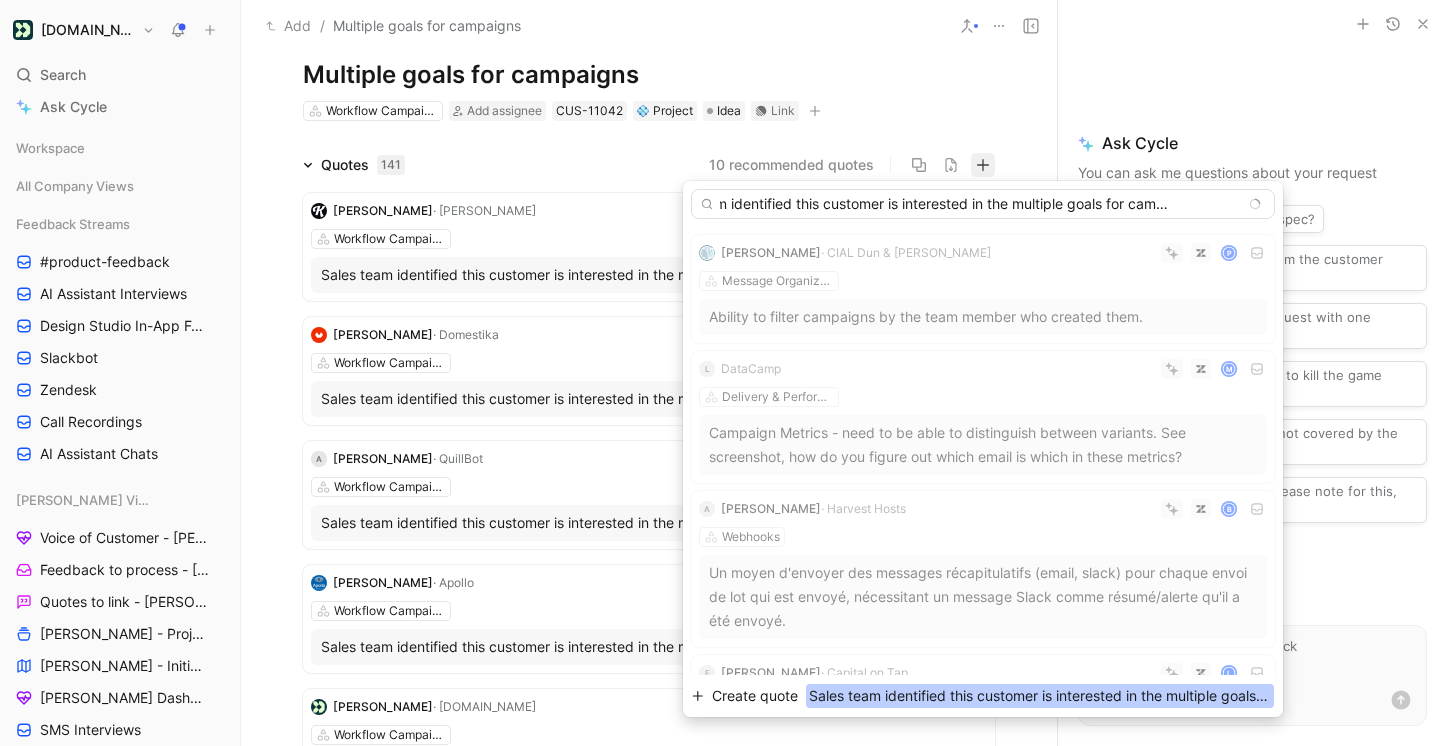 type on "Sales team identified this customer is interested in the multiple goals for campaigns feature." 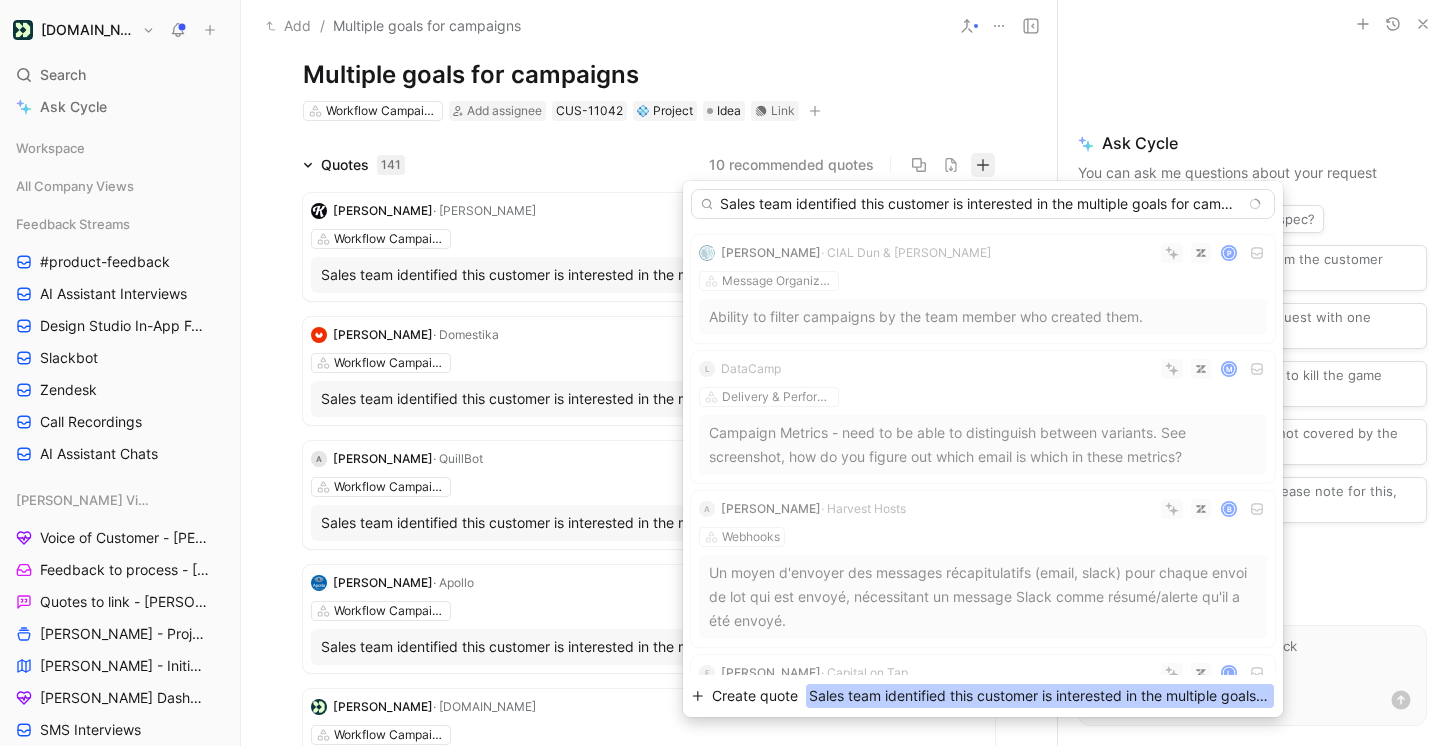 click on "Create quote" at bounding box center [755, 696] 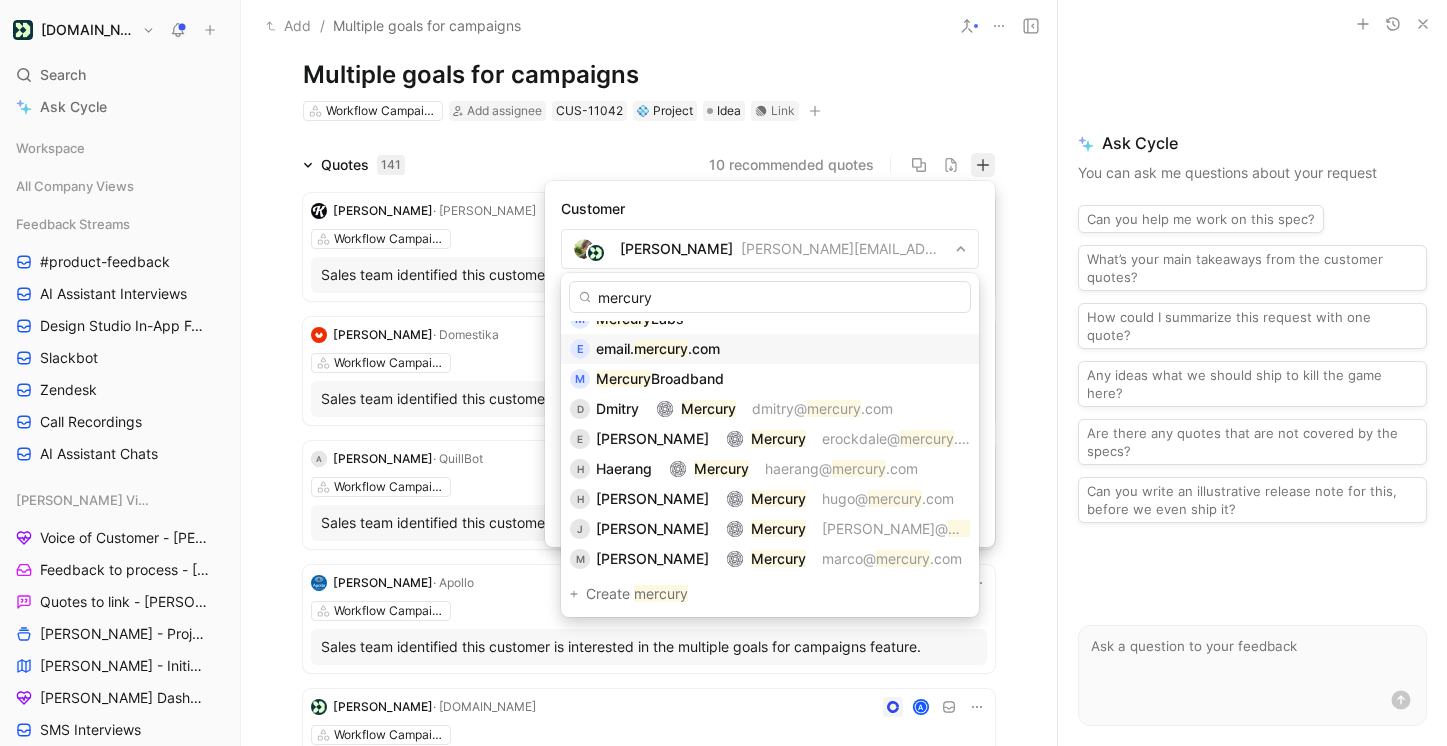 scroll, scrollTop: 114, scrollLeft: 0, axis: vertical 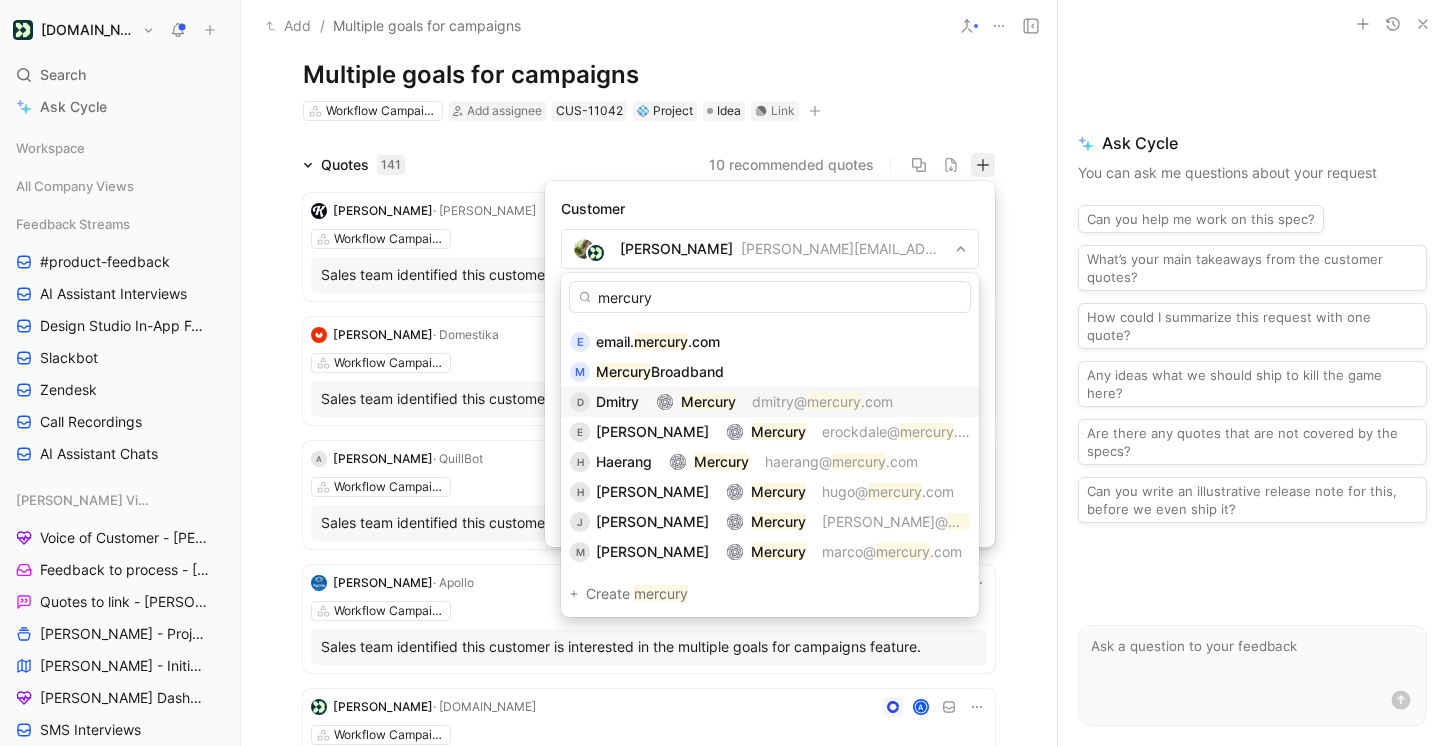 type on "mercury" 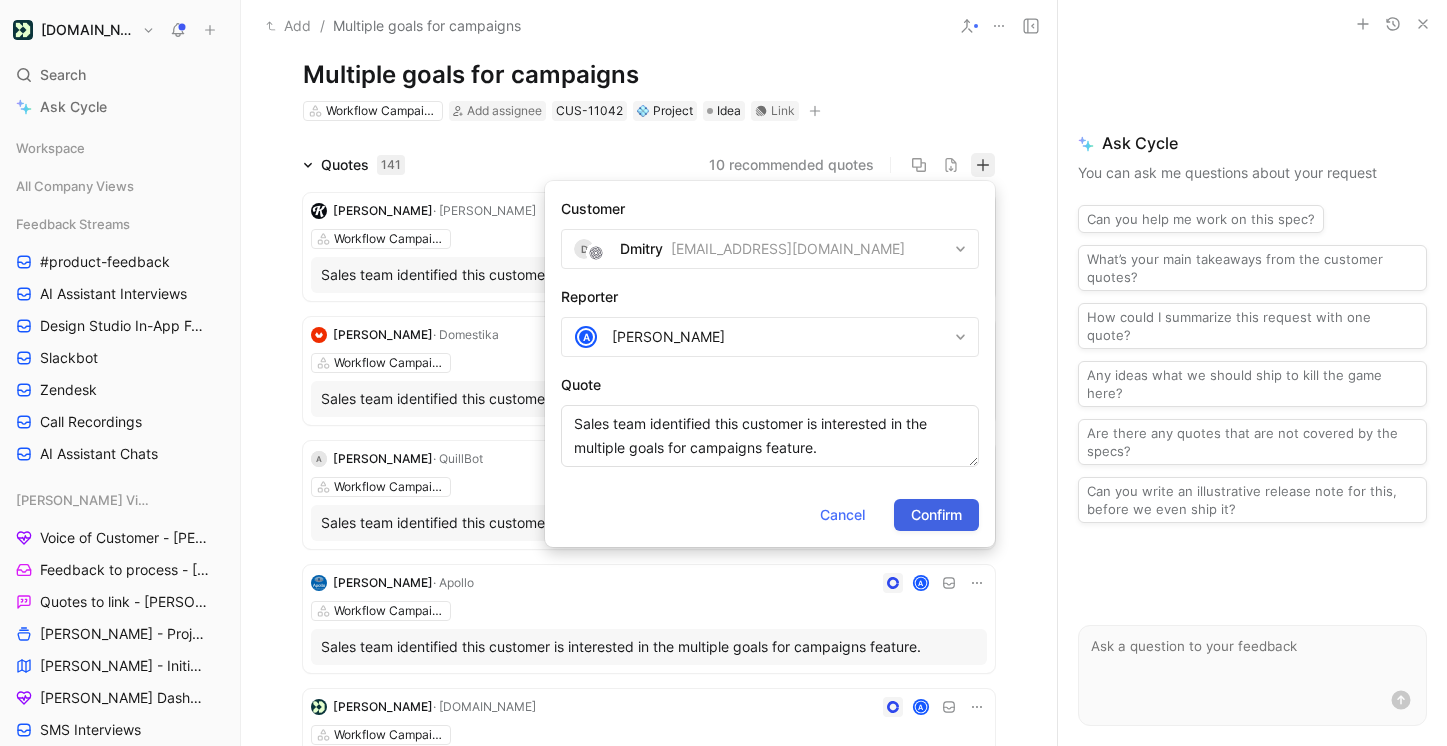 click on "Confirm" at bounding box center [936, 515] 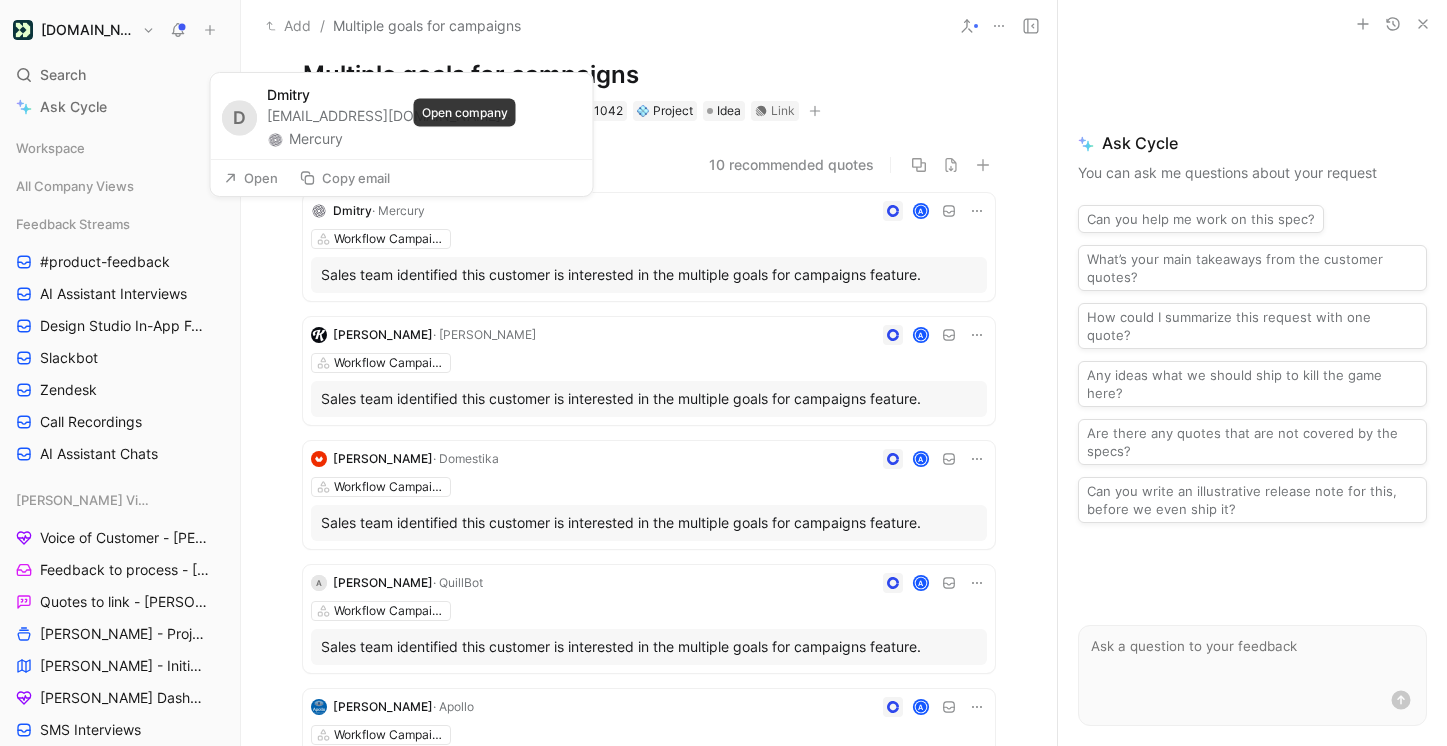 click on "Mercury" at bounding box center (305, 139) 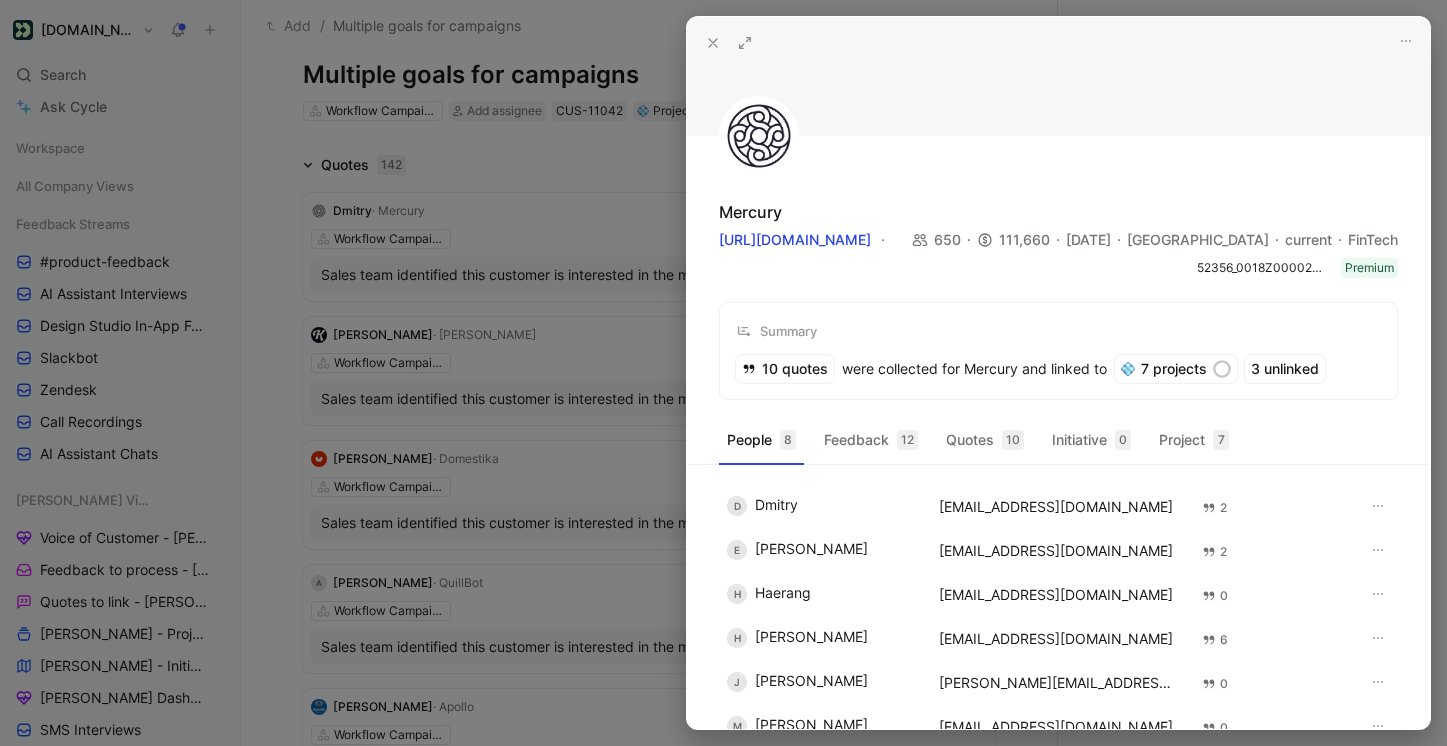 click 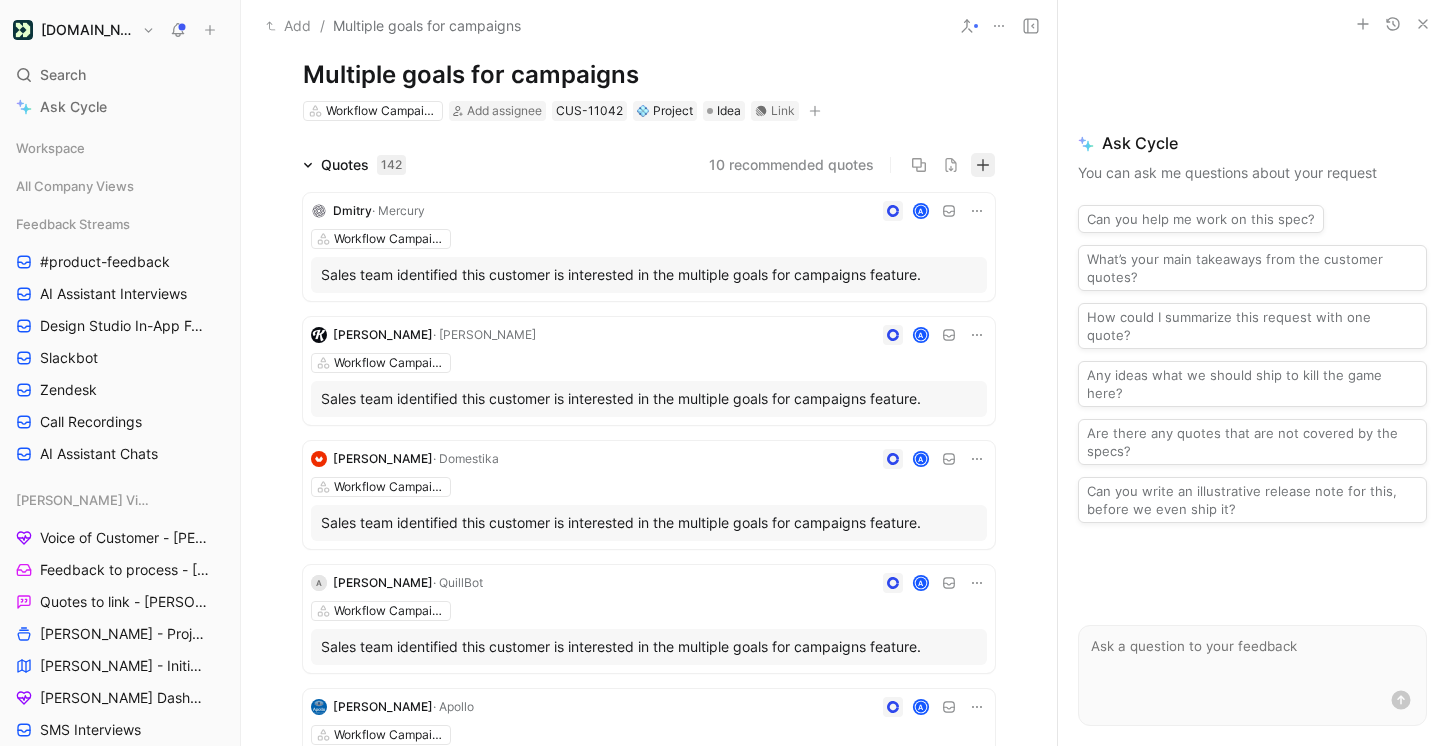 click 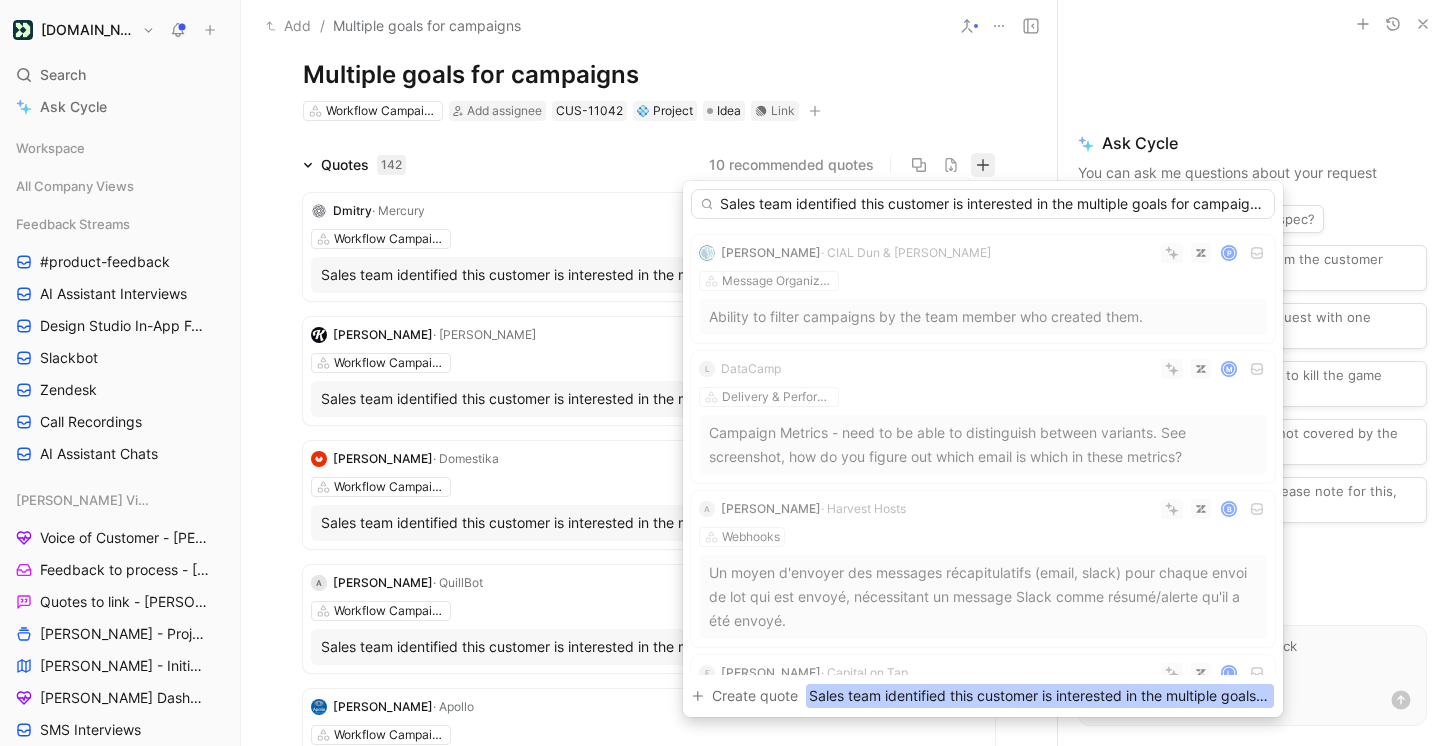 scroll, scrollTop: 0, scrollLeft: 65, axis: horizontal 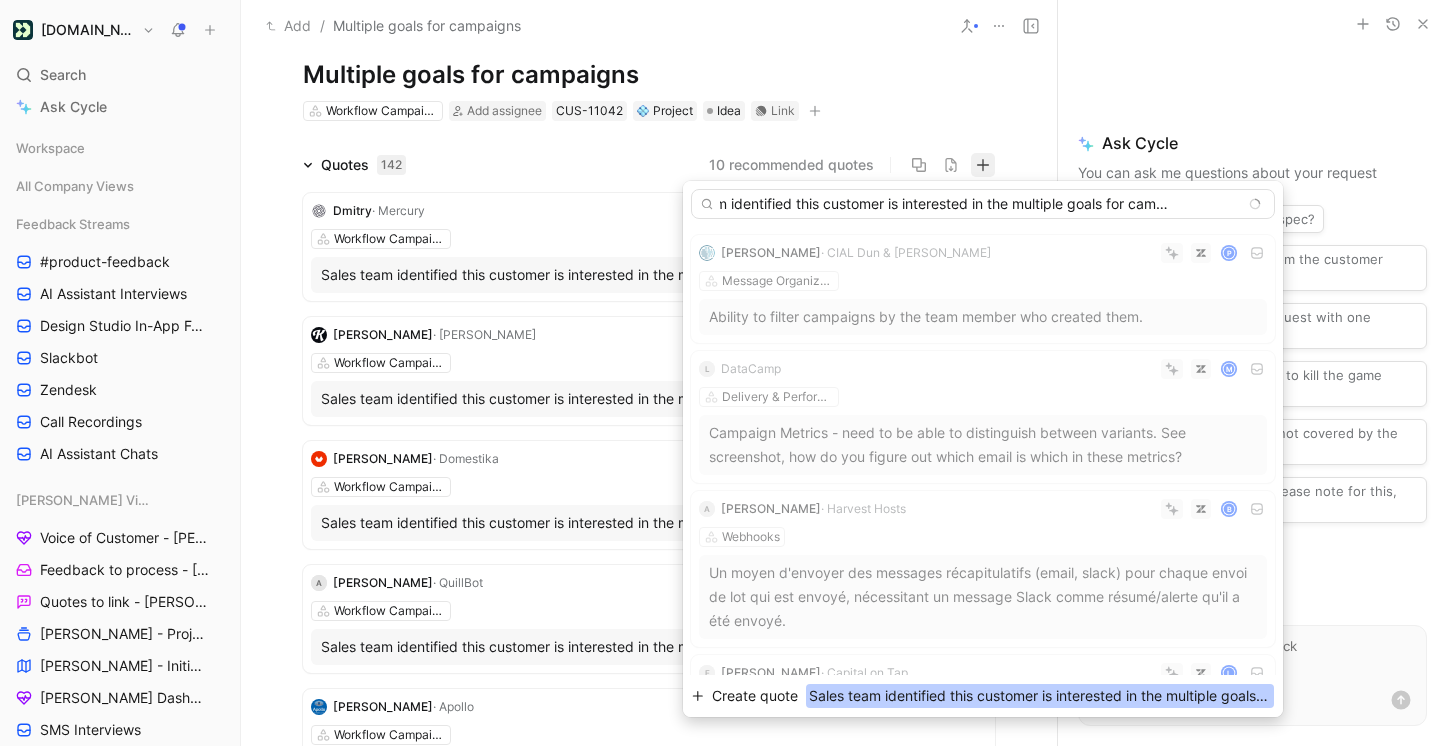 type on "Sales team identified this customer is interested in the multiple goals for campaigns feature." 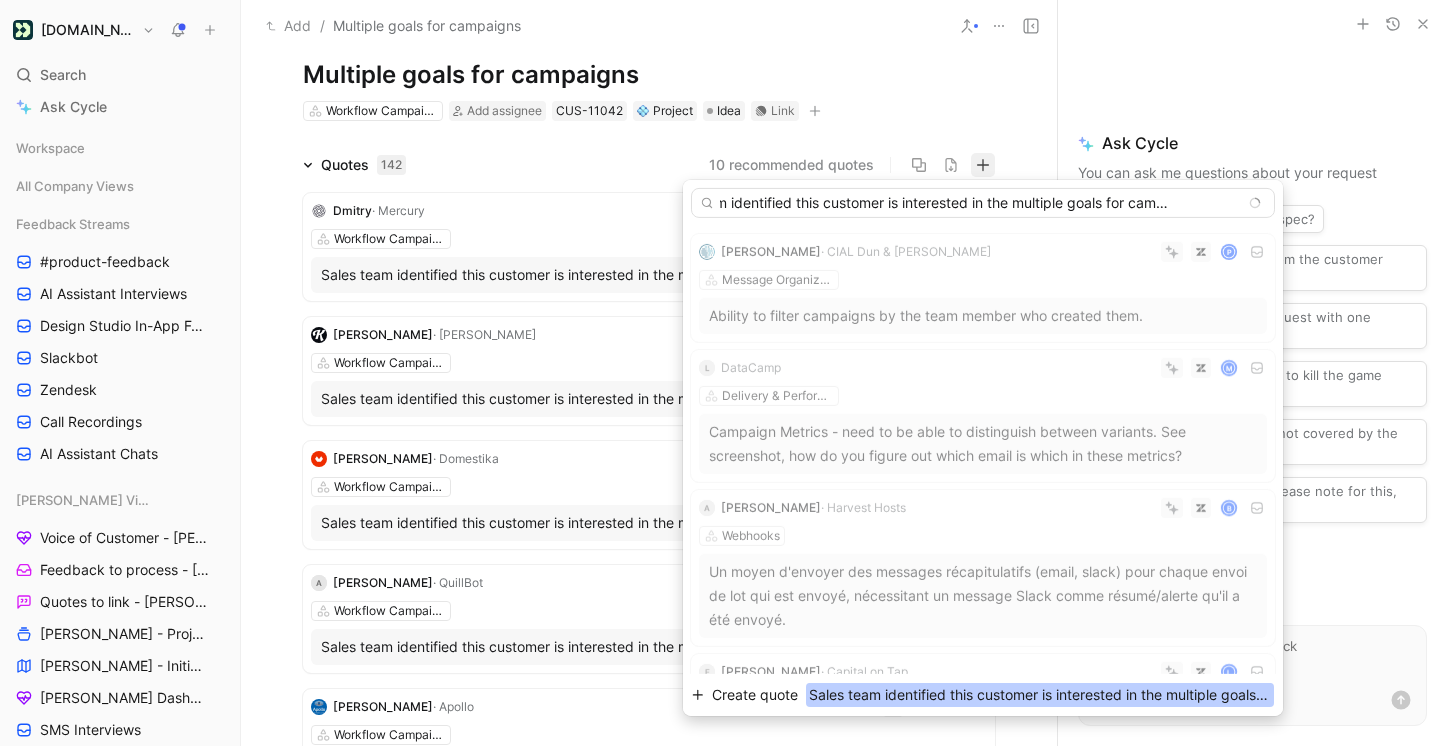 scroll, scrollTop: 0, scrollLeft: 0, axis: both 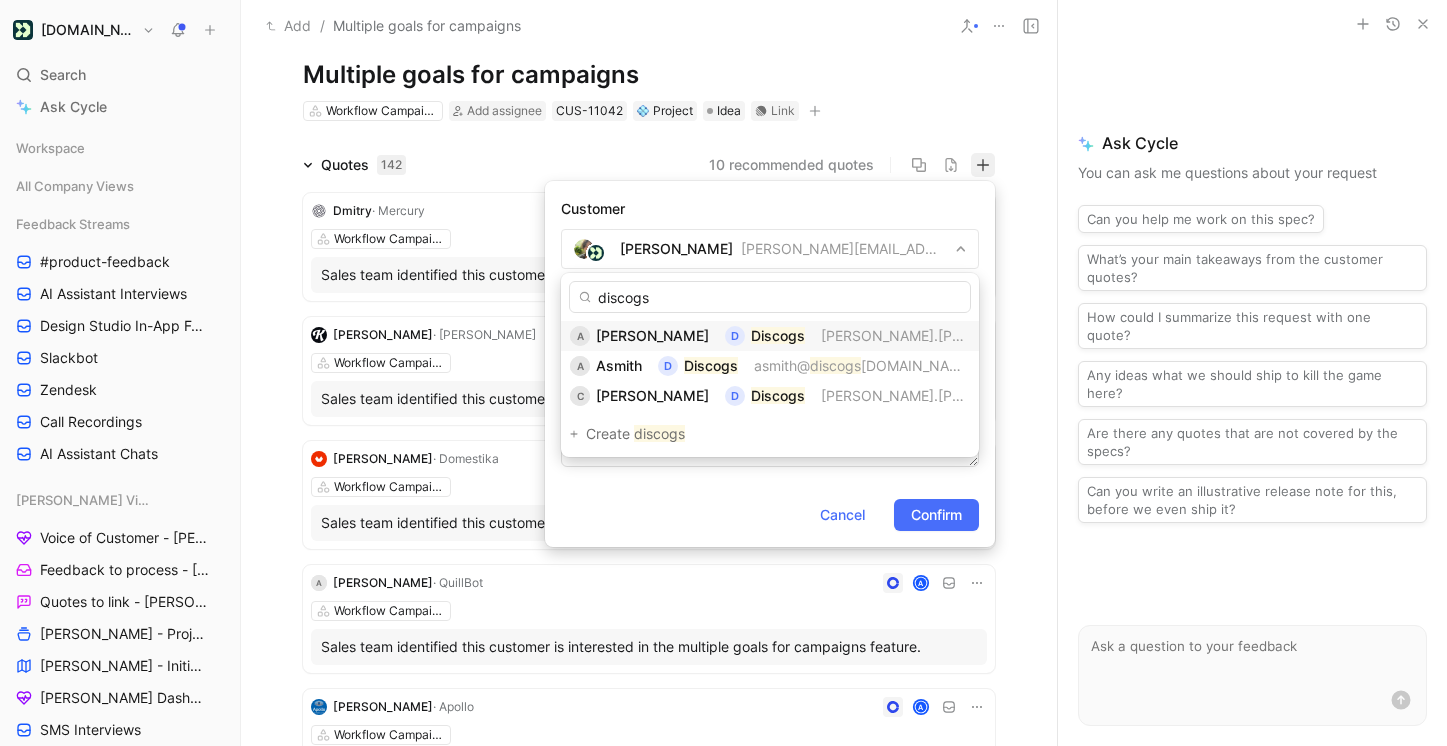 type on "discogs" 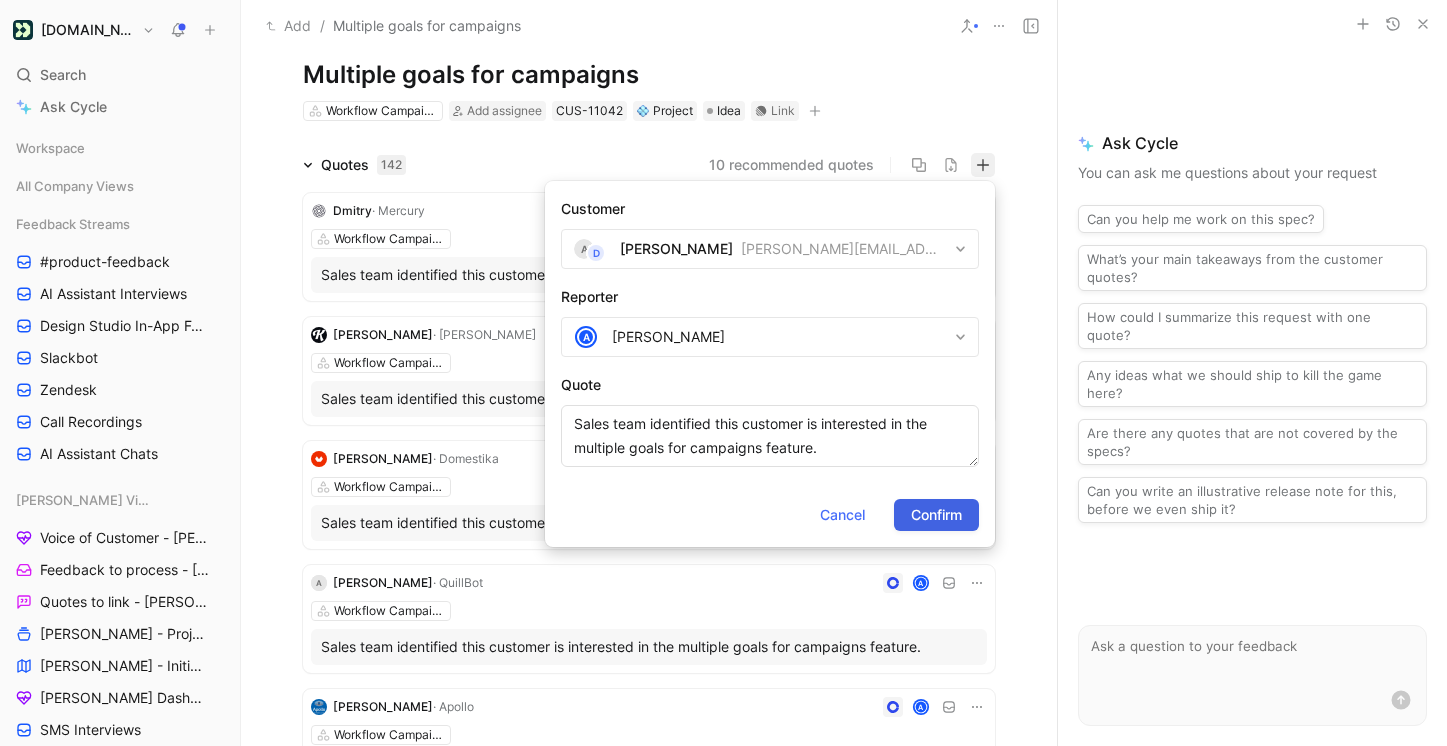 click on "Confirm" at bounding box center [936, 515] 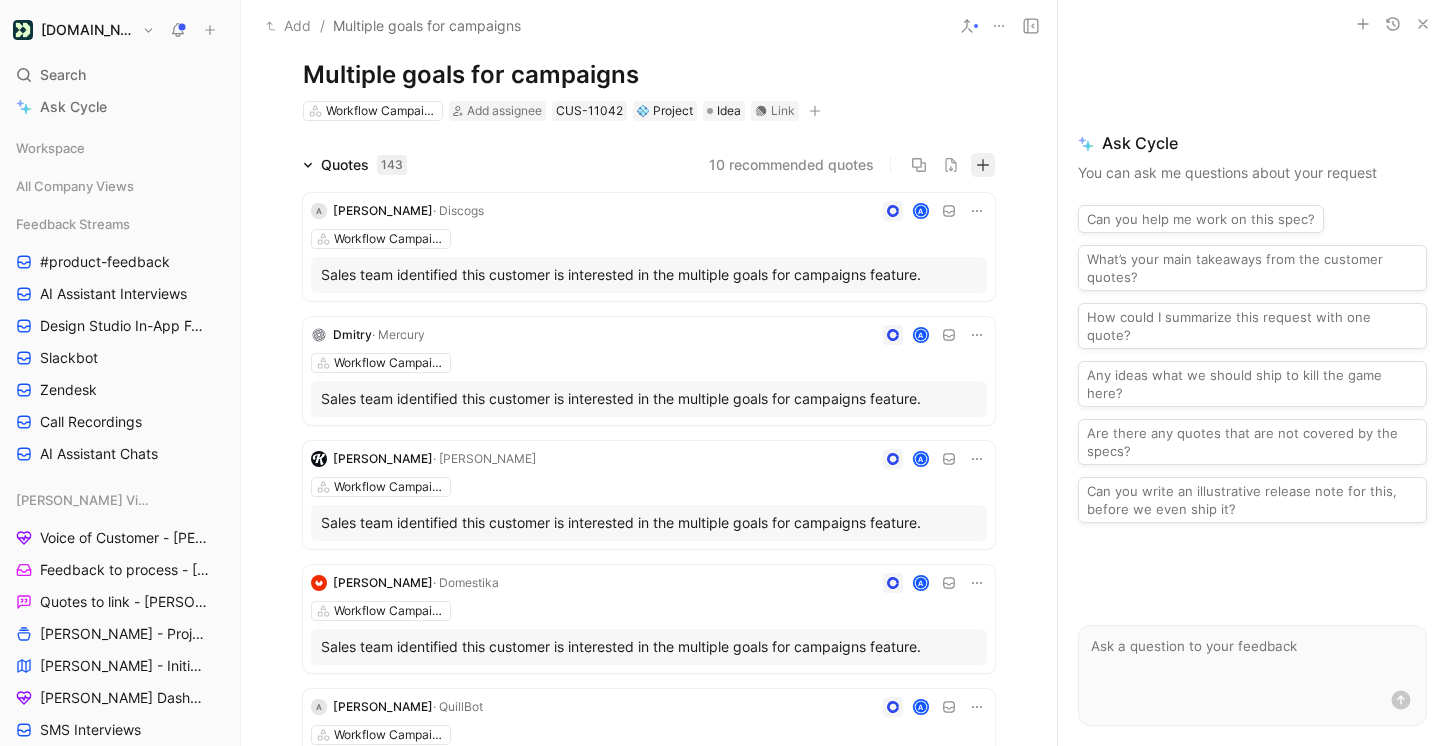 click 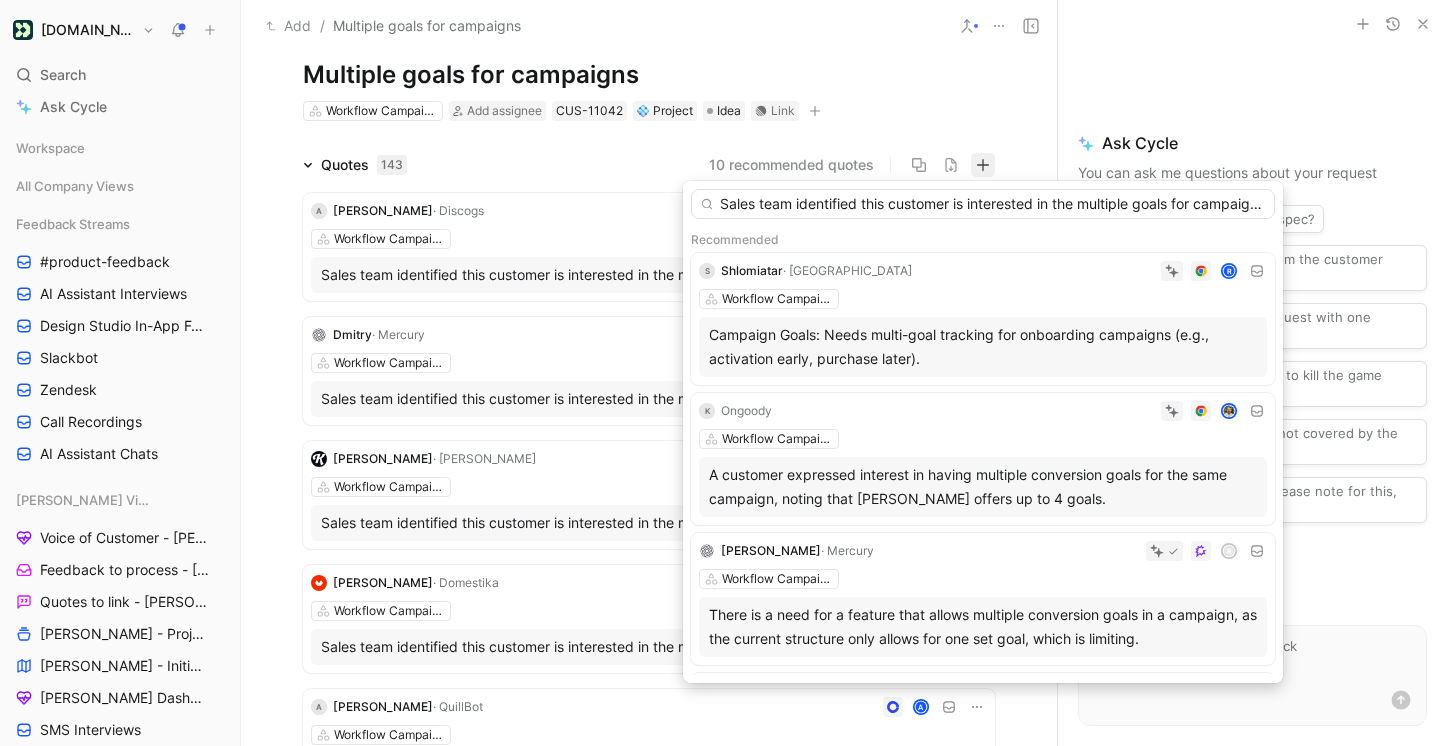 scroll, scrollTop: 0, scrollLeft: 65, axis: horizontal 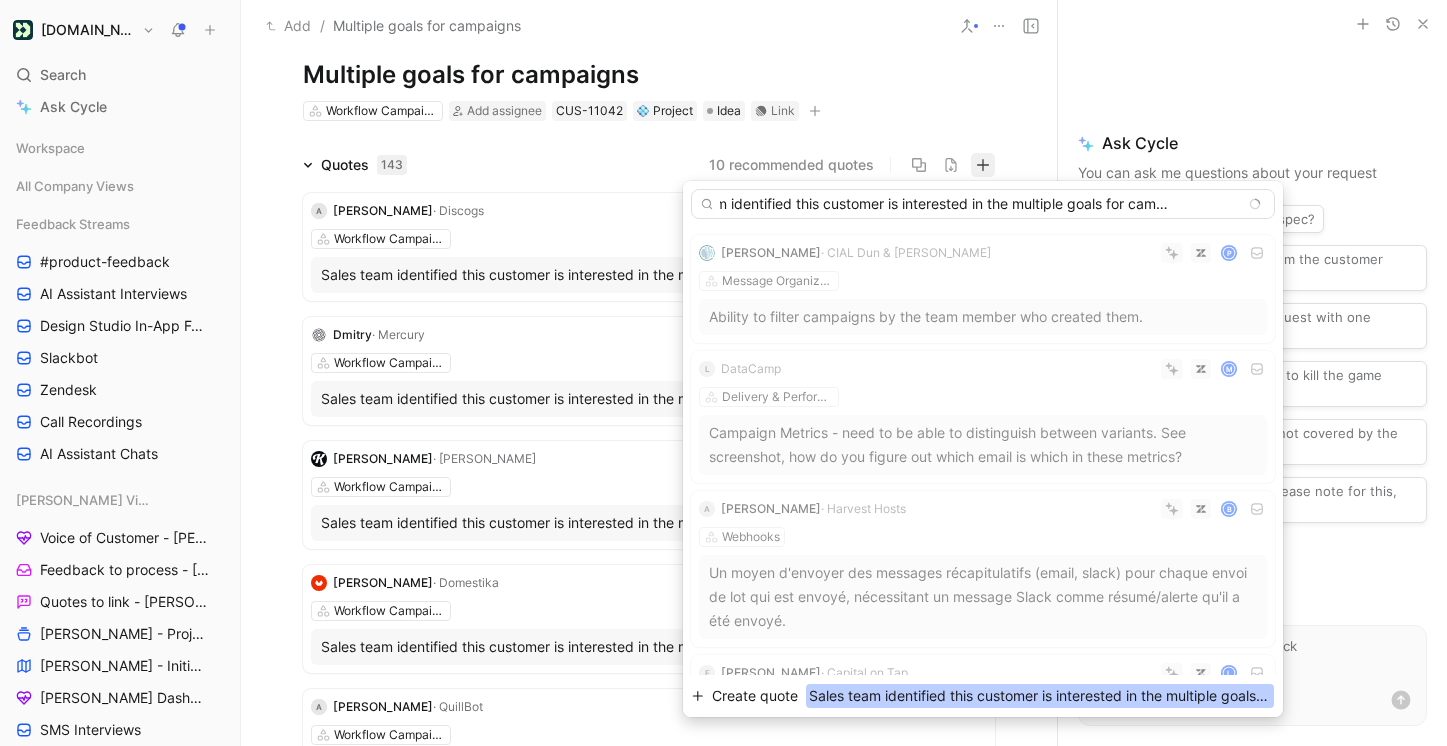 type on "Sales team identified this customer is interested in the multiple goals for campaigns feature." 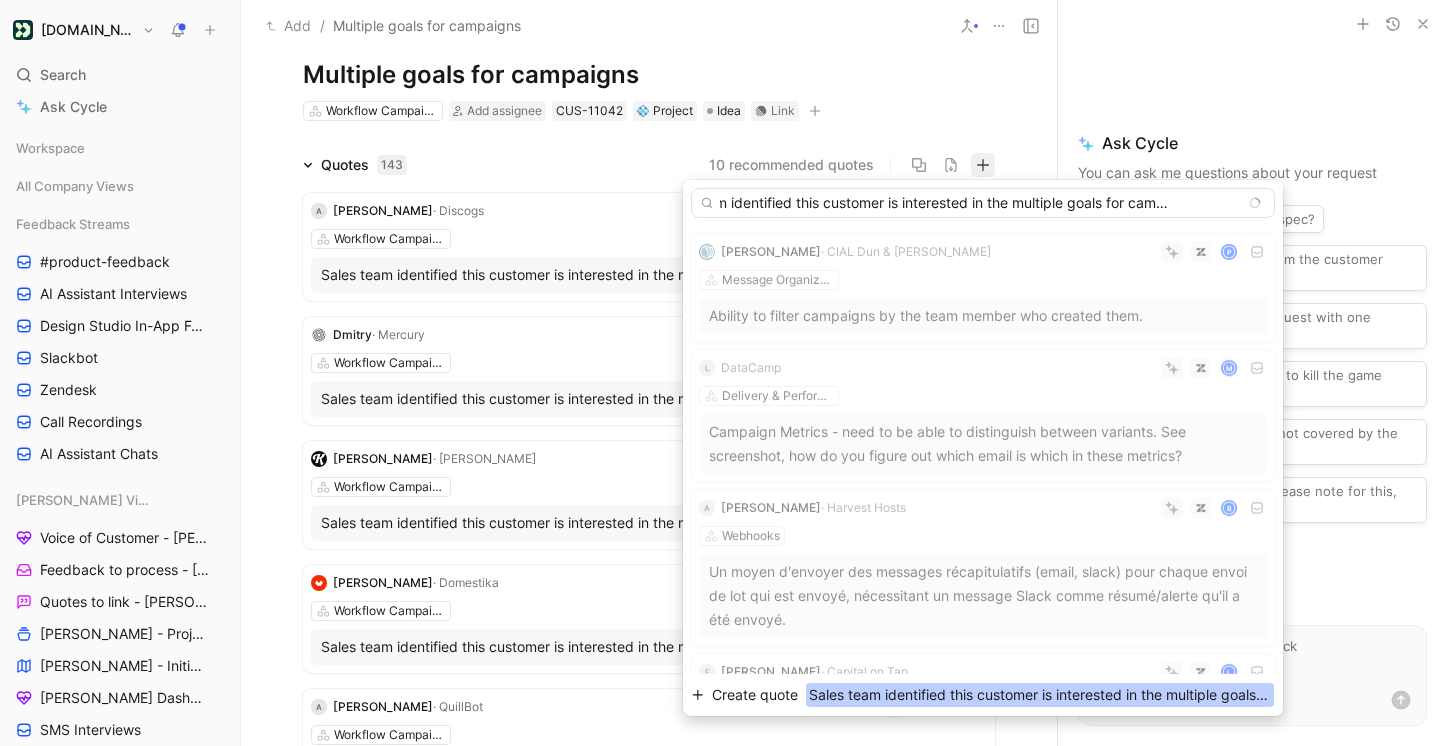 scroll, scrollTop: 0, scrollLeft: 0, axis: both 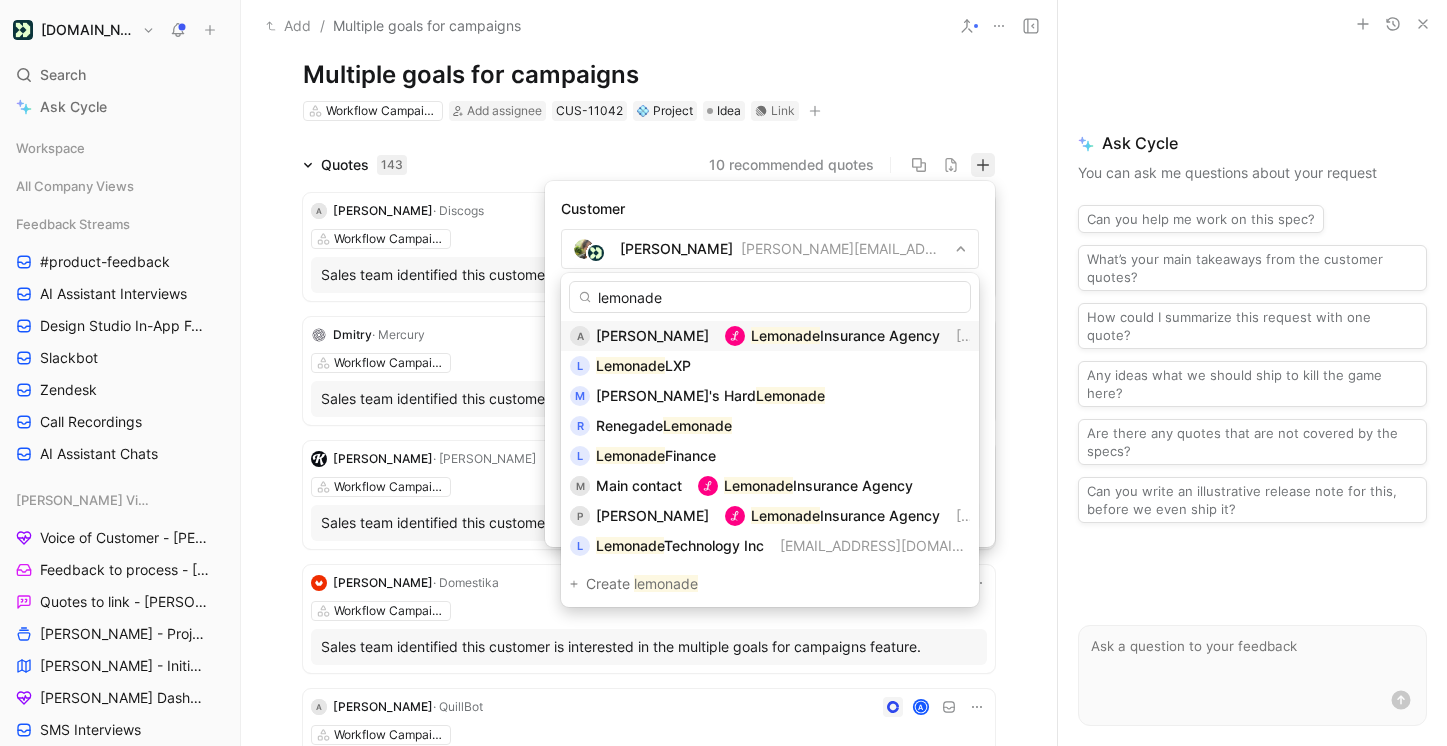 type on "lemonade" 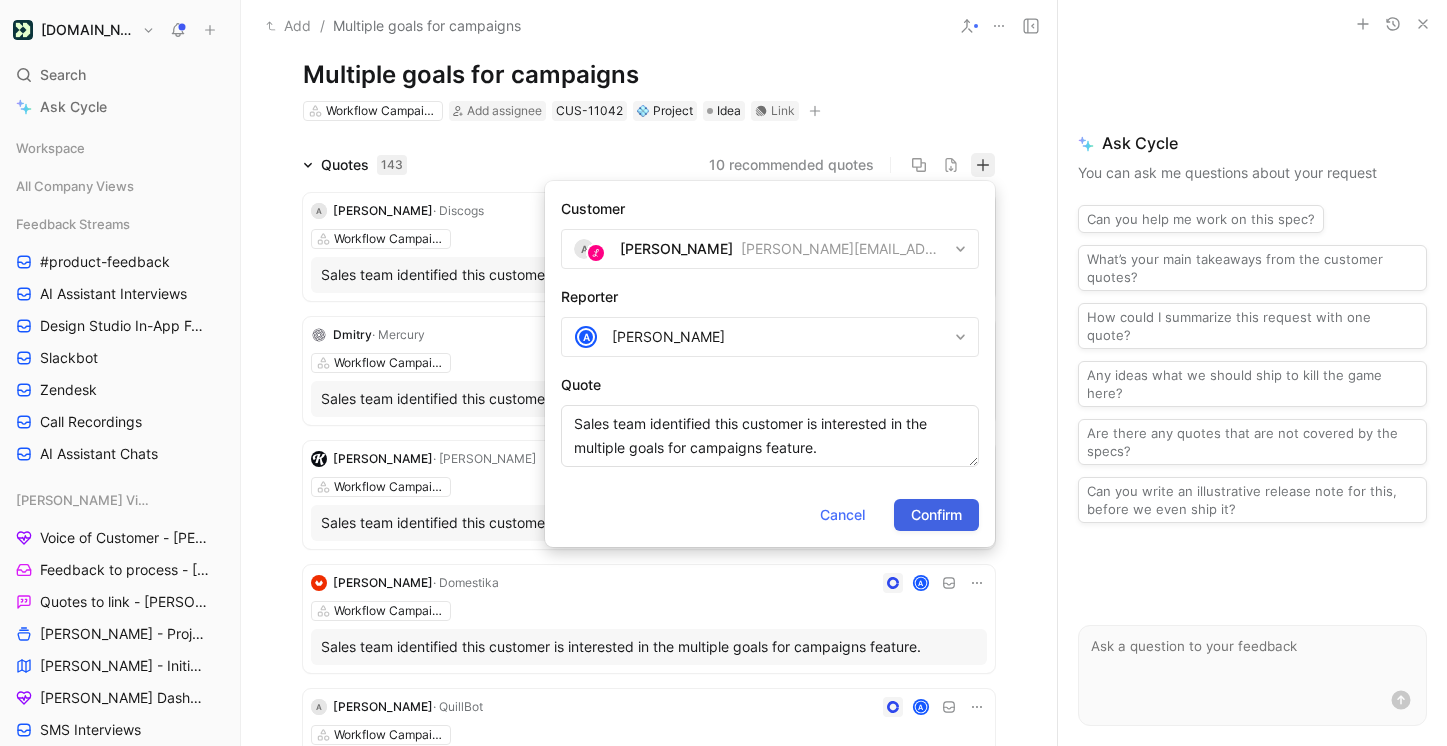 click on "Confirm" at bounding box center [936, 515] 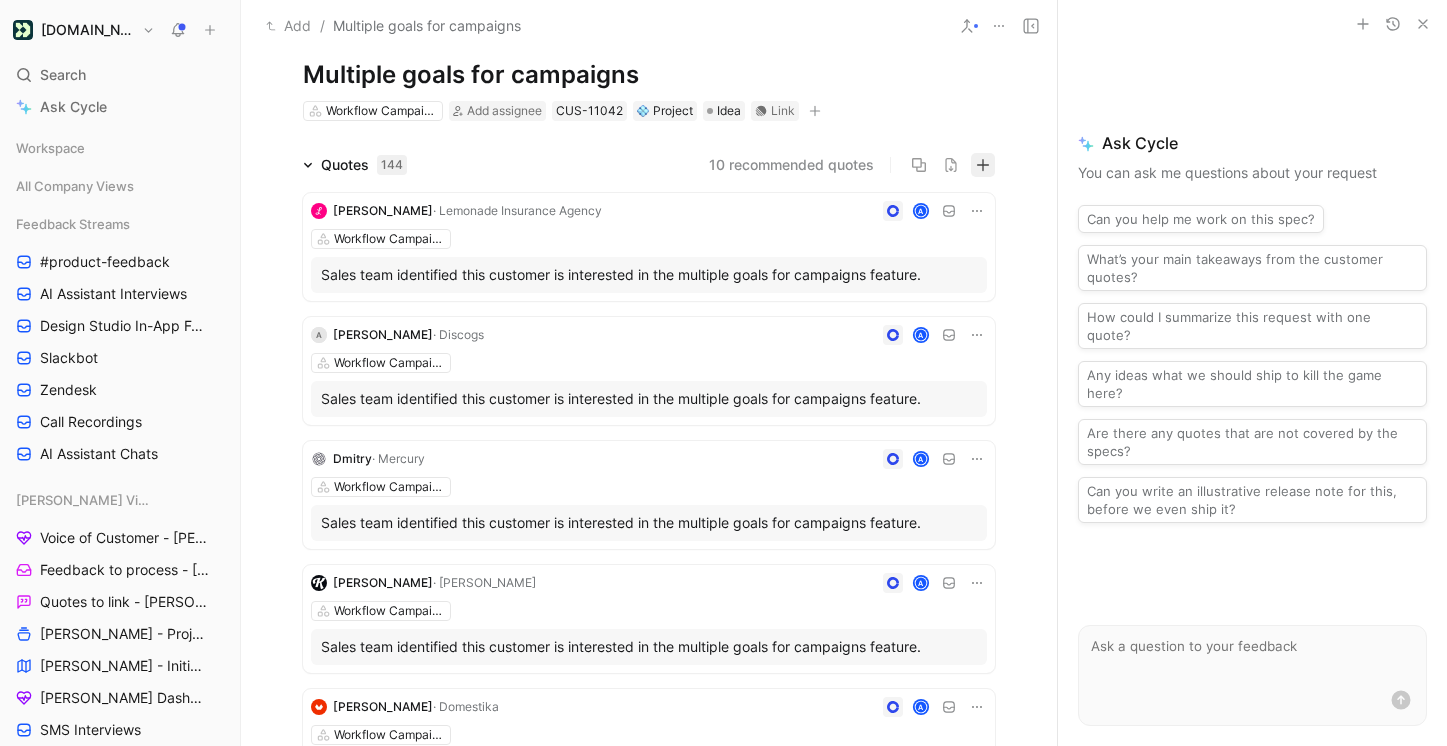 click 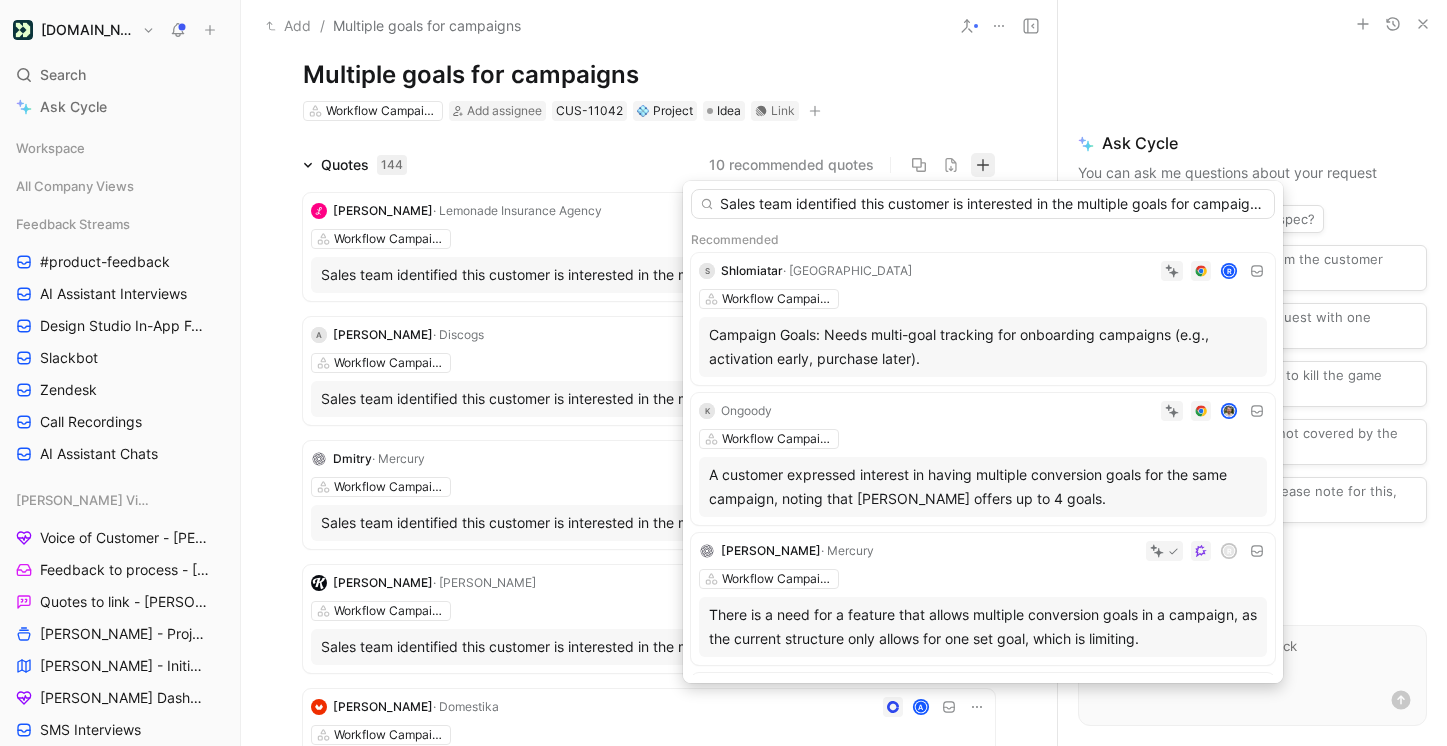 scroll, scrollTop: 0, scrollLeft: 65, axis: horizontal 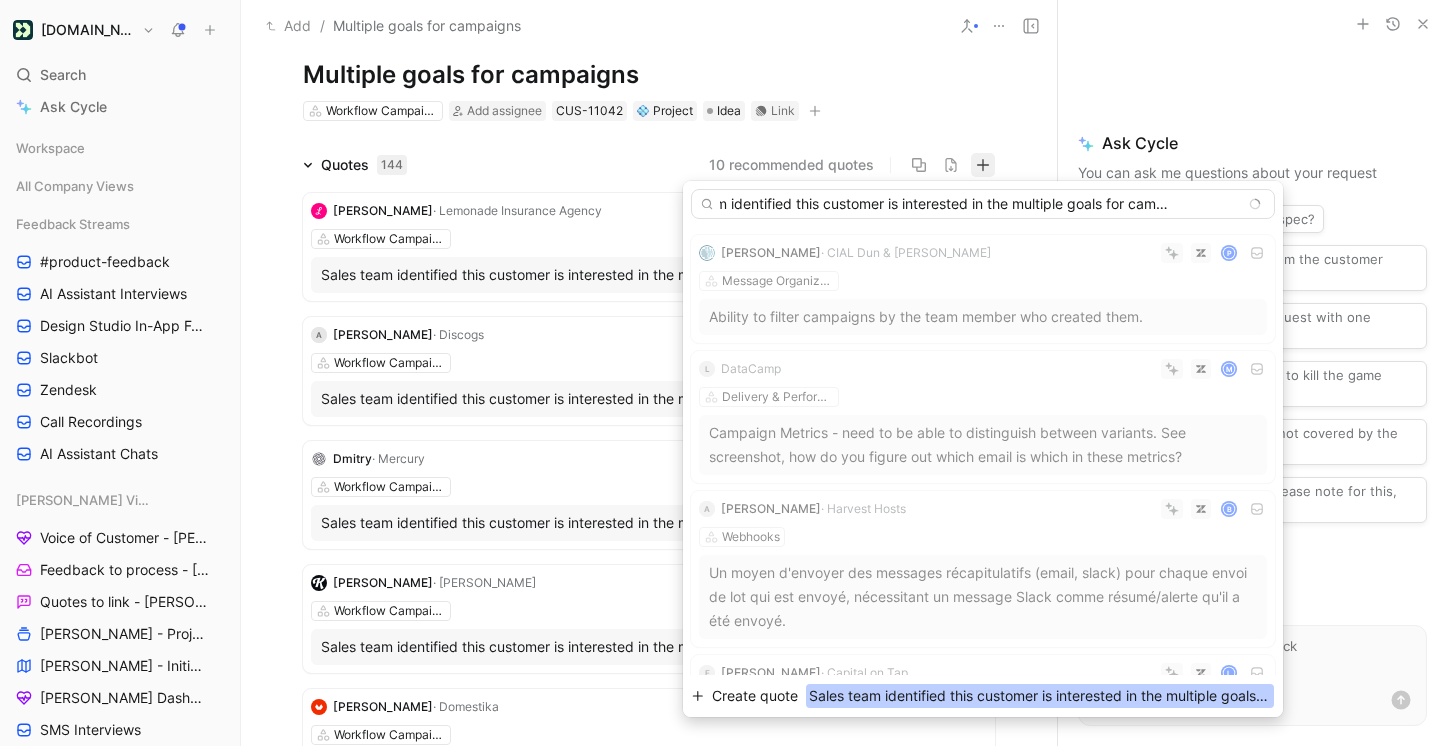 type on "Sales team identified this customer is interested in the multiple goals for campaigns feature." 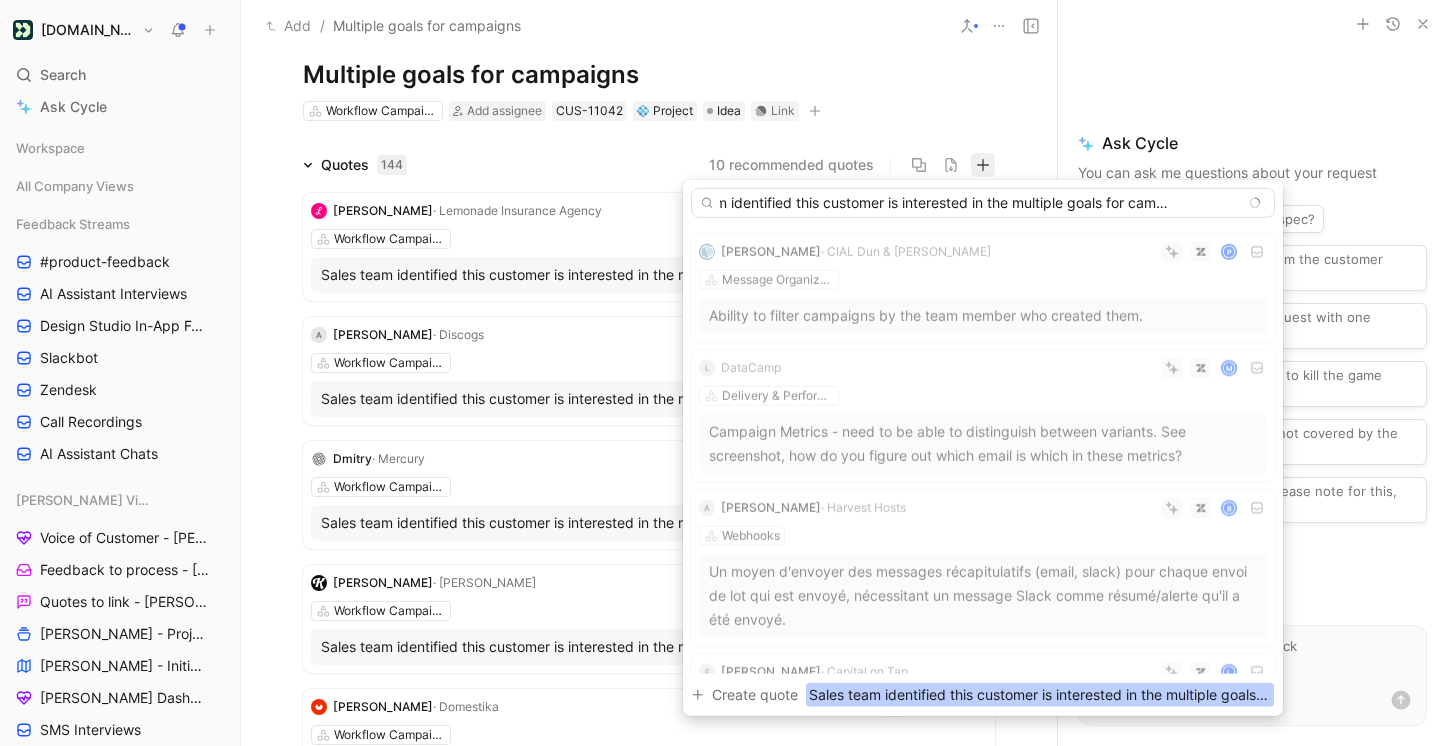 scroll, scrollTop: 0, scrollLeft: 0, axis: both 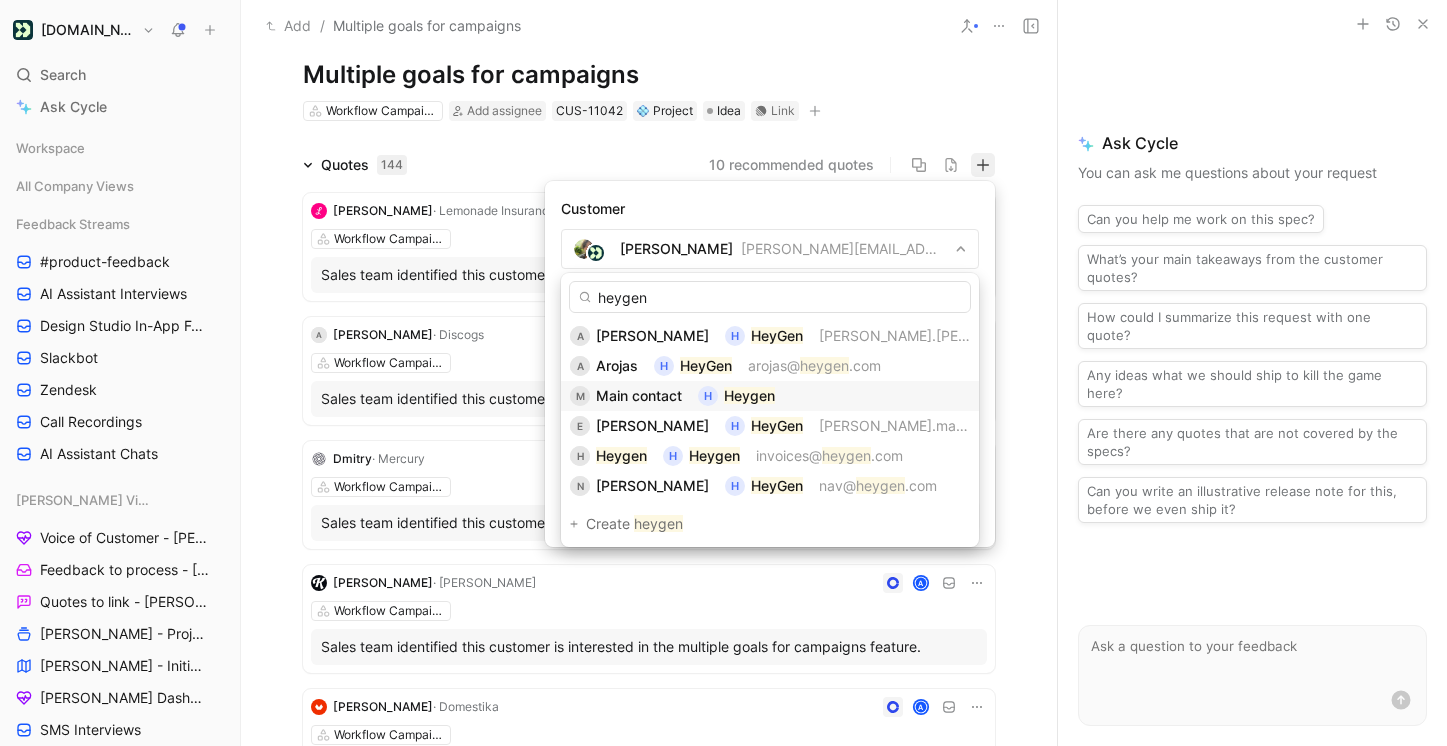 type on "heygen" 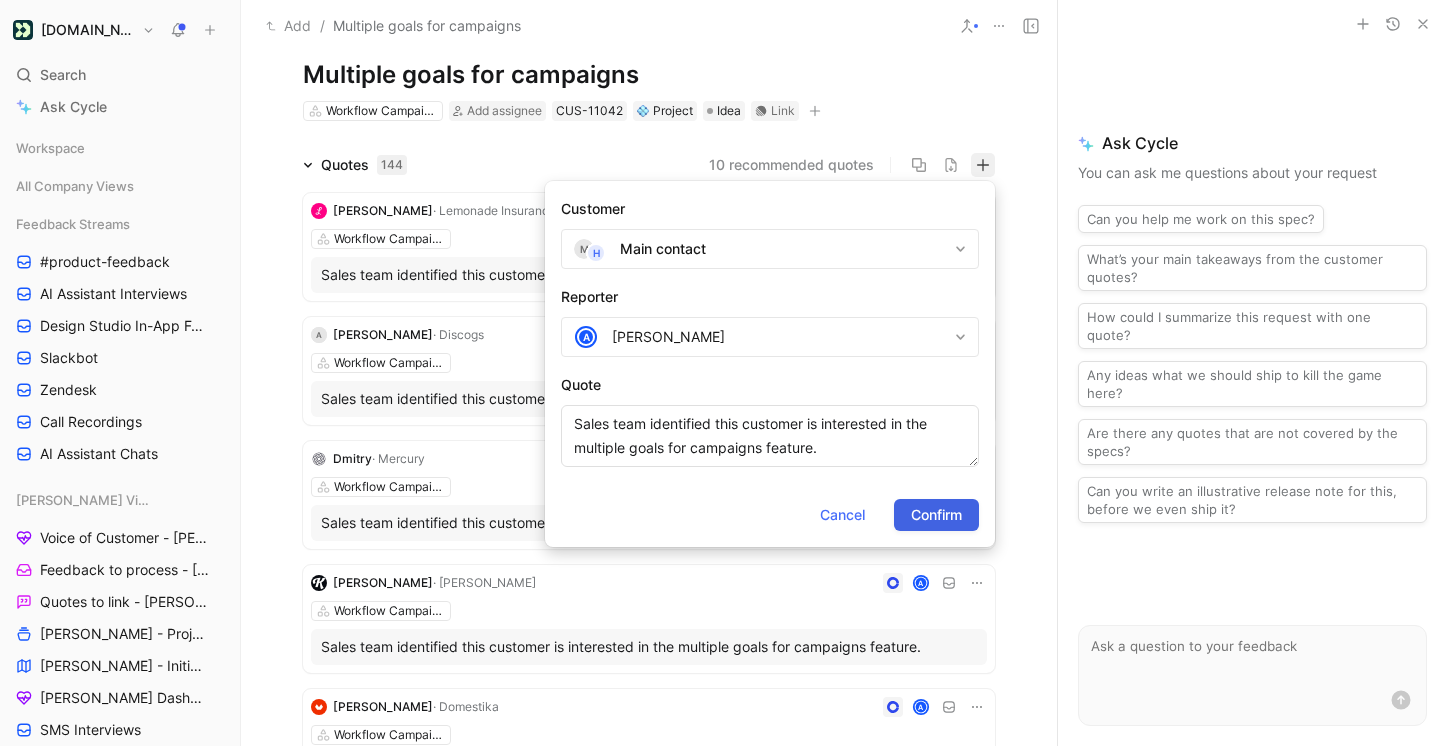 click on "Confirm" at bounding box center (936, 515) 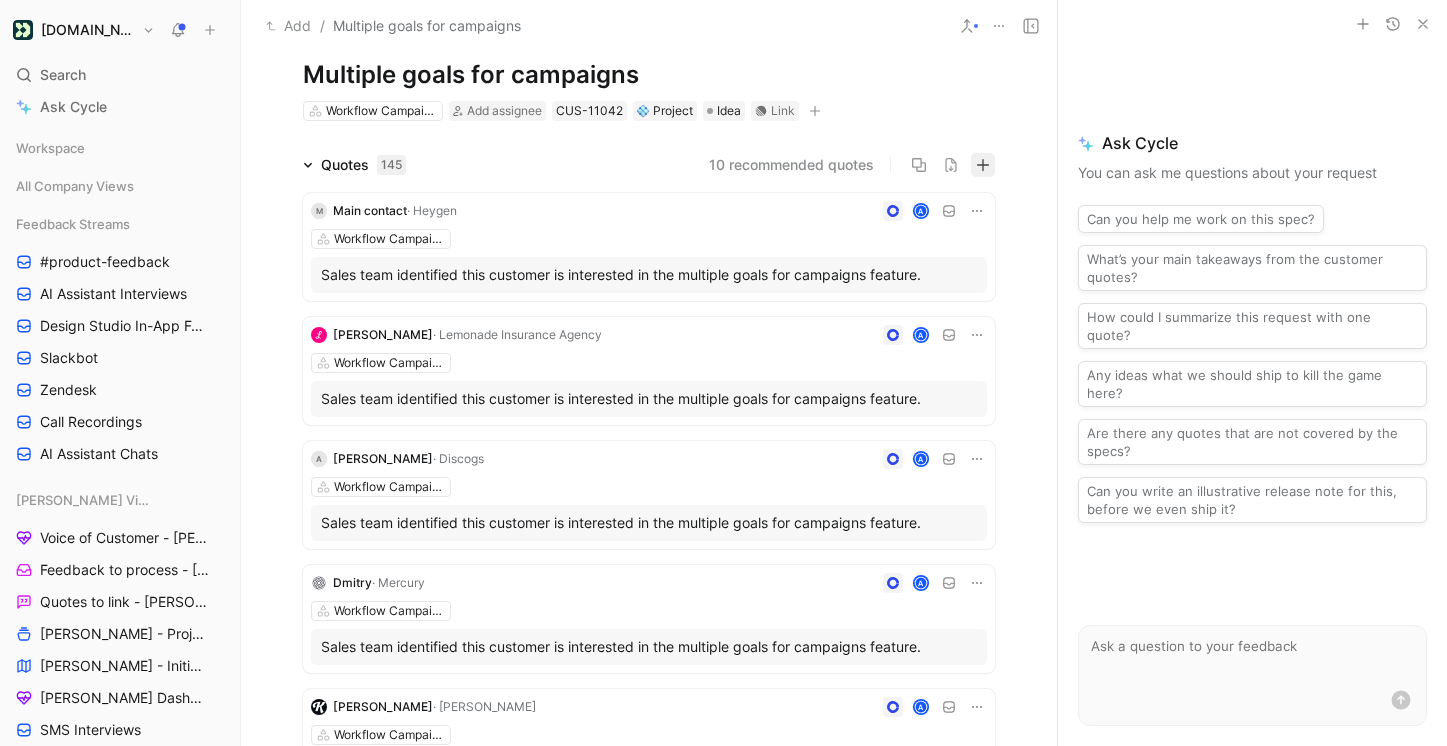 click at bounding box center (983, 165) 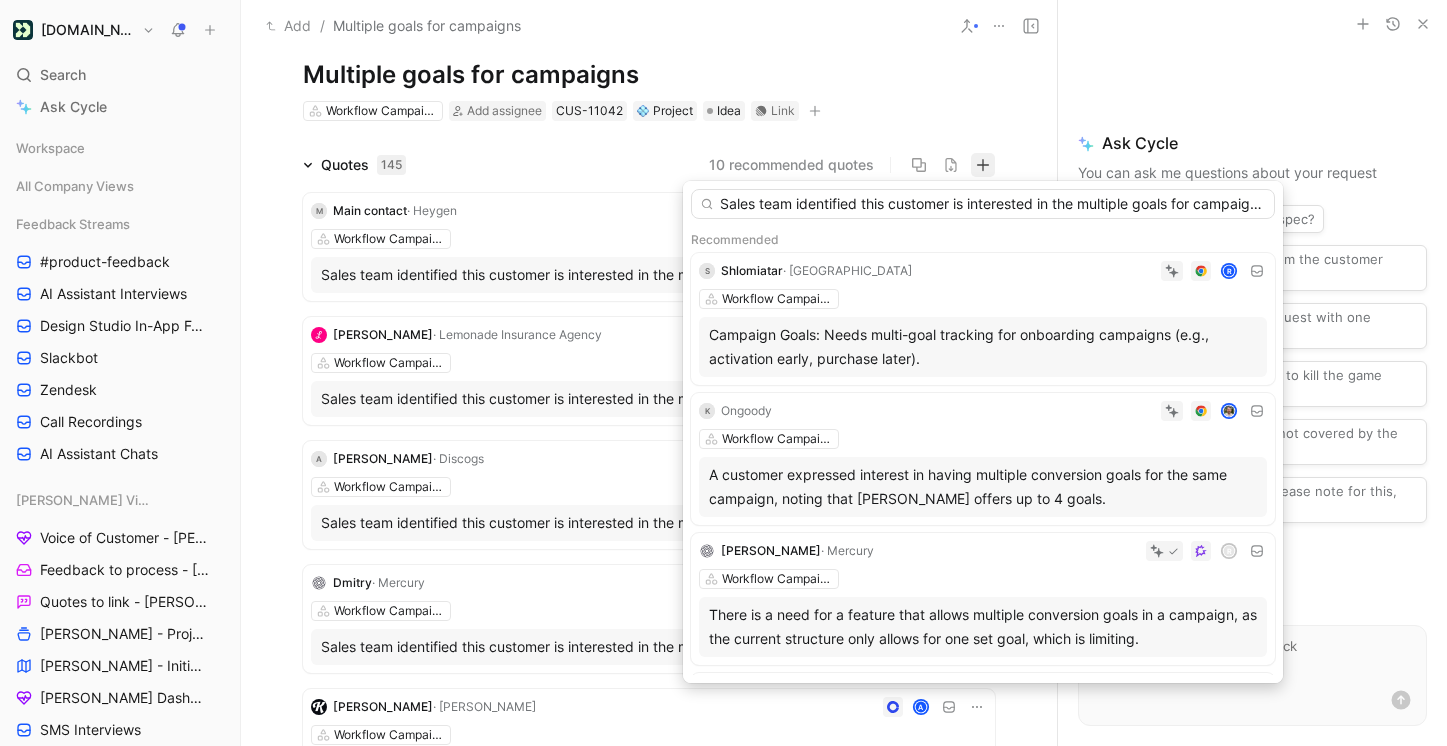 scroll, scrollTop: 0, scrollLeft: 65, axis: horizontal 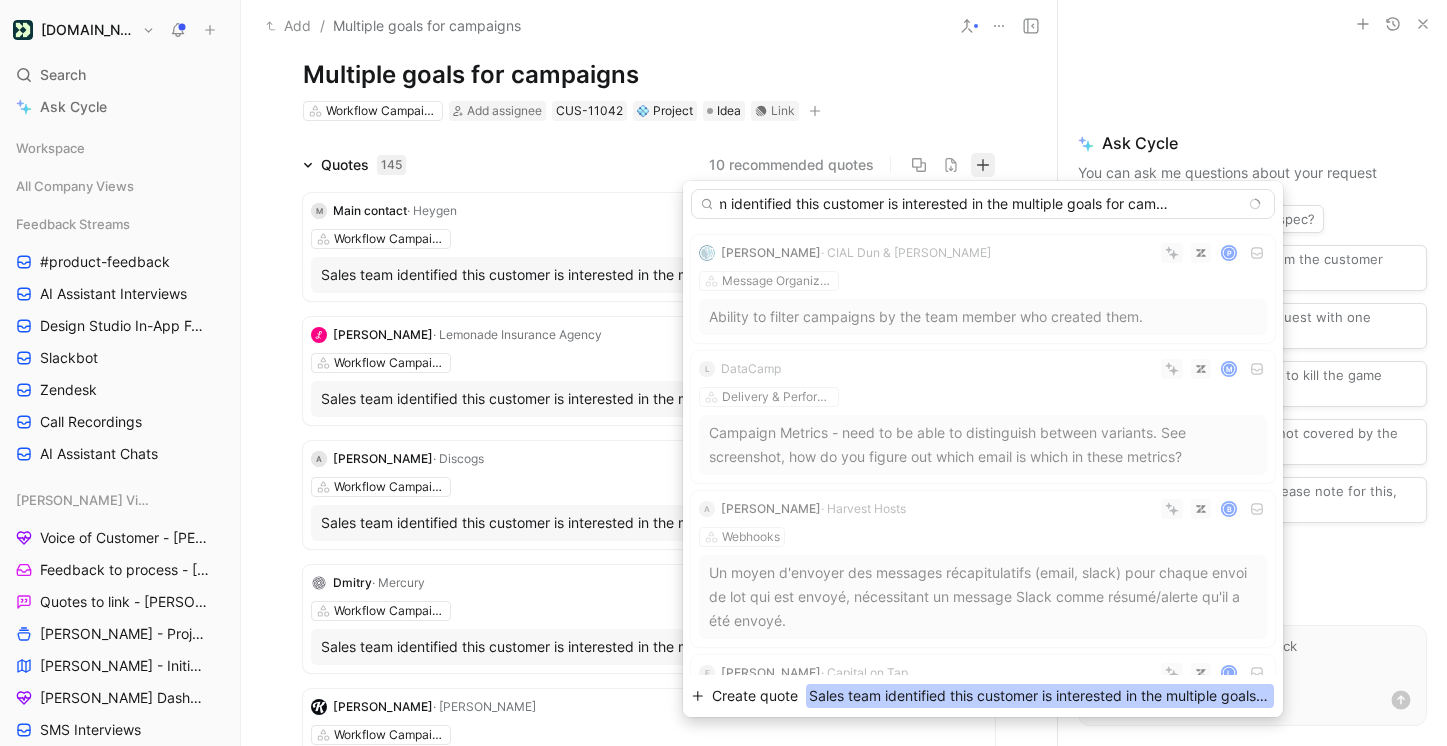 type on "Sales team identified this customer is interested in the multiple goals for campaigns feature." 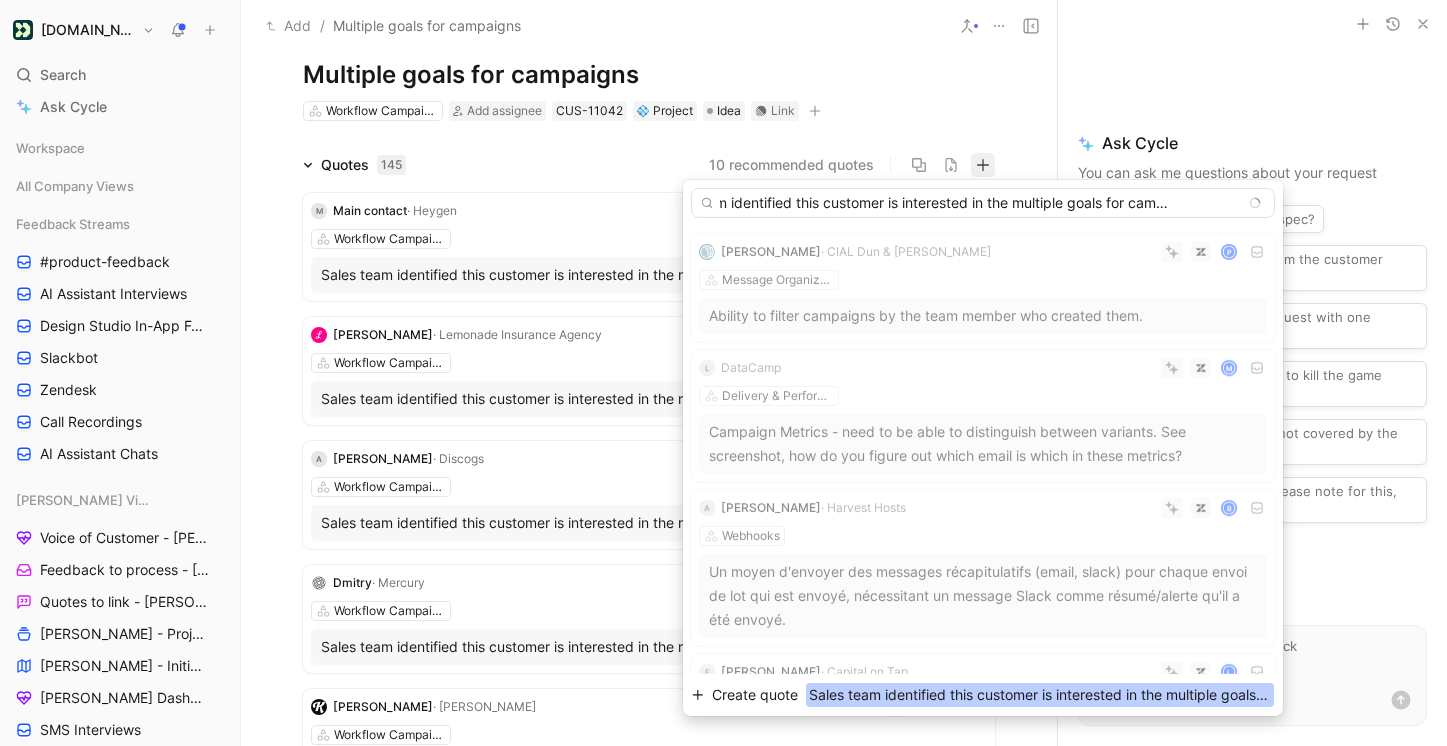 scroll, scrollTop: 0, scrollLeft: 0, axis: both 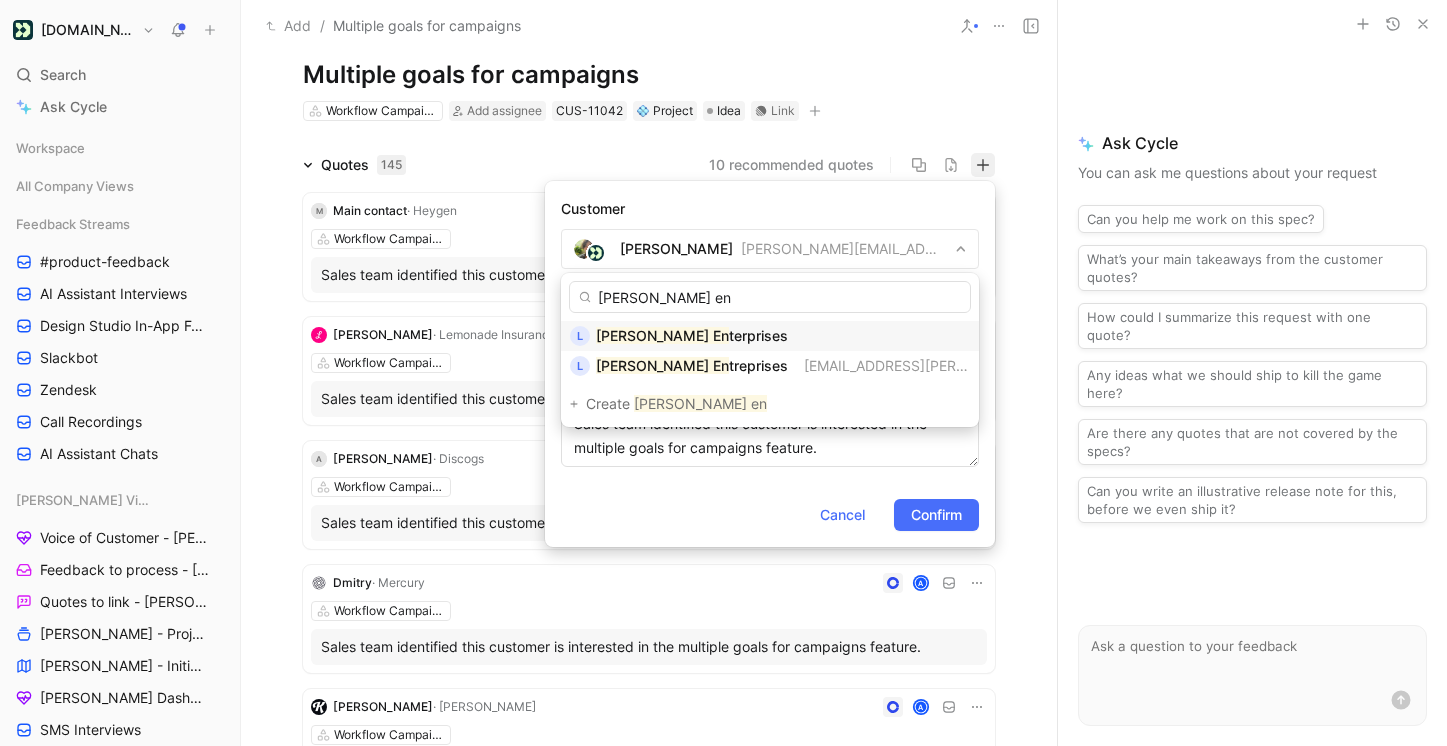 type on "[PERSON_NAME] en" 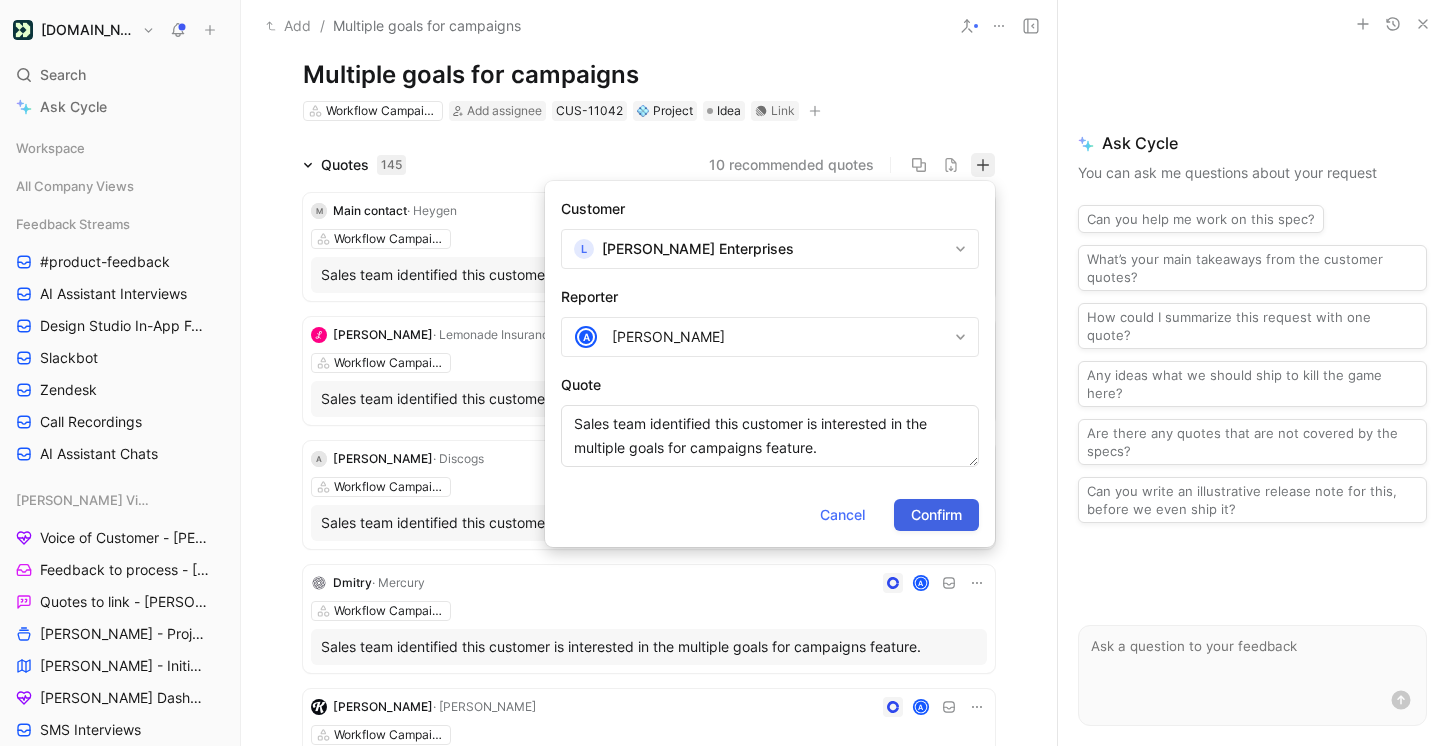 click on "Confirm" at bounding box center [936, 515] 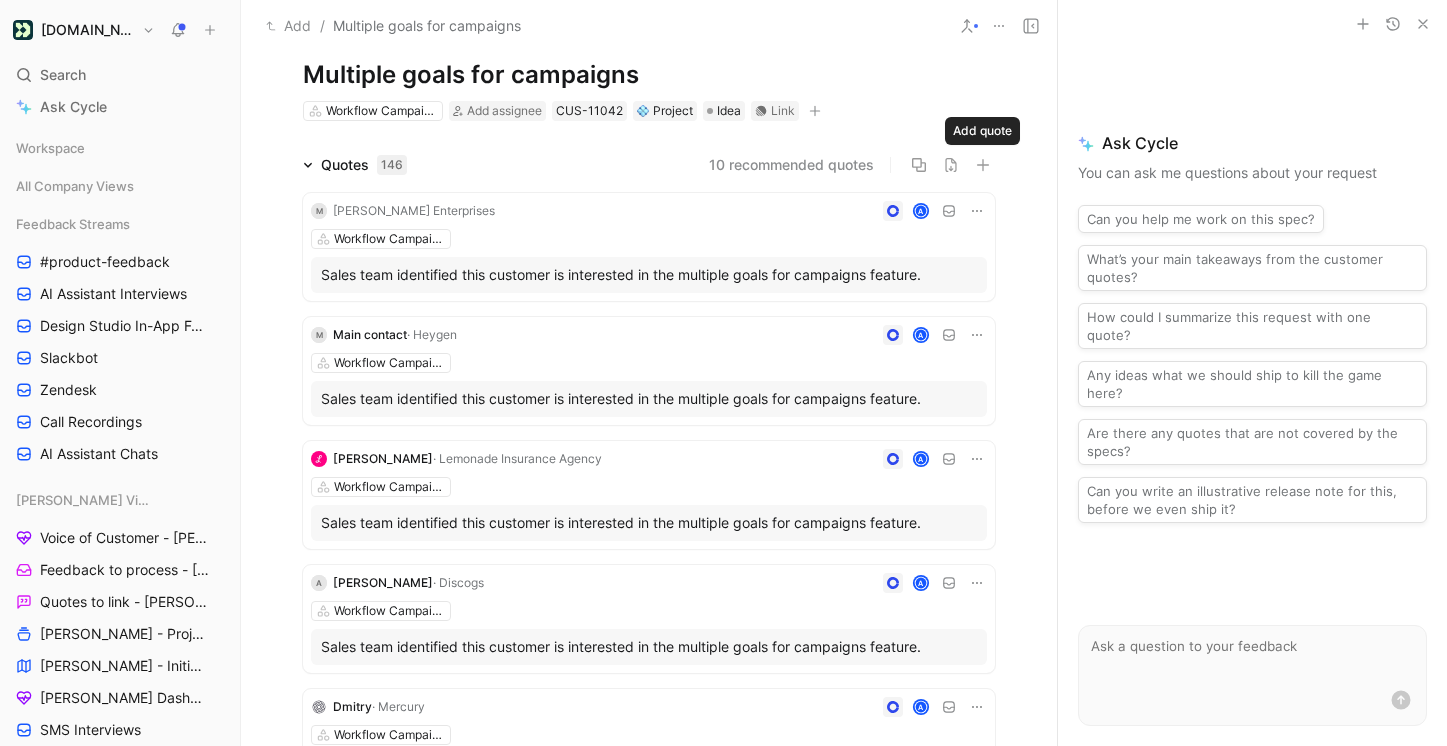 click 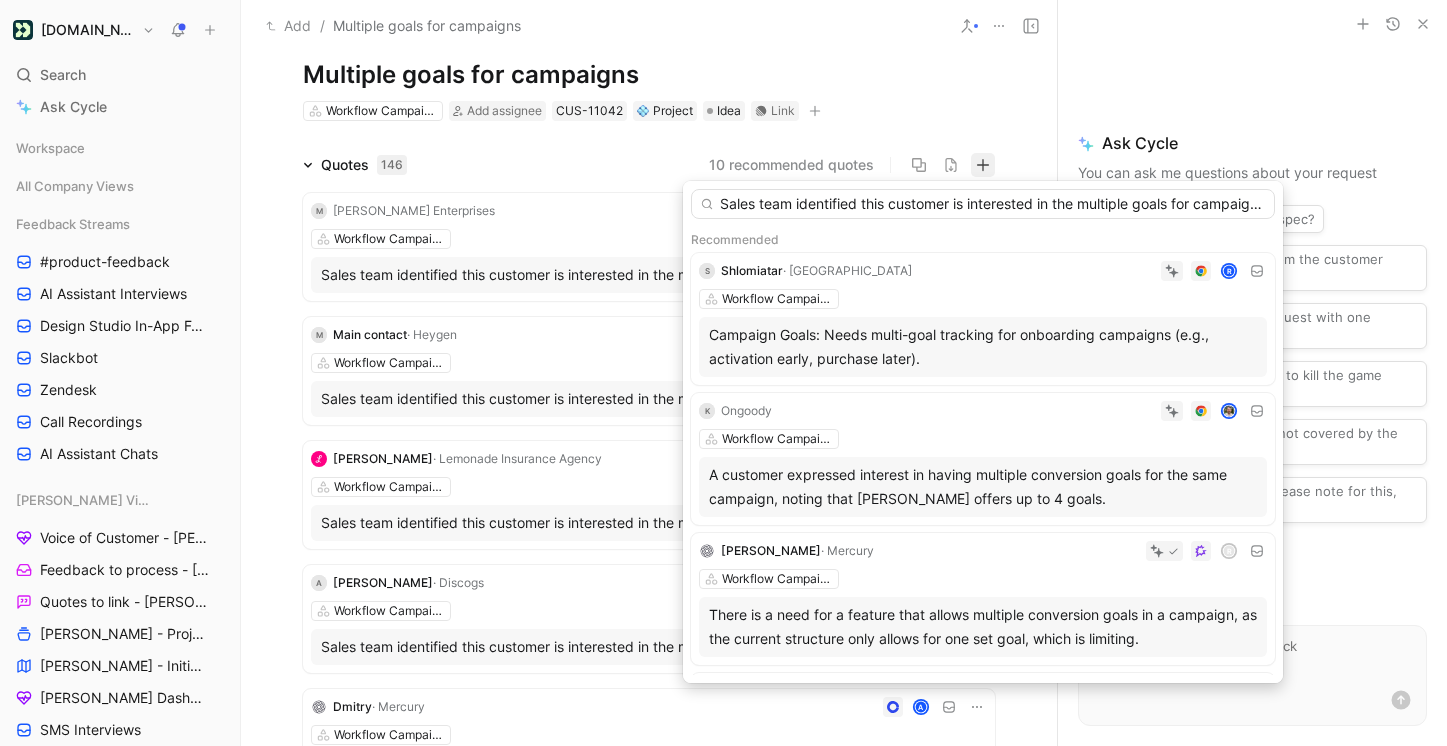 scroll, scrollTop: 0, scrollLeft: 65, axis: horizontal 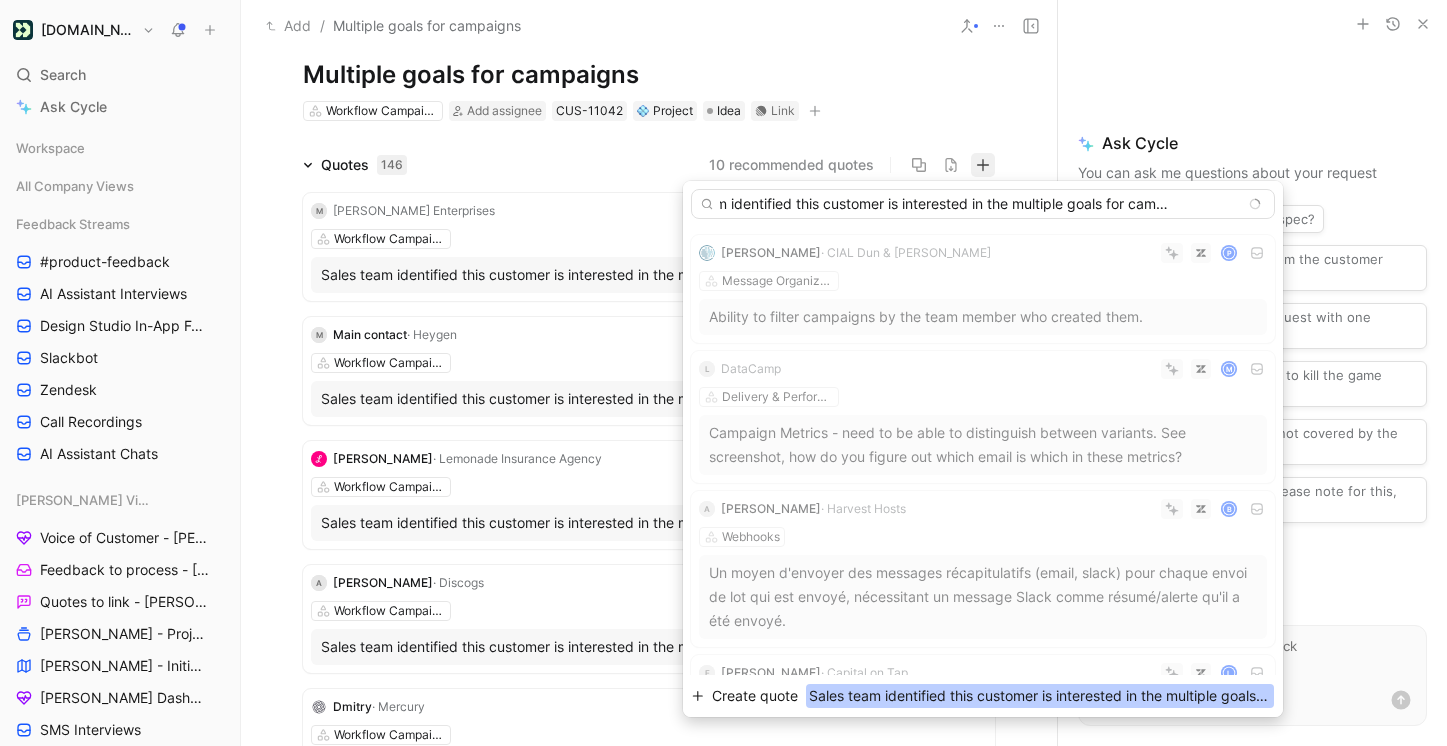 type on "Sales team identified this customer is interested in the multiple goals for campaigns feature." 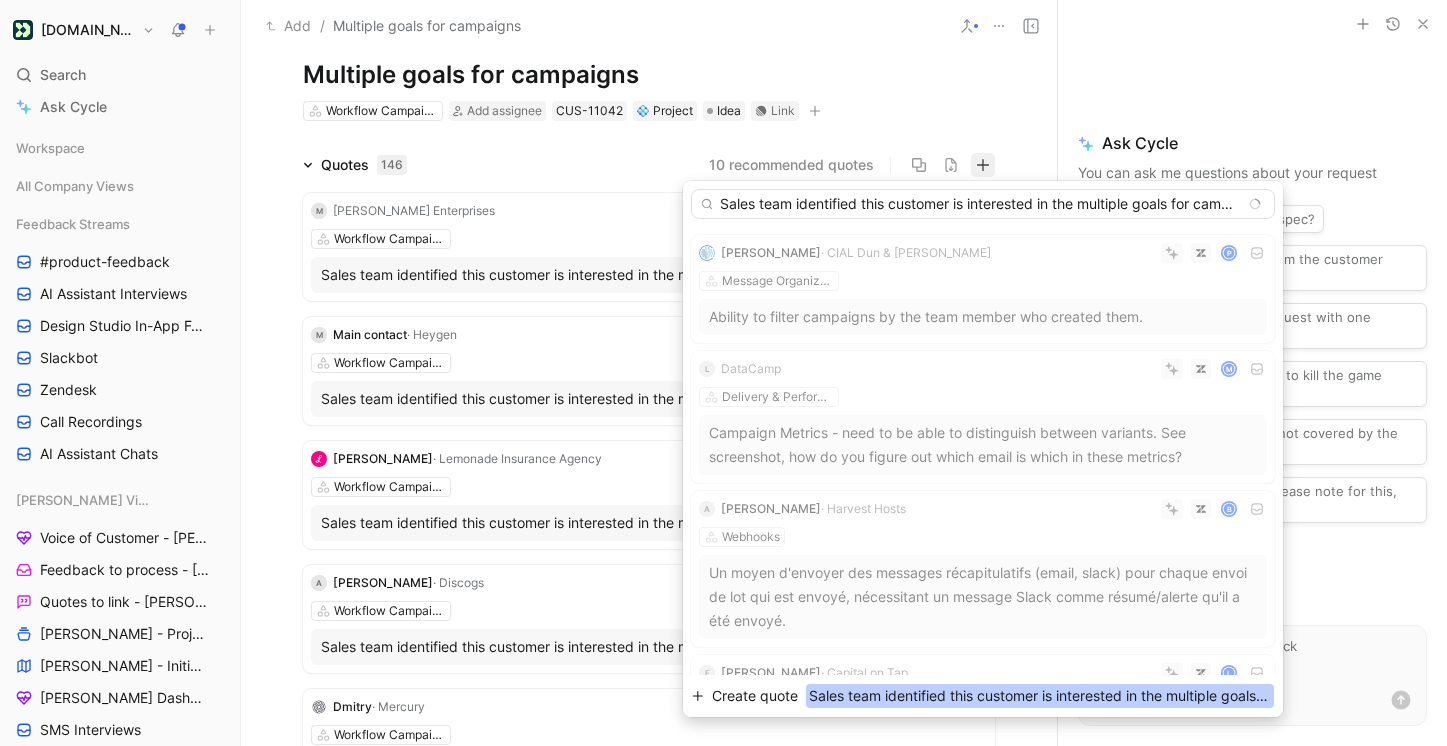 click on "Create quote" at bounding box center [755, 696] 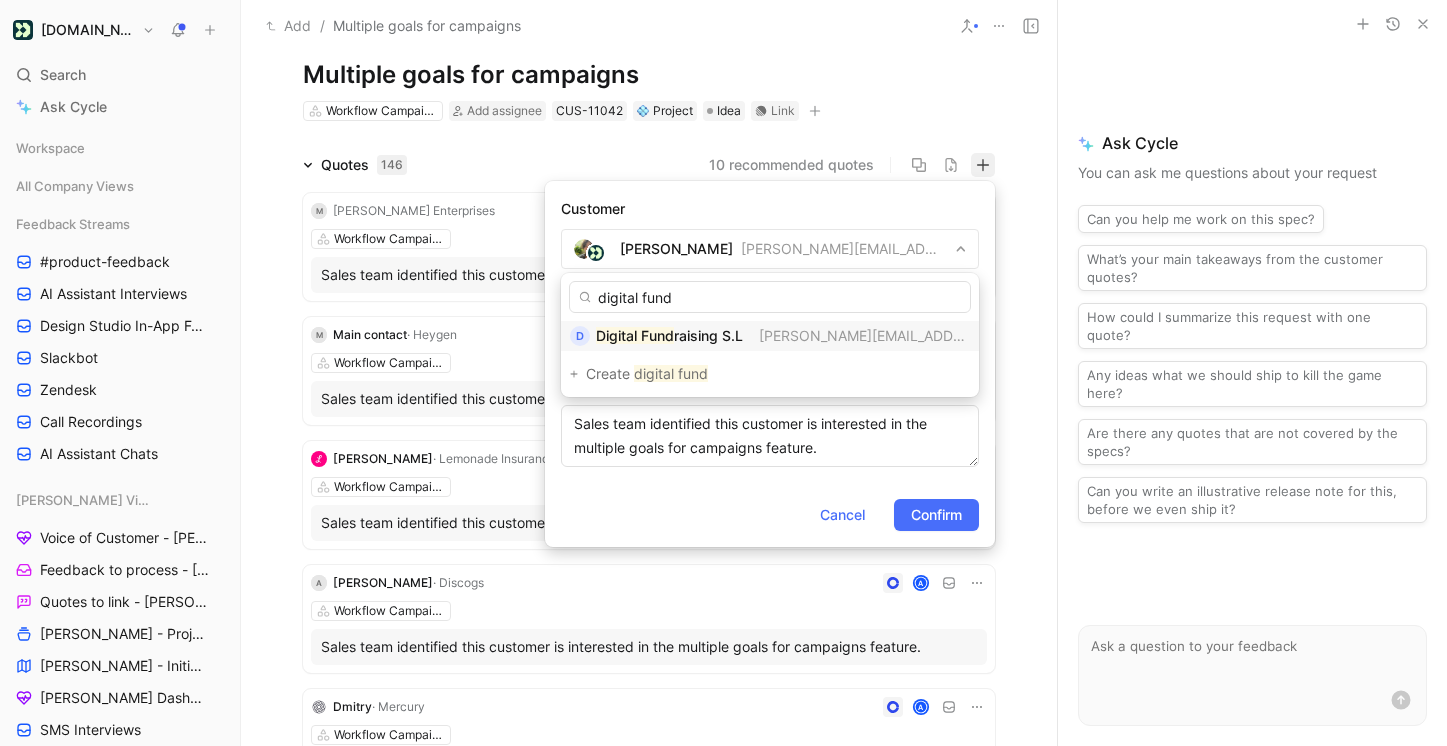 type on "digital fund" 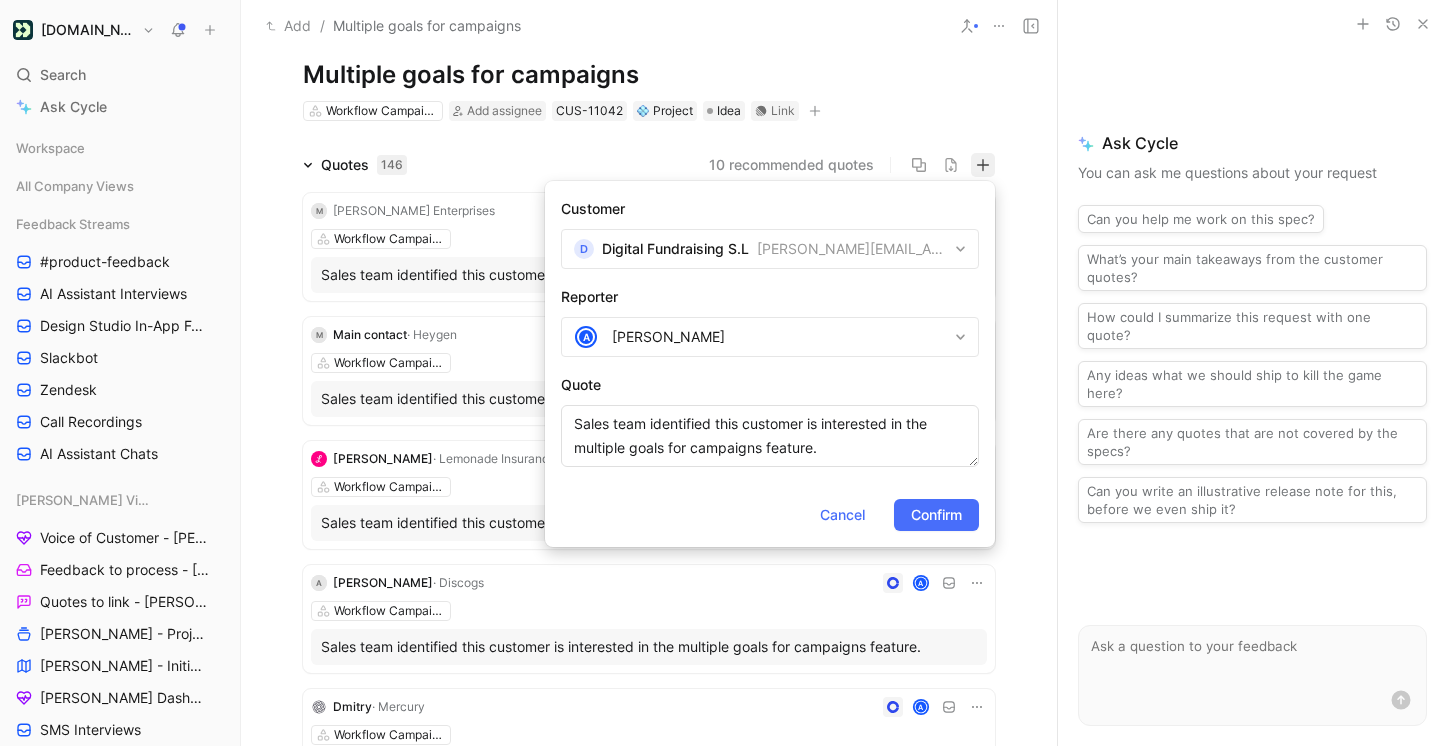 click on "Confirm" at bounding box center (936, 515) 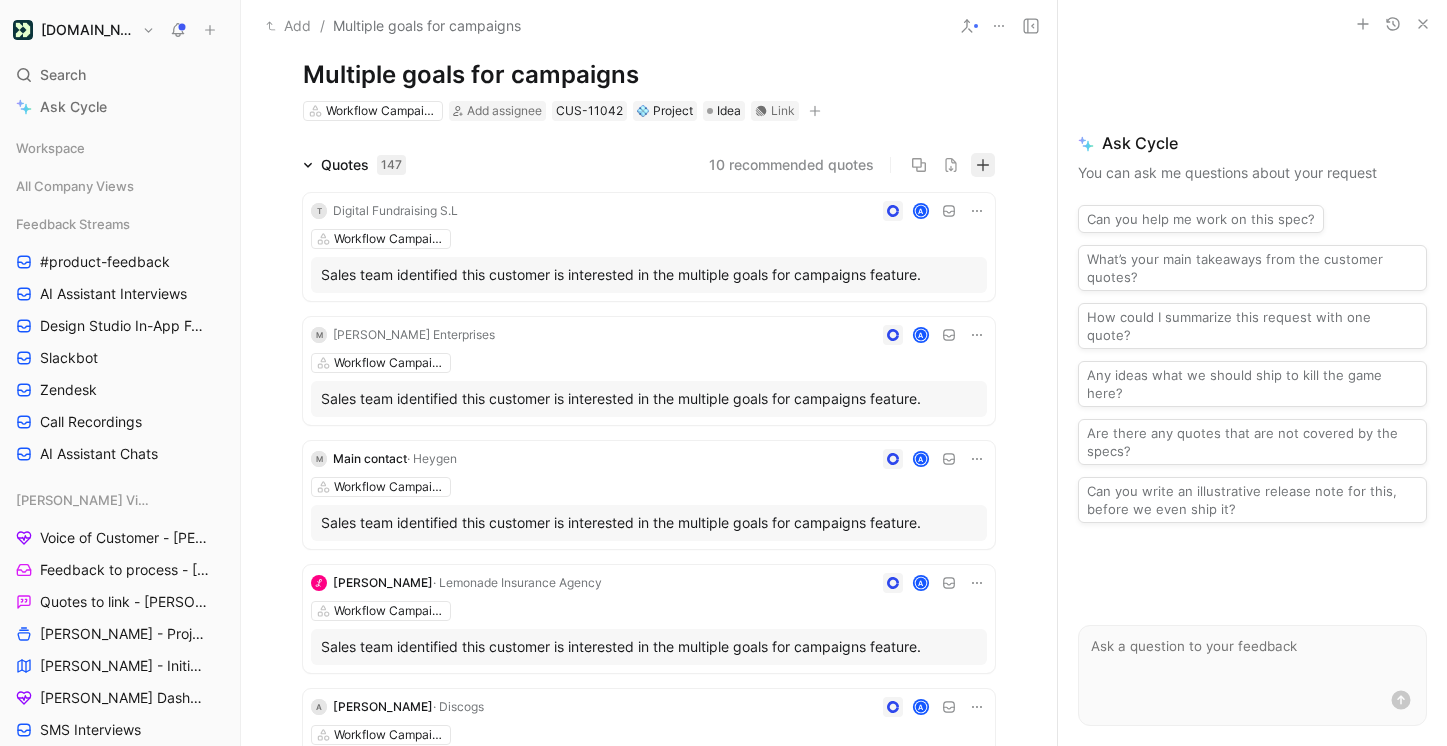 click 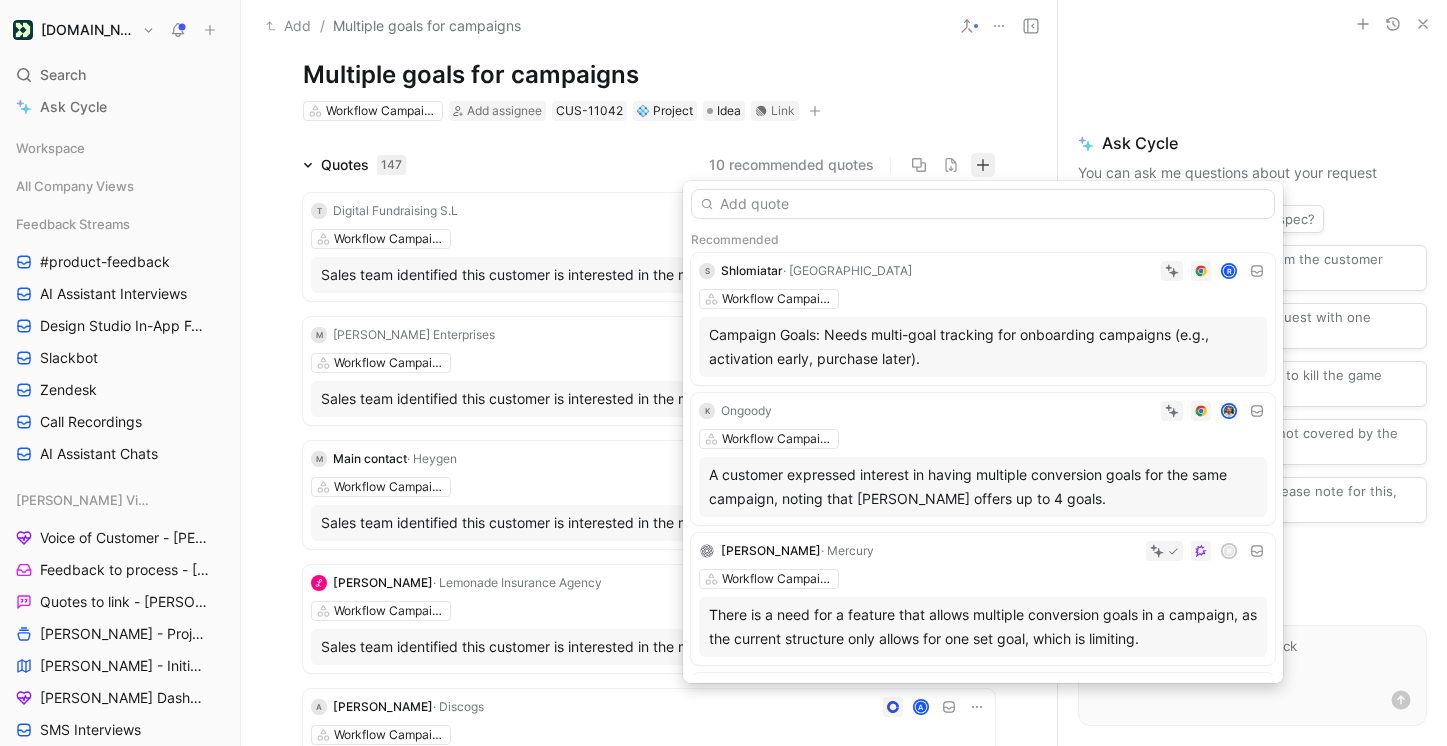 type on "x" 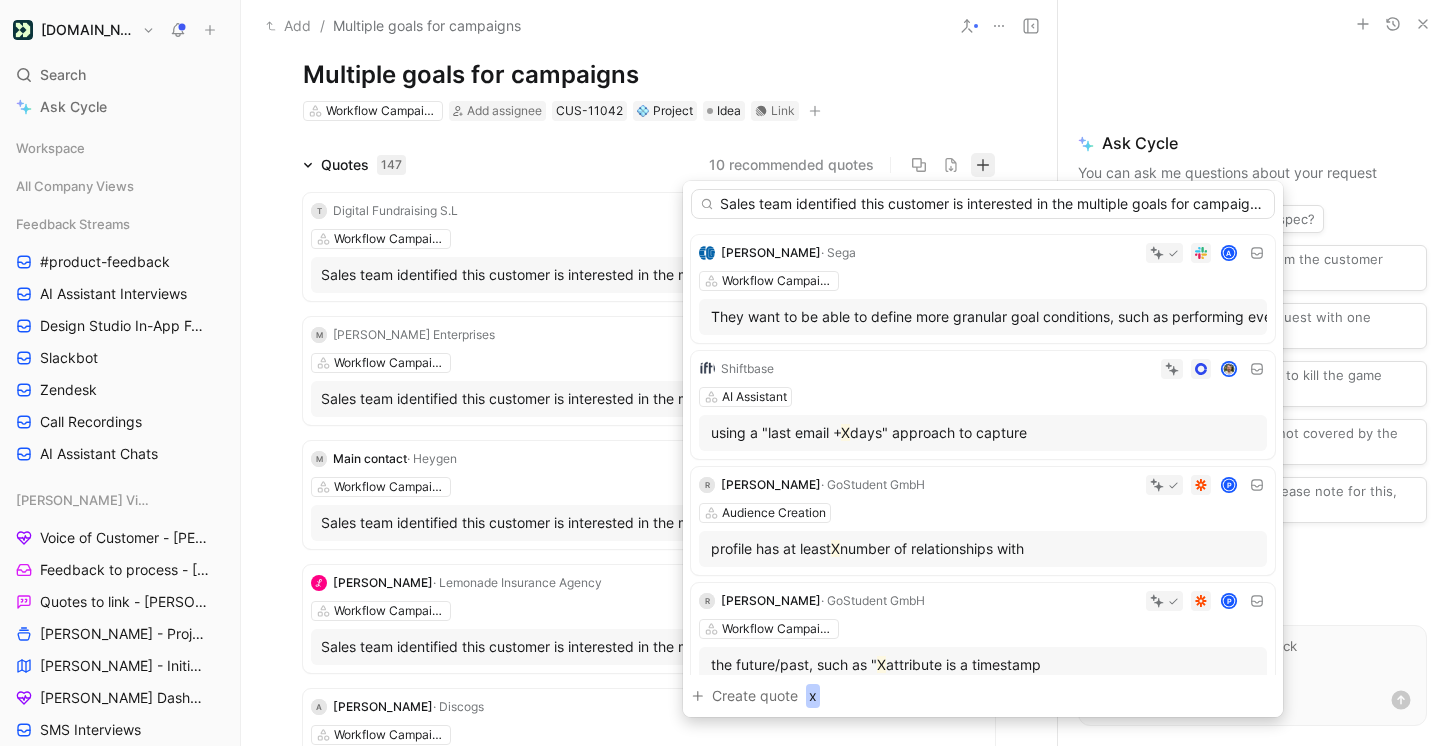 scroll, scrollTop: 0, scrollLeft: 65, axis: horizontal 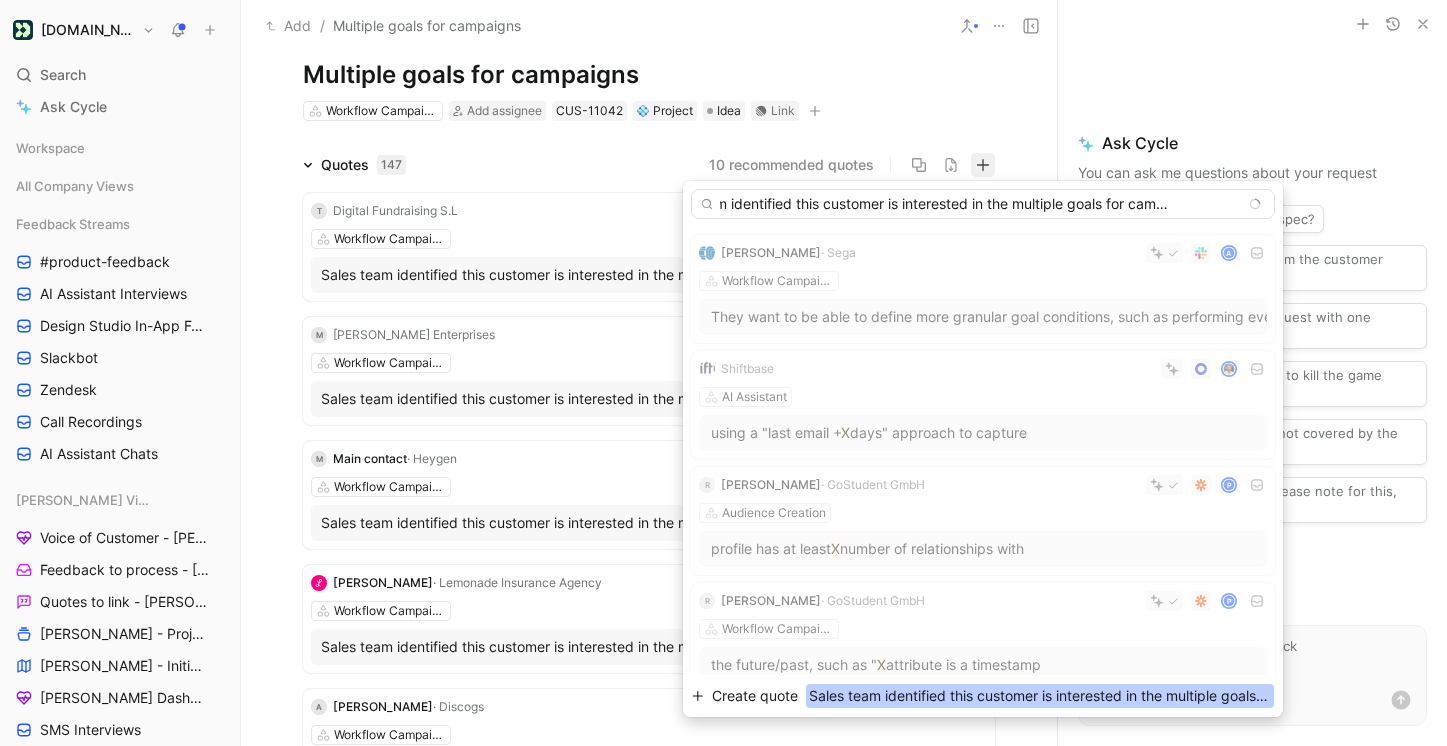type on "Sales team identified this customer is interested in the multiple goals for campaigns feature." 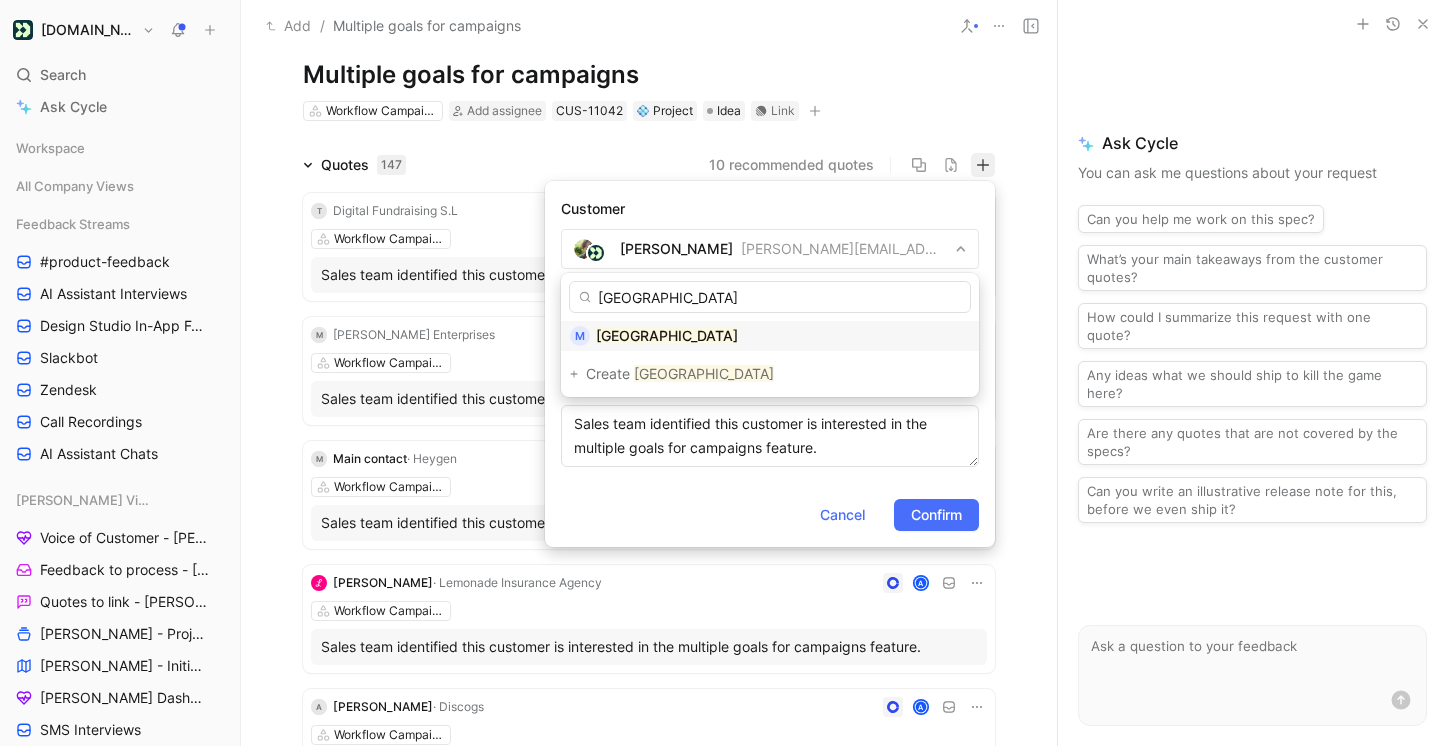 type on "[GEOGRAPHIC_DATA]" 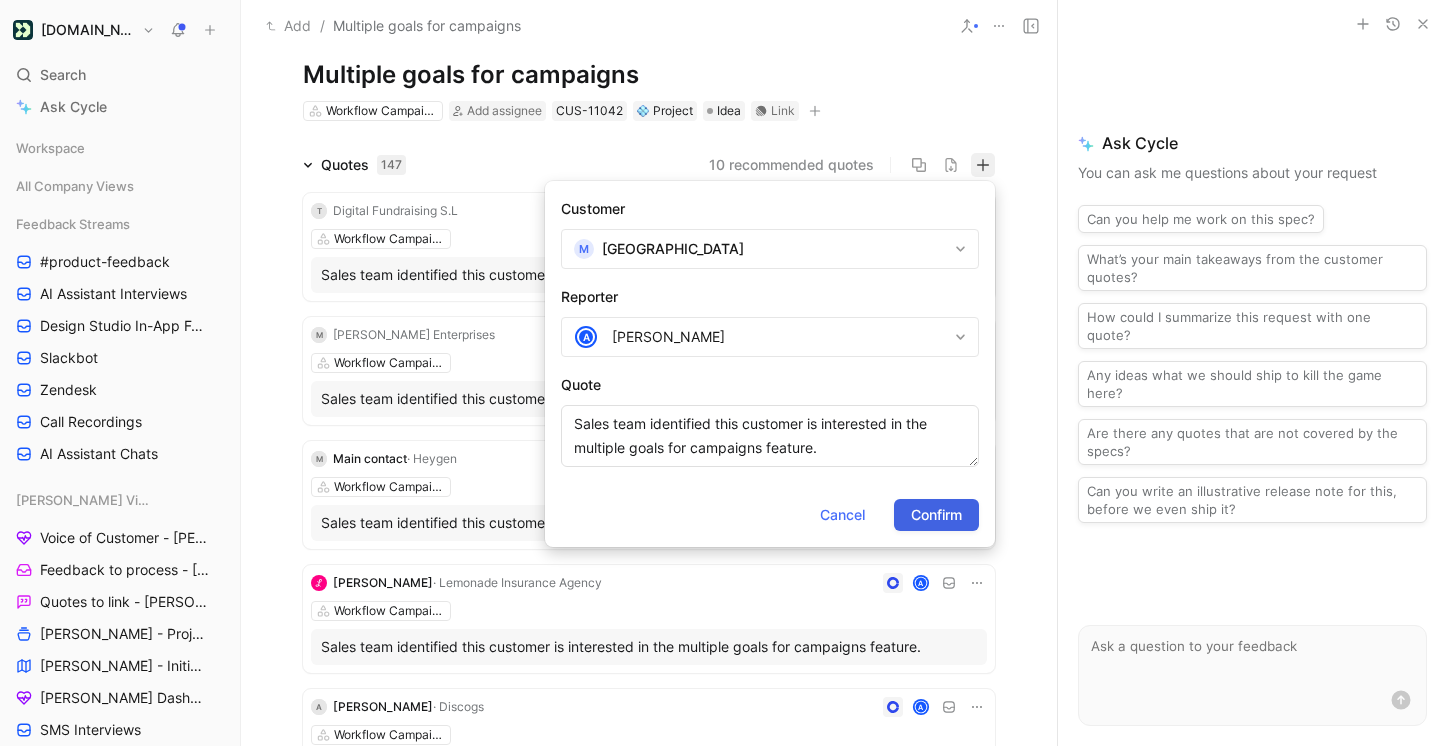 click on "Confirm" at bounding box center (936, 515) 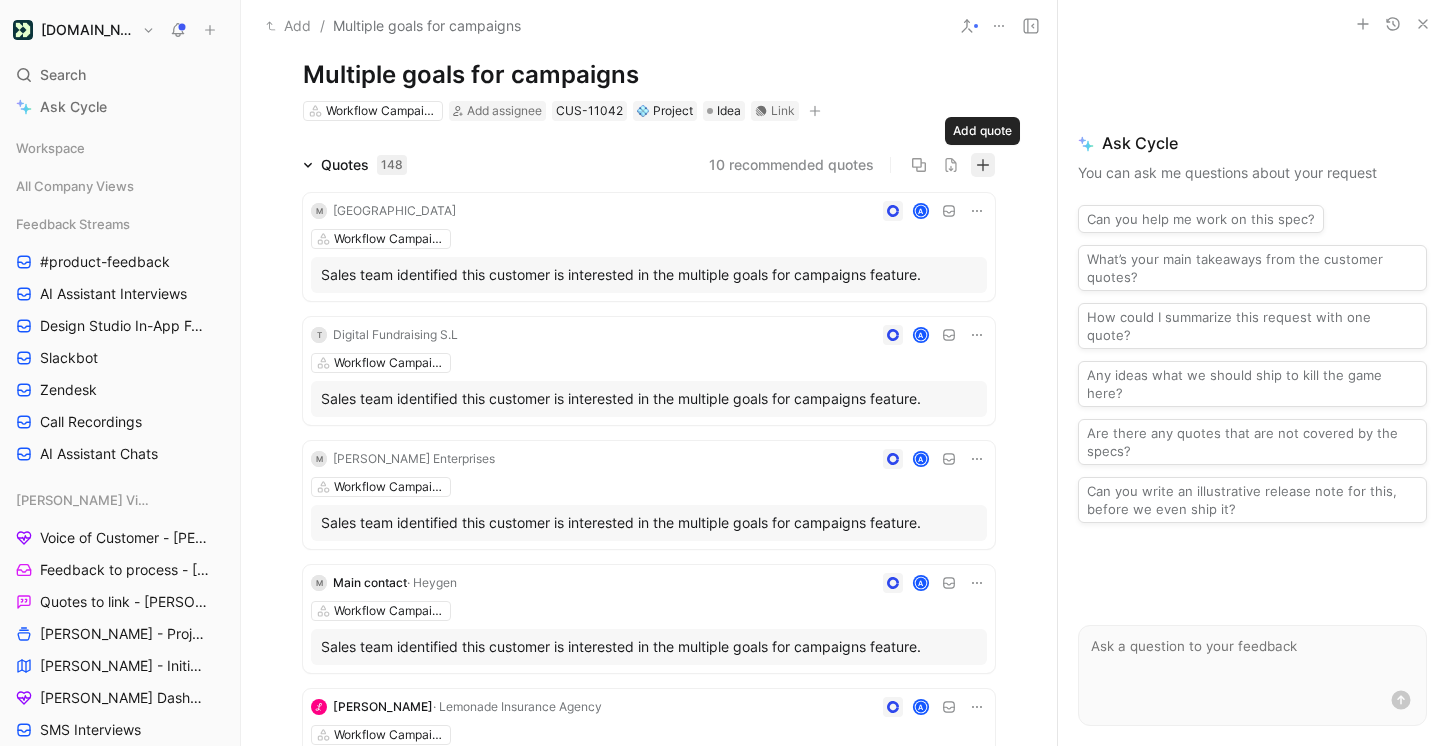 click 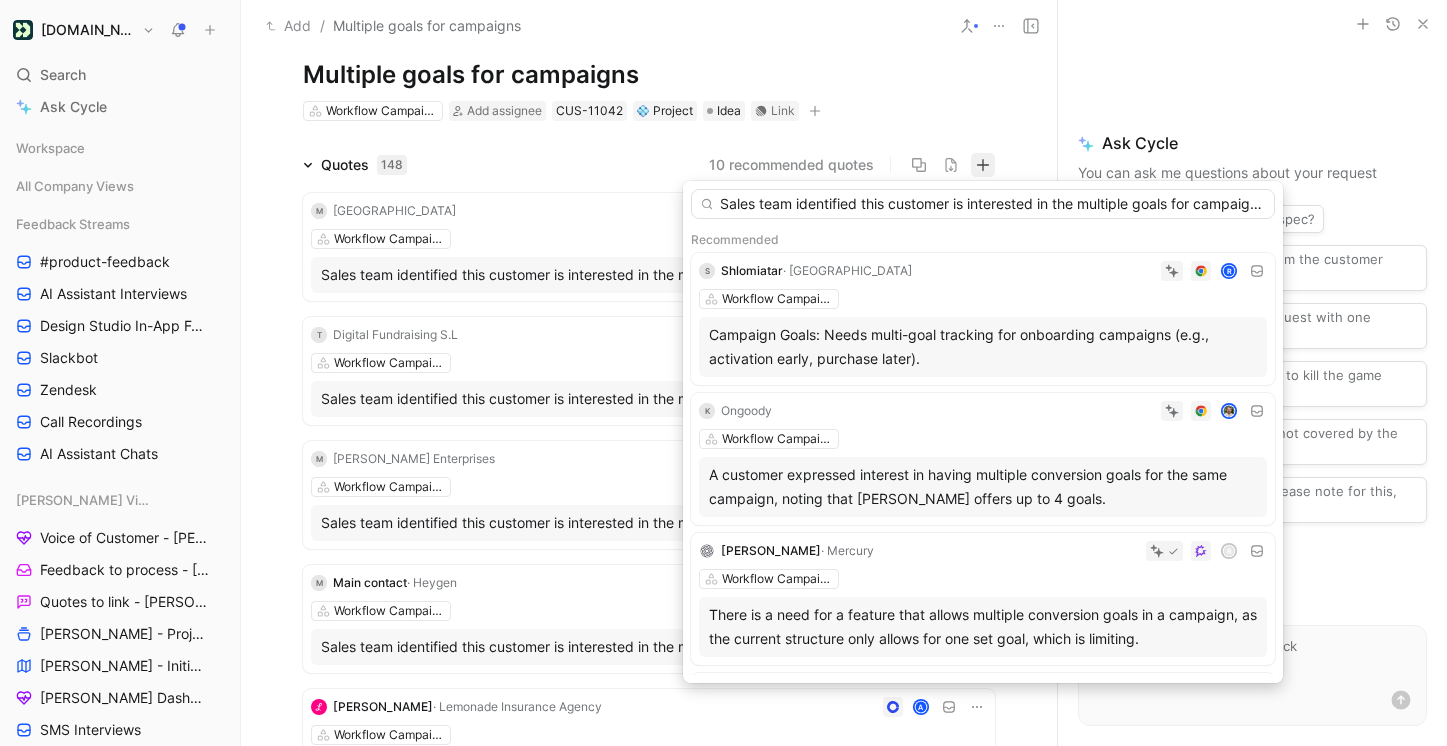 scroll, scrollTop: 0, scrollLeft: 65, axis: horizontal 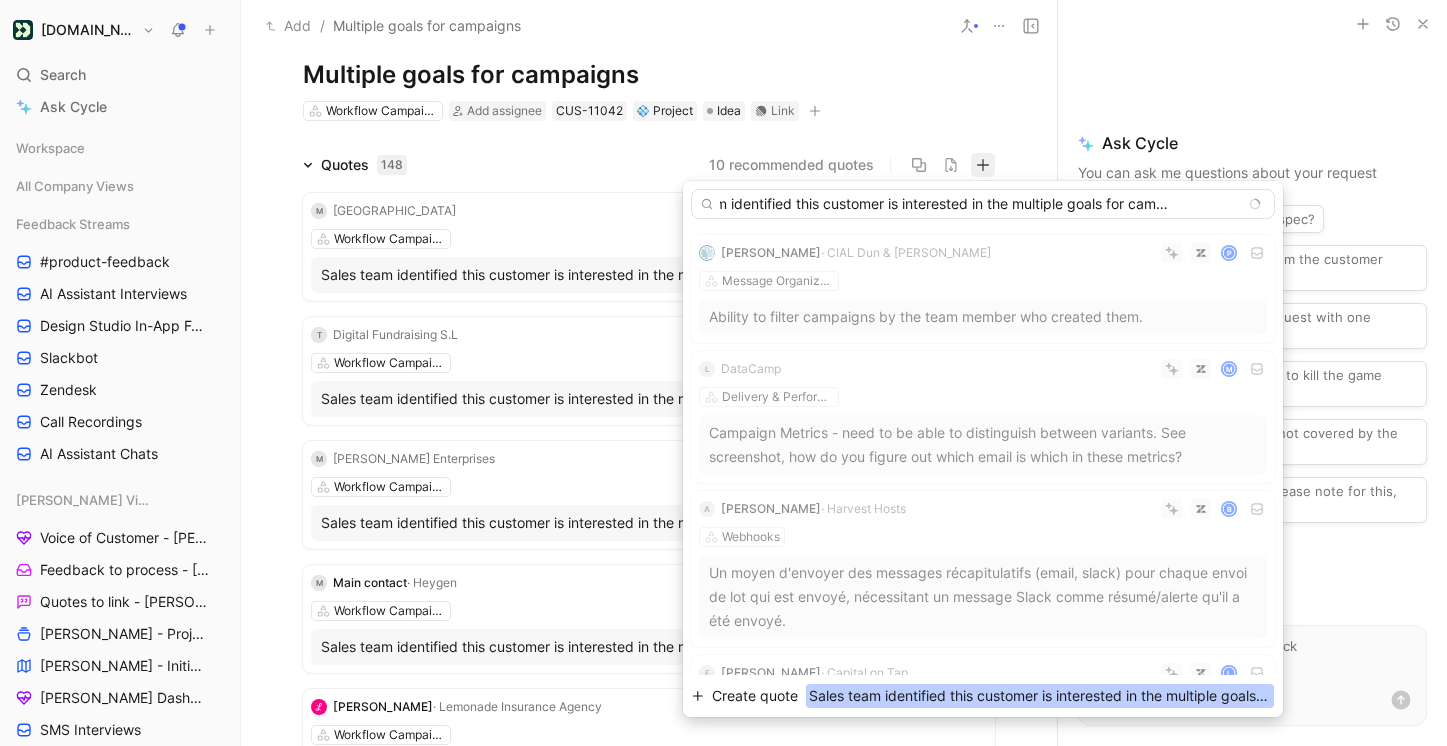 type on "Sales team identified this customer is interested in the multiple goals for campaigns feature." 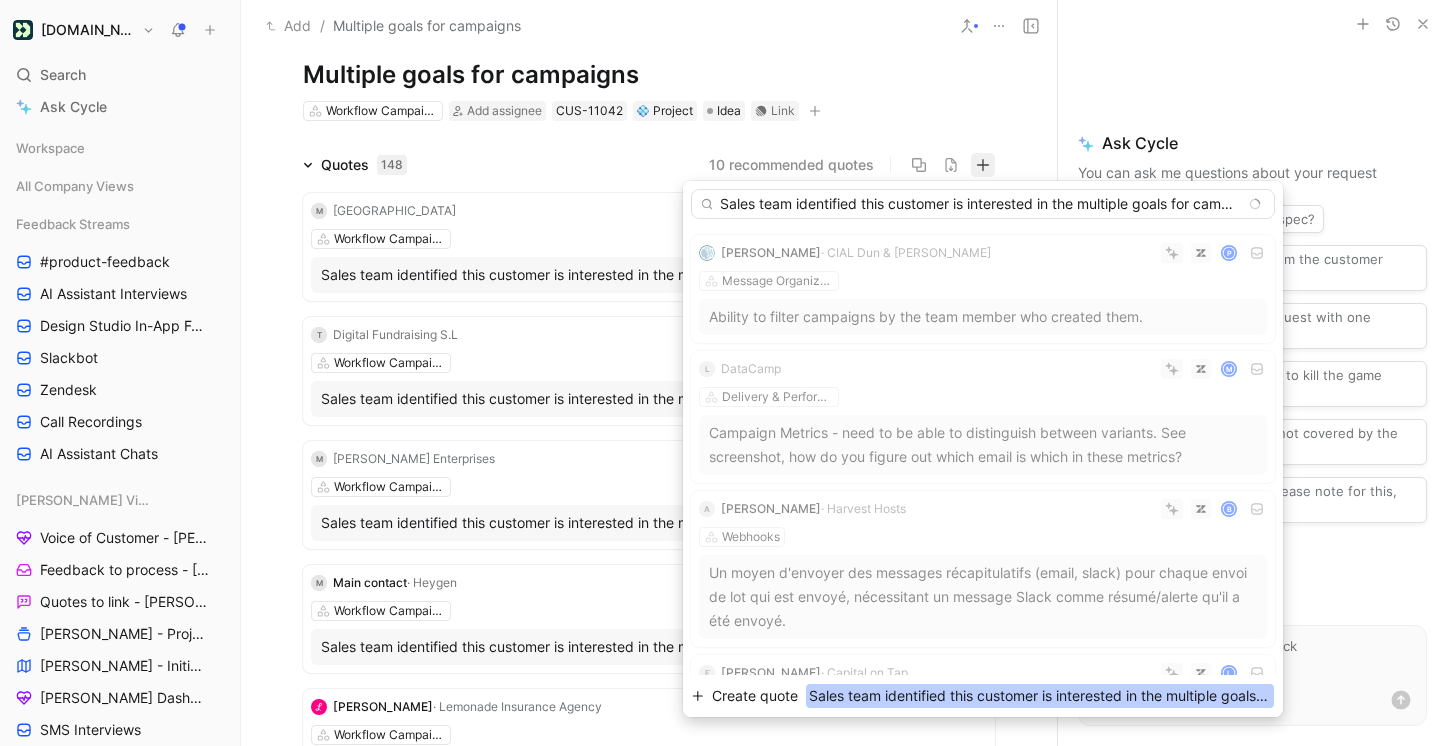 click on "Create quote" at bounding box center [755, 696] 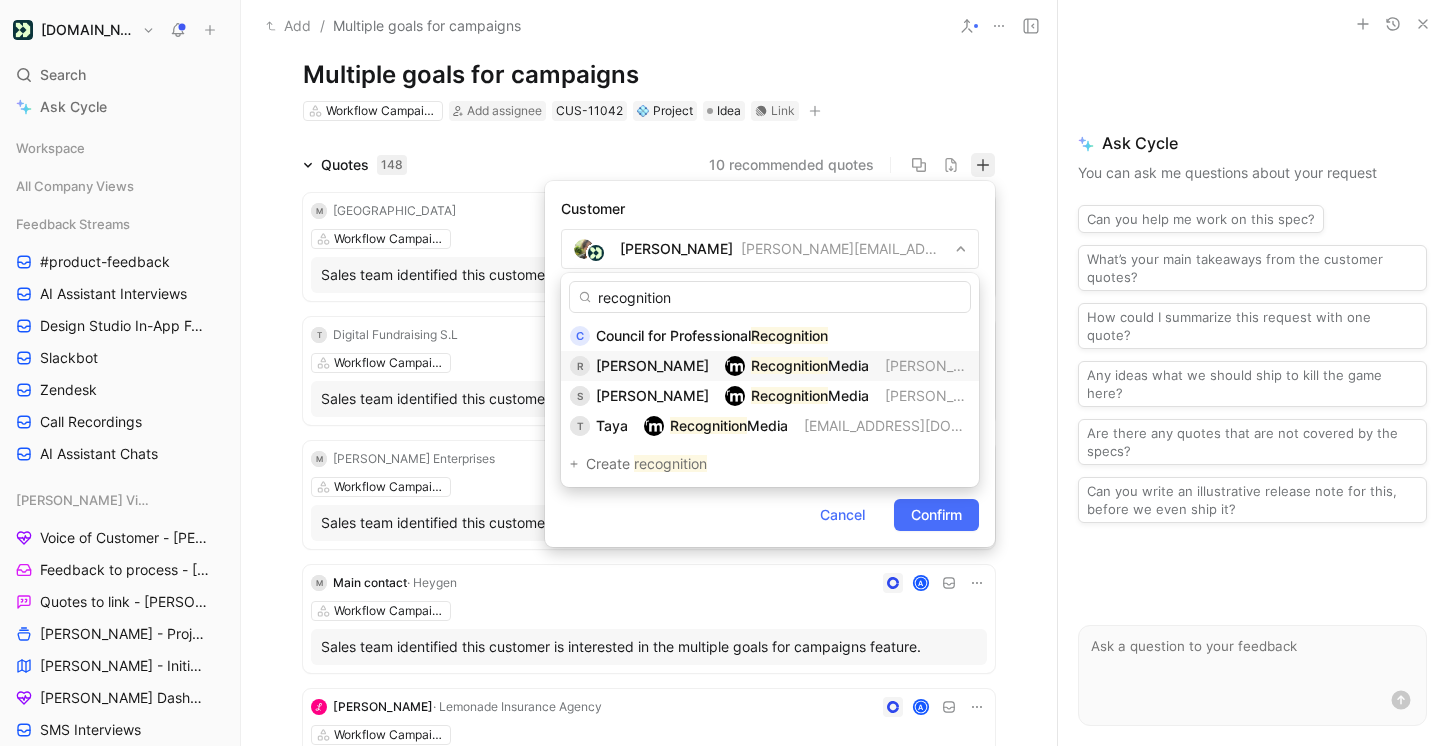 type on "recognition" 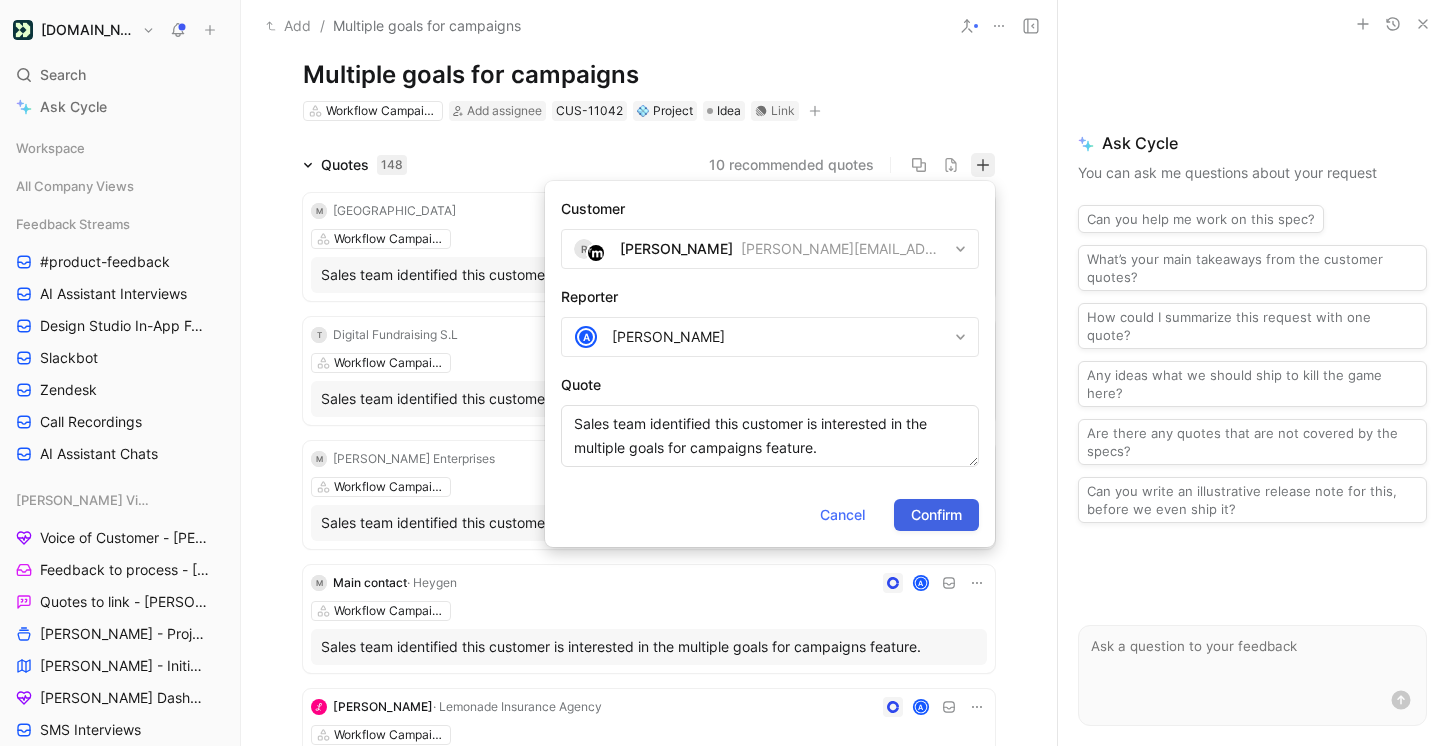 click on "Confirm" at bounding box center (936, 515) 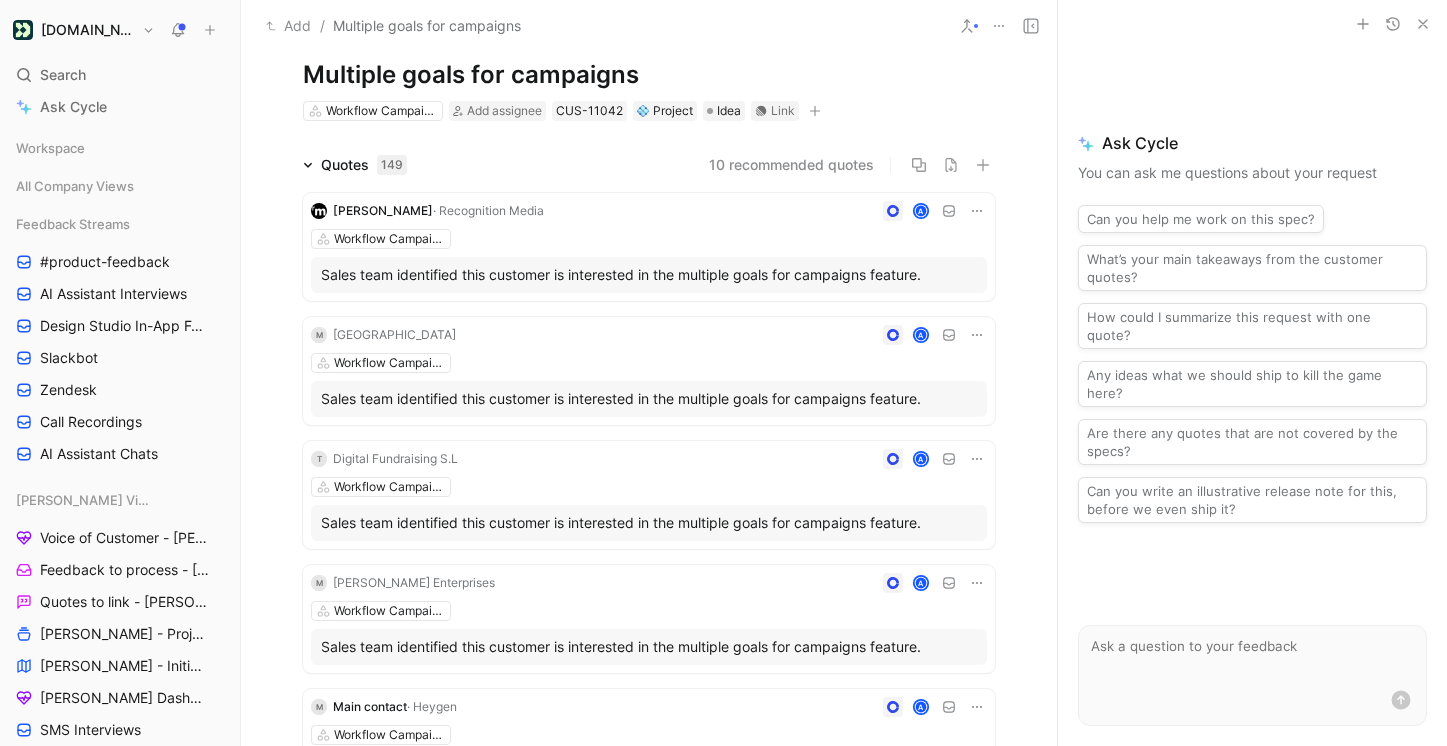 click 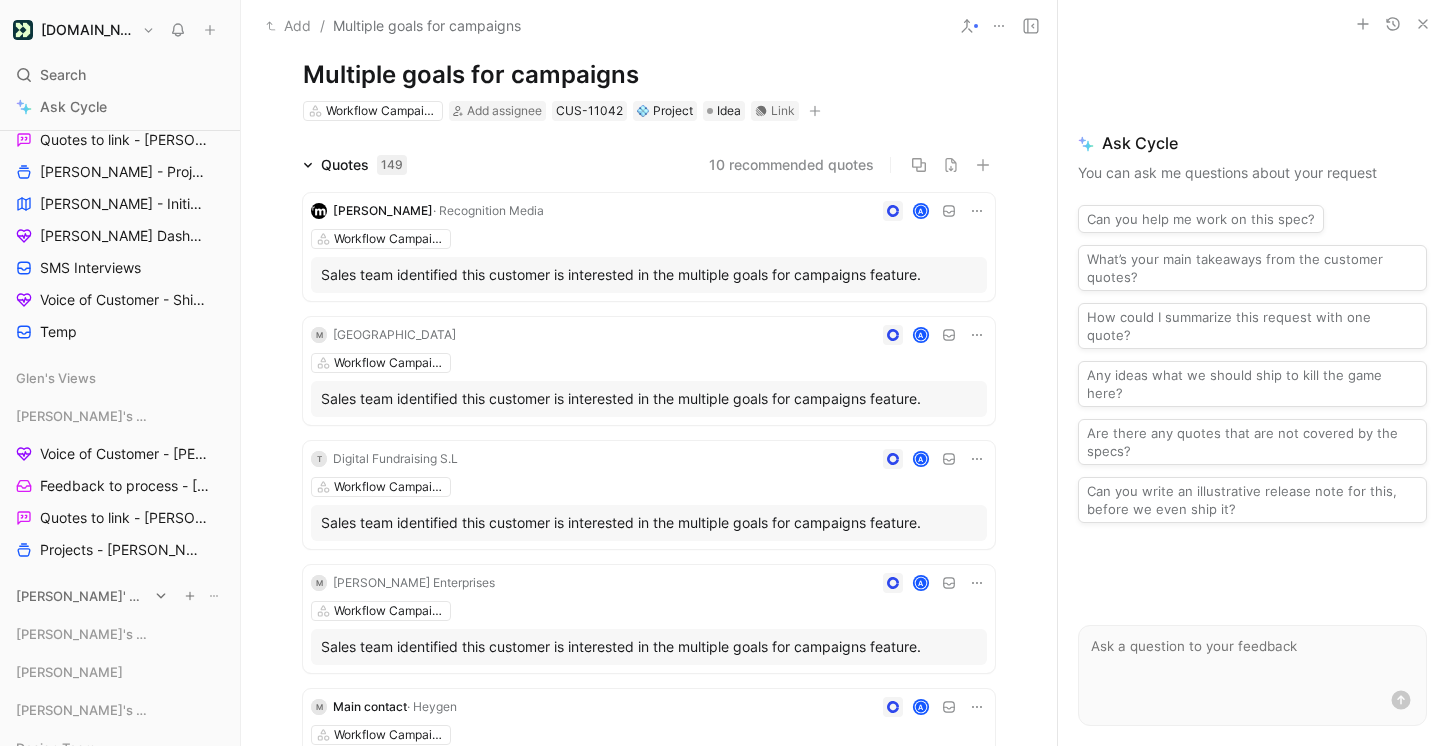 scroll, scrollTop: 587, scrollLeft: 0, axis: vertical 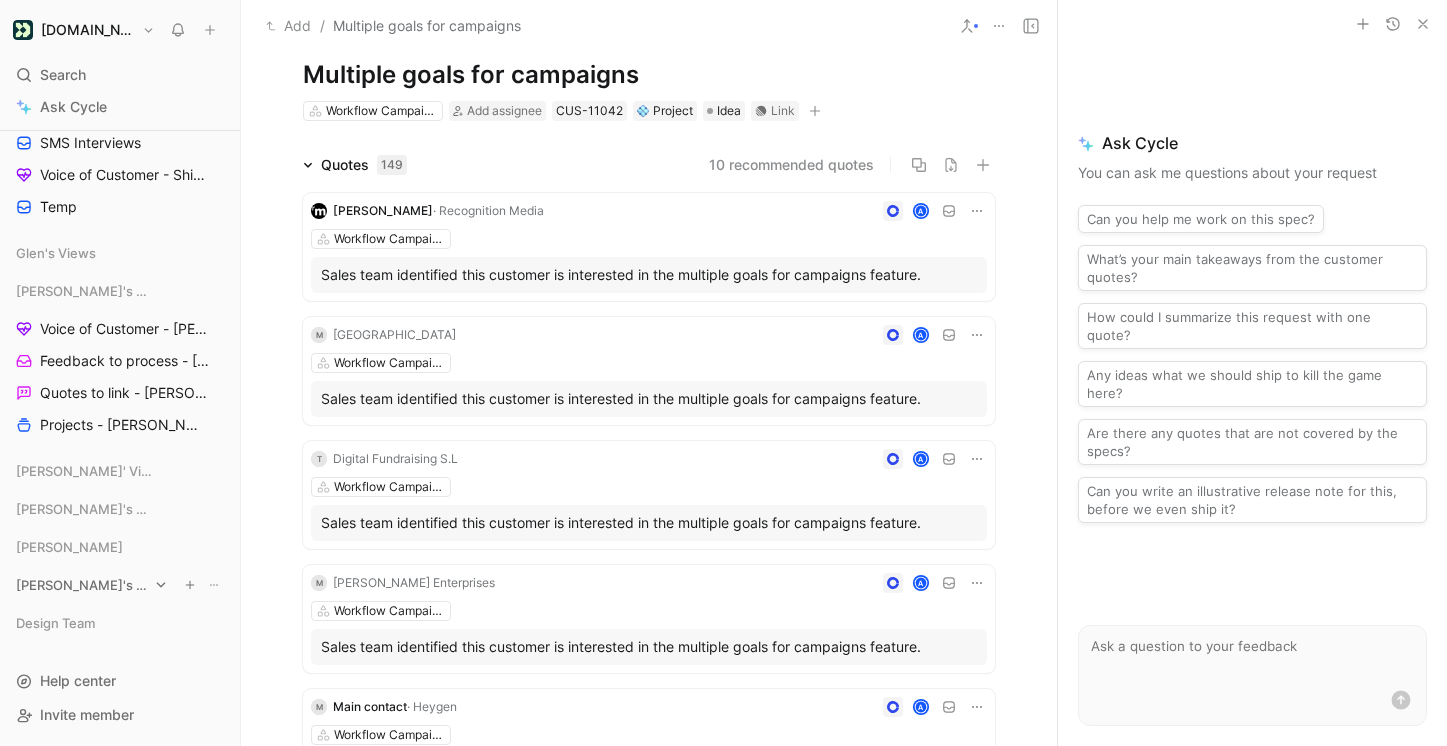 click on "[PERSON_NAME]'s Views" at bounding box center [82, 585] 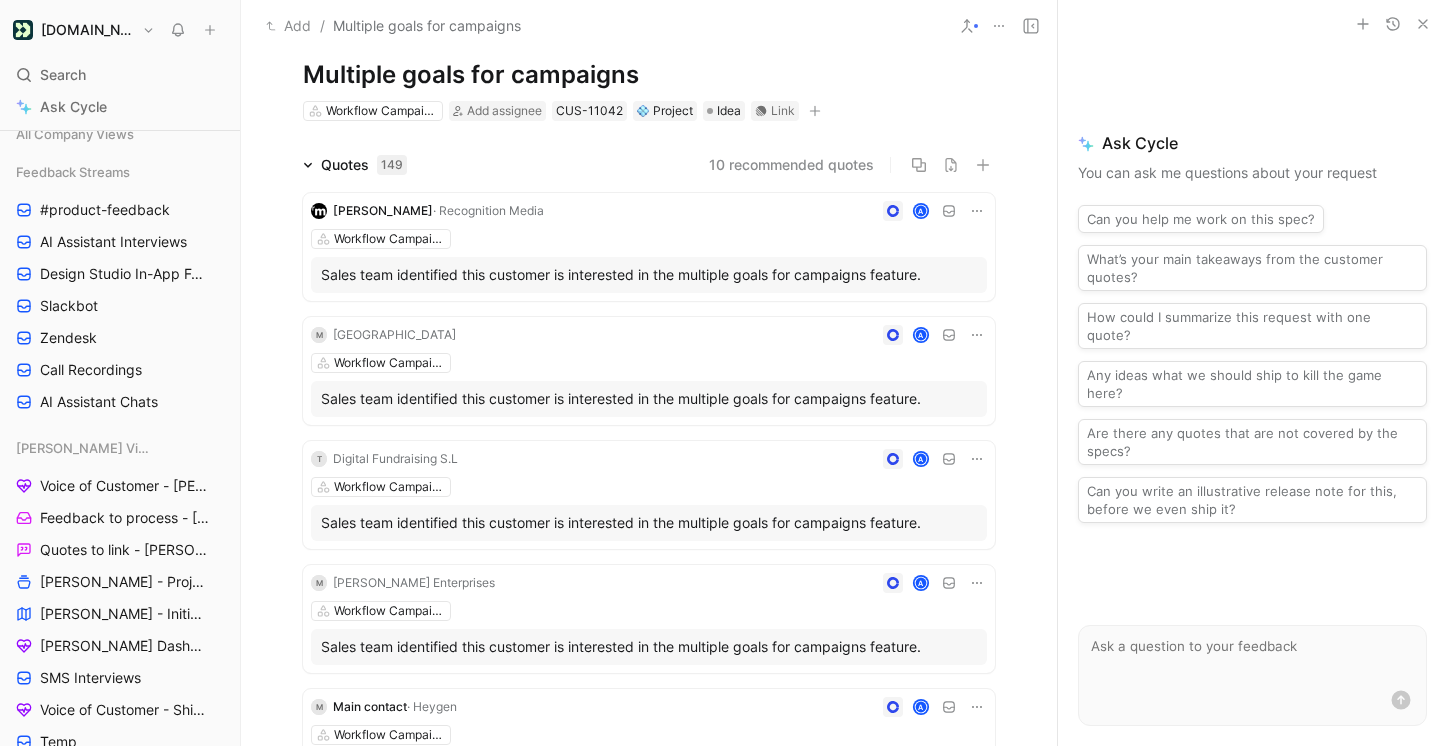 scroll, scrollTop: 0, scrollLeft: 0, axis: both 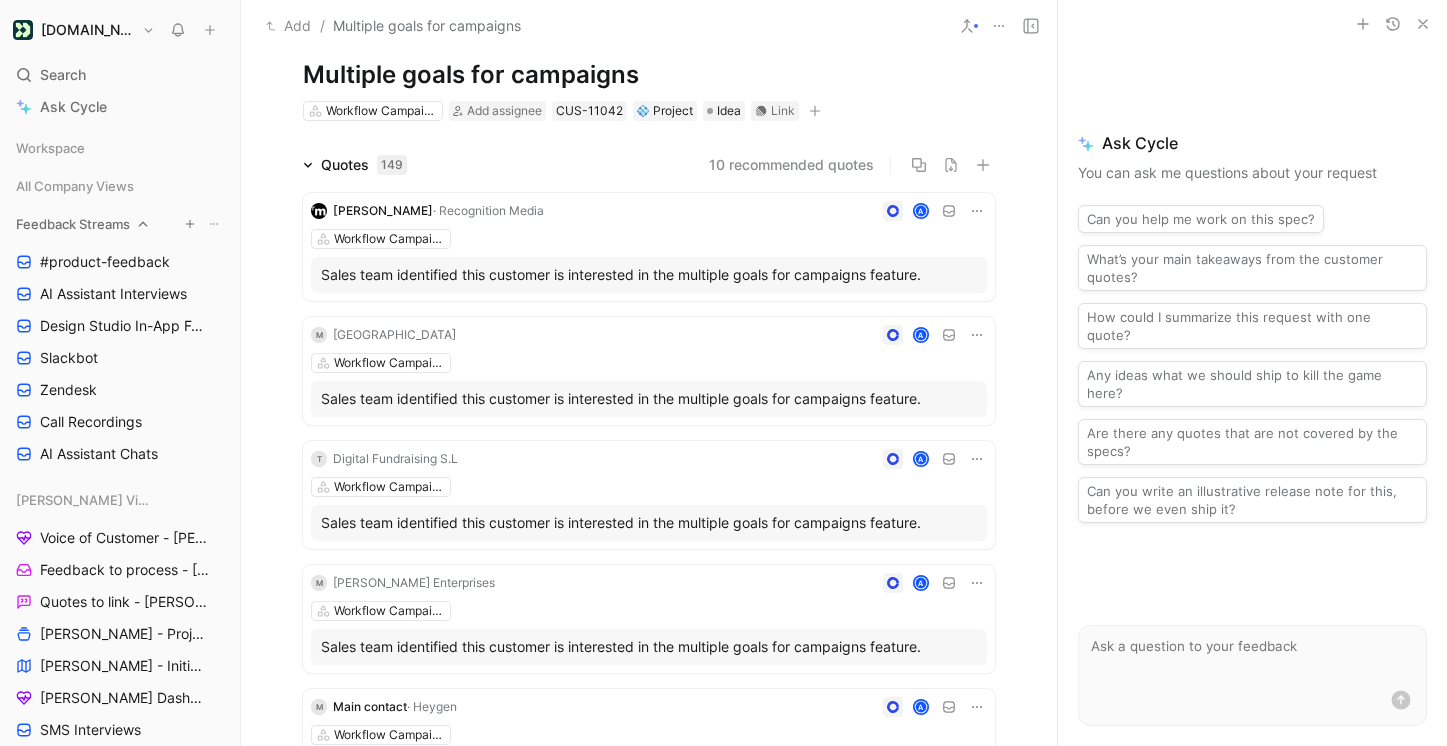 click 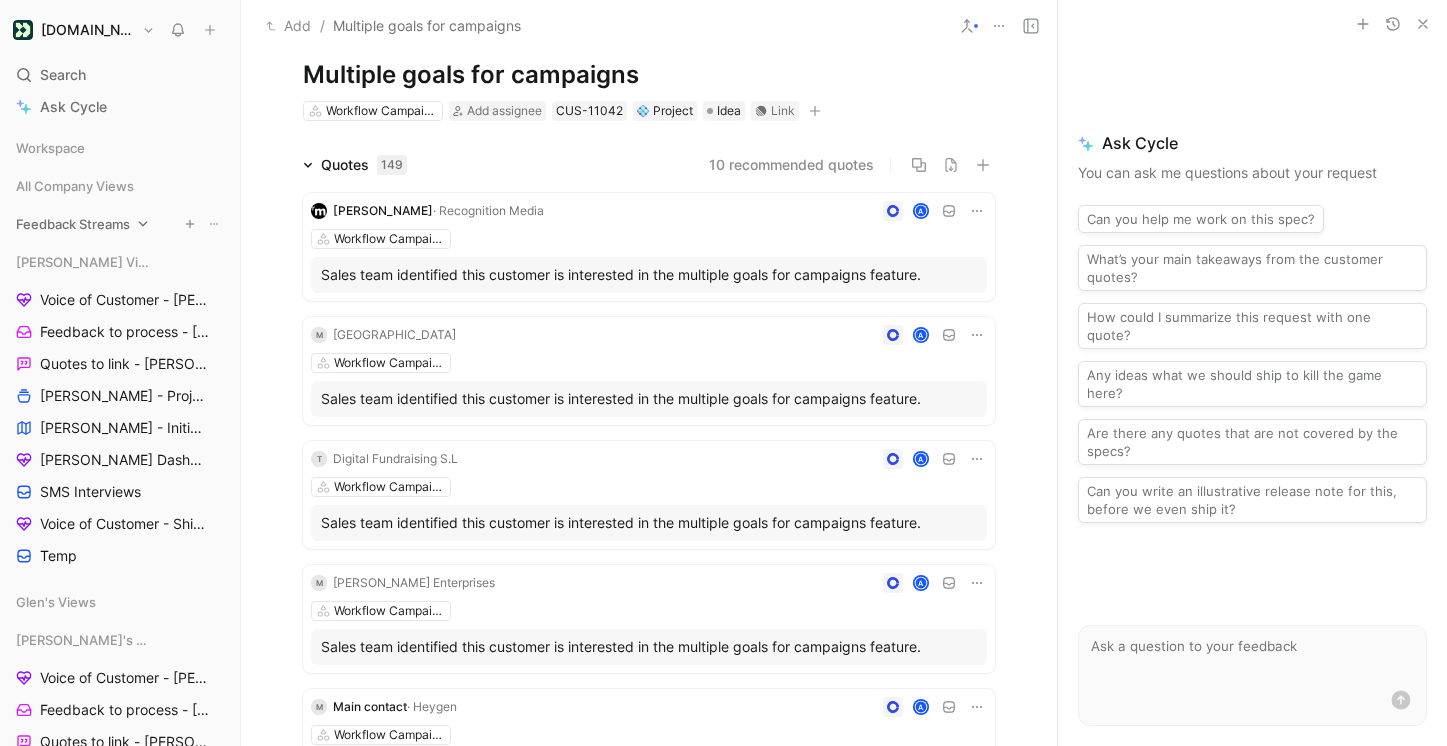 click 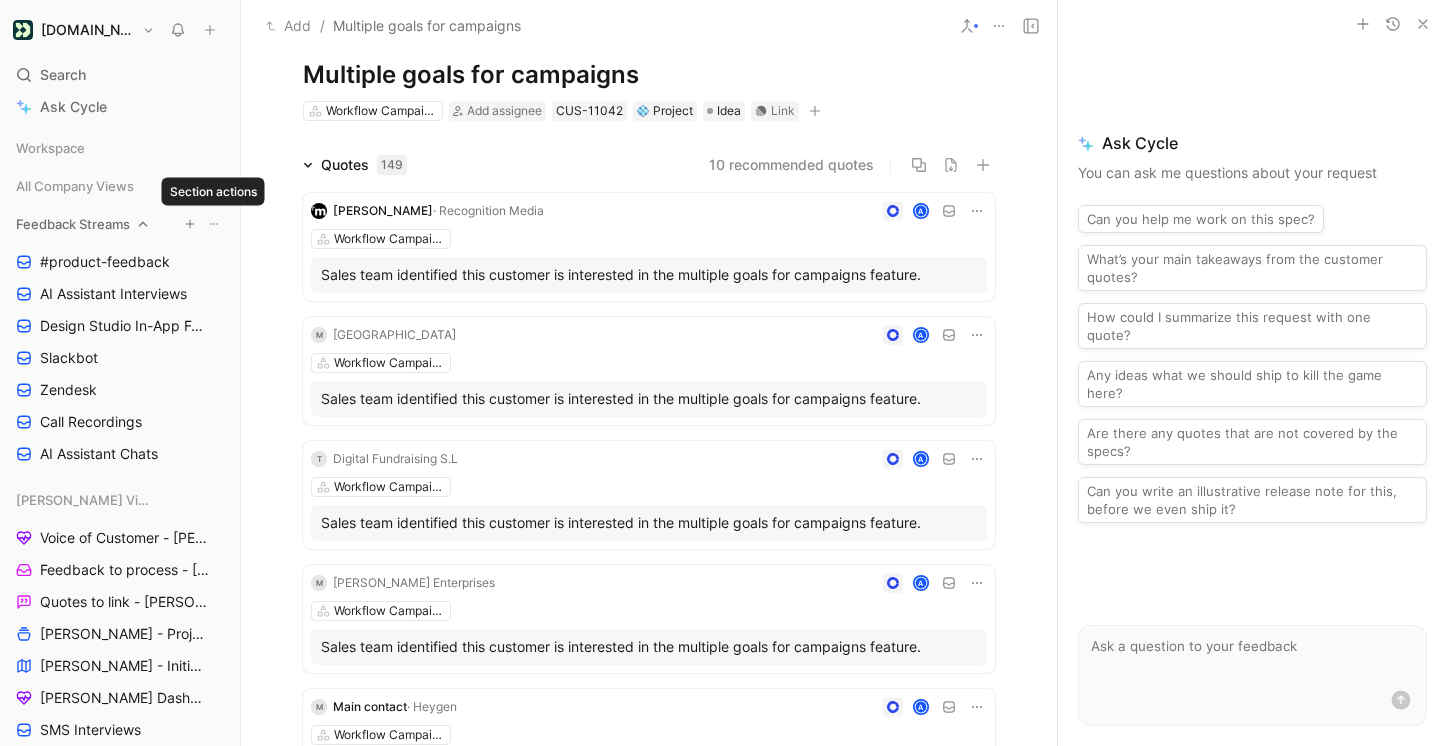 click 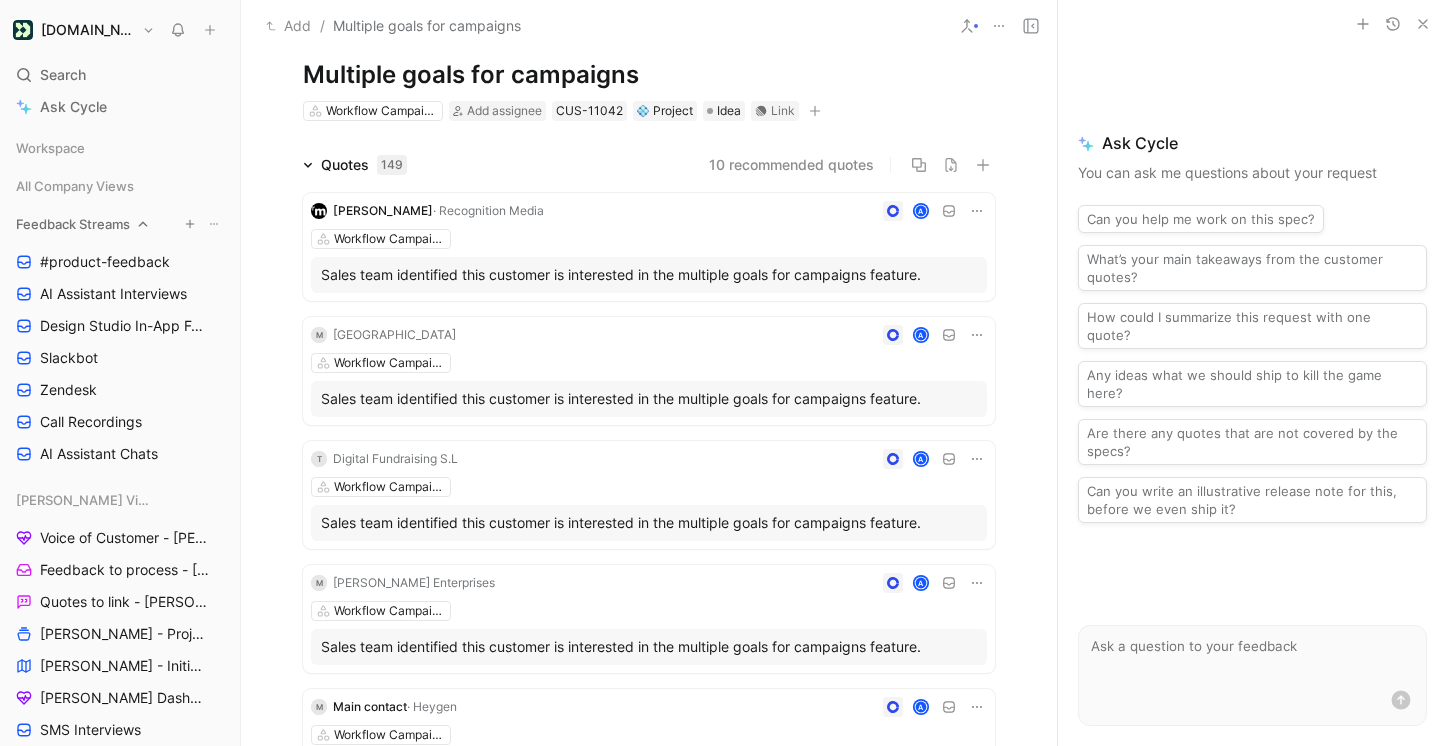 click on "Feedback Streams" at bounding box center (73, 224) 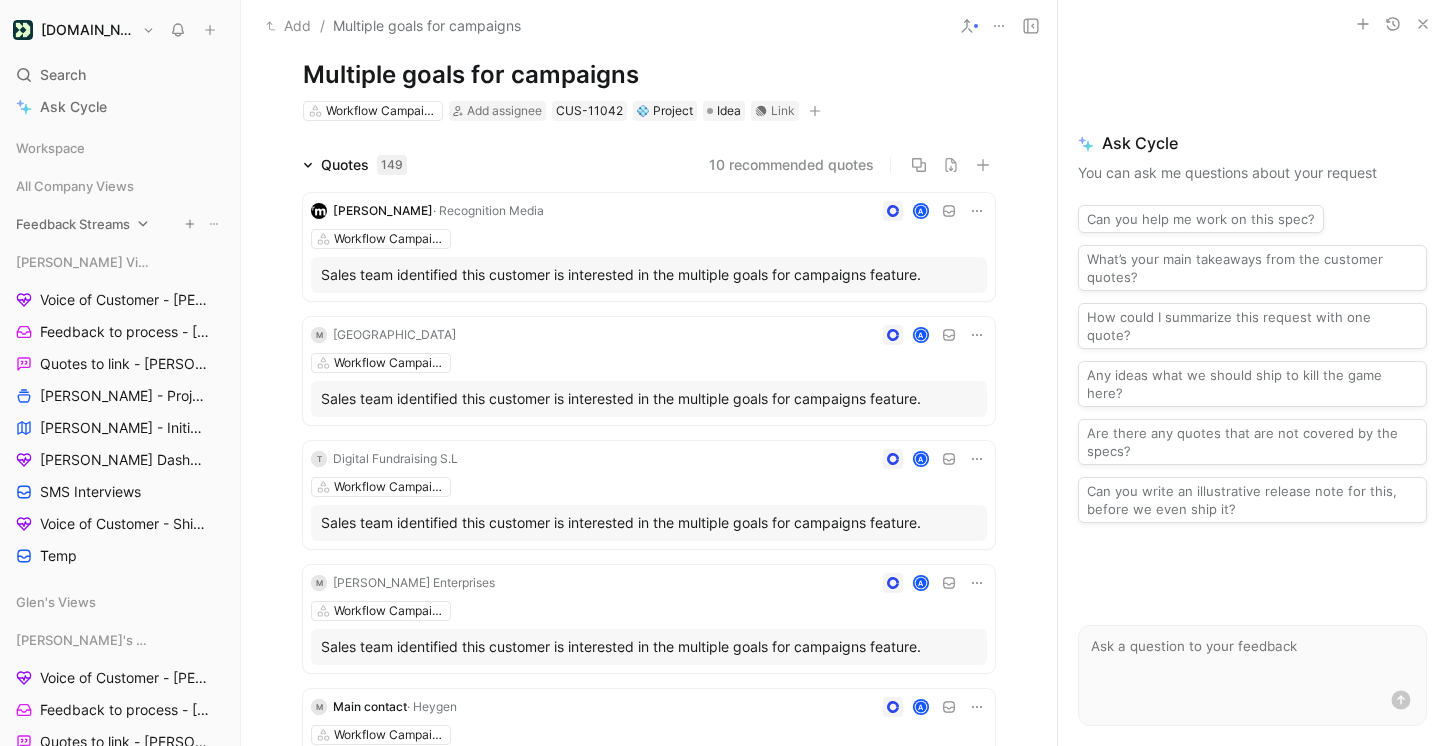 click on "Feedback Streams" at bounding box center (73, 224) 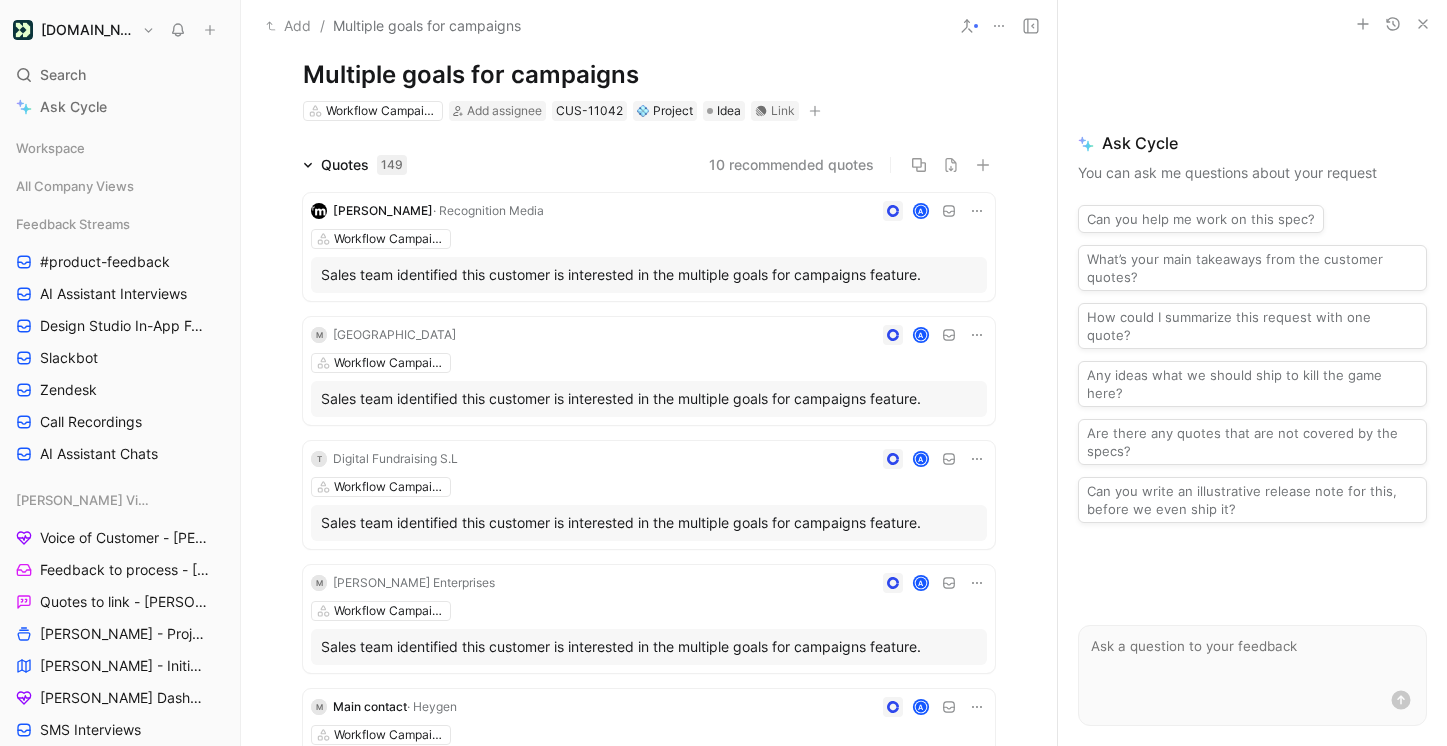 click on "[DOMAIN_NAME]" at bounding box center [84, 30] 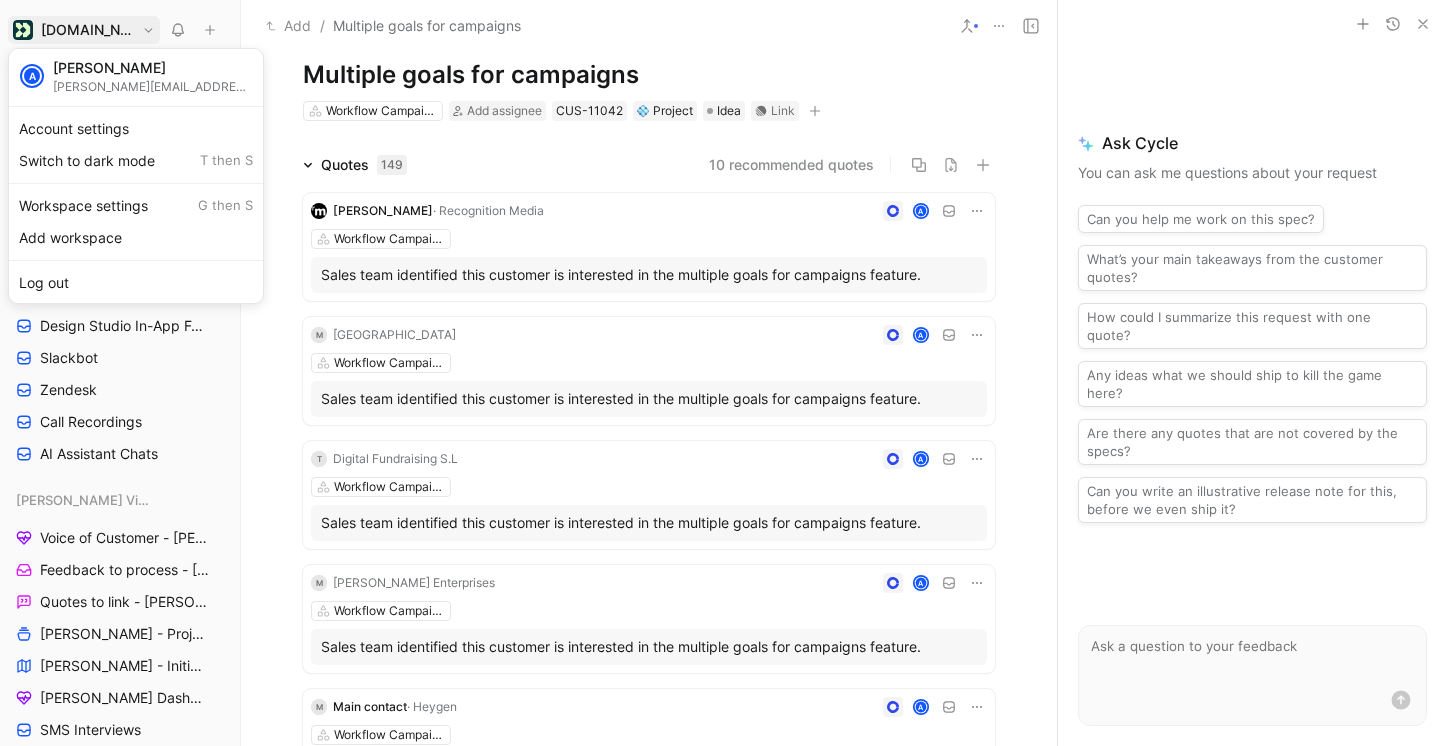 click at bounding box center (723, 373) 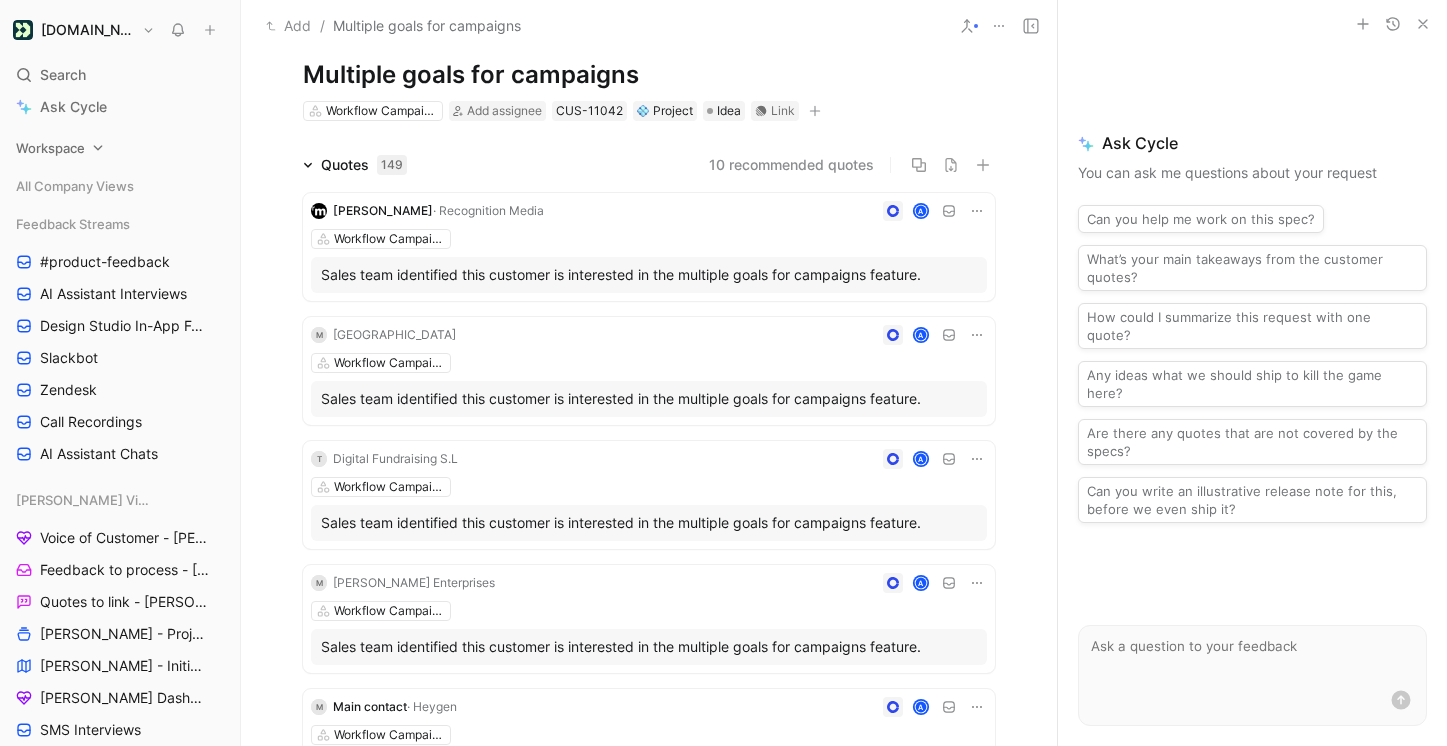 click on "Workspace" at bounding box center [120, 148] 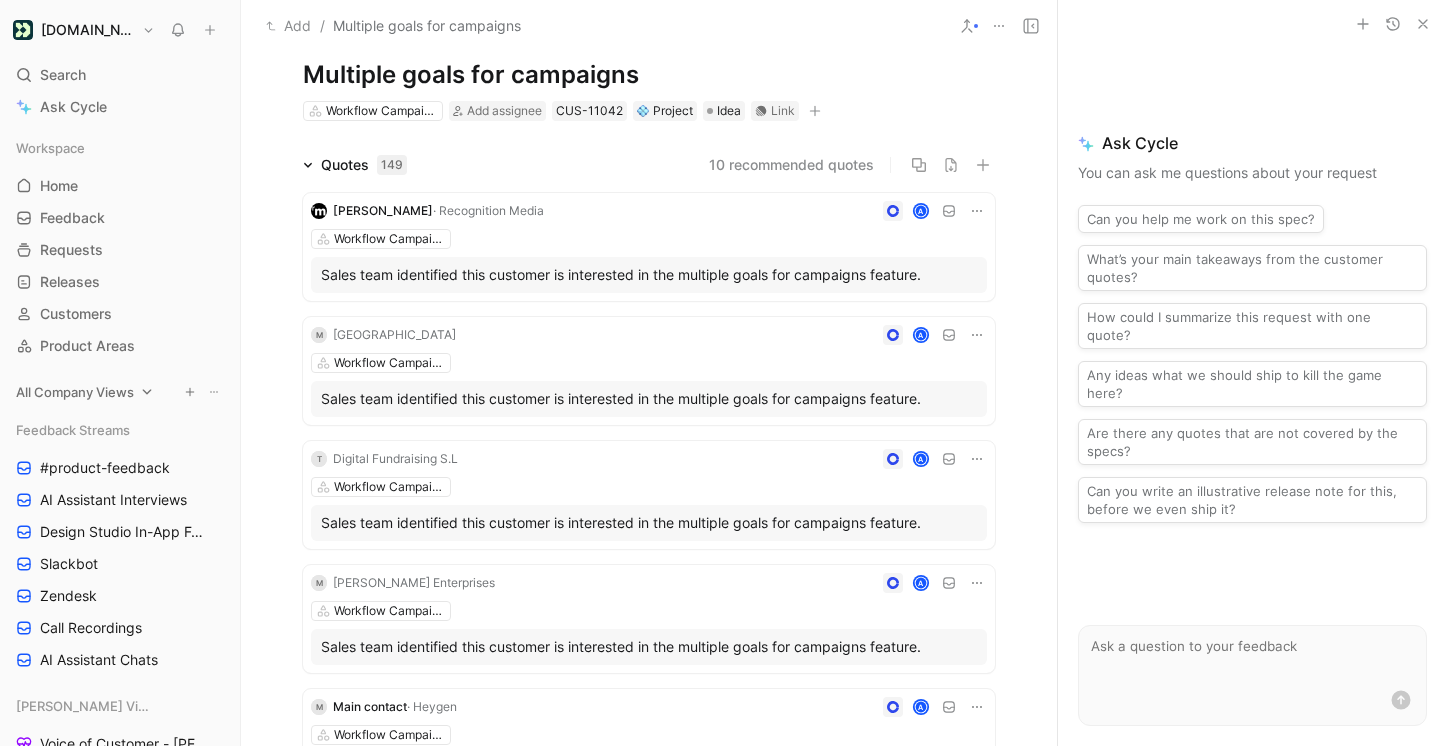 click on "All Company Views" at bounding box center [75, 392] 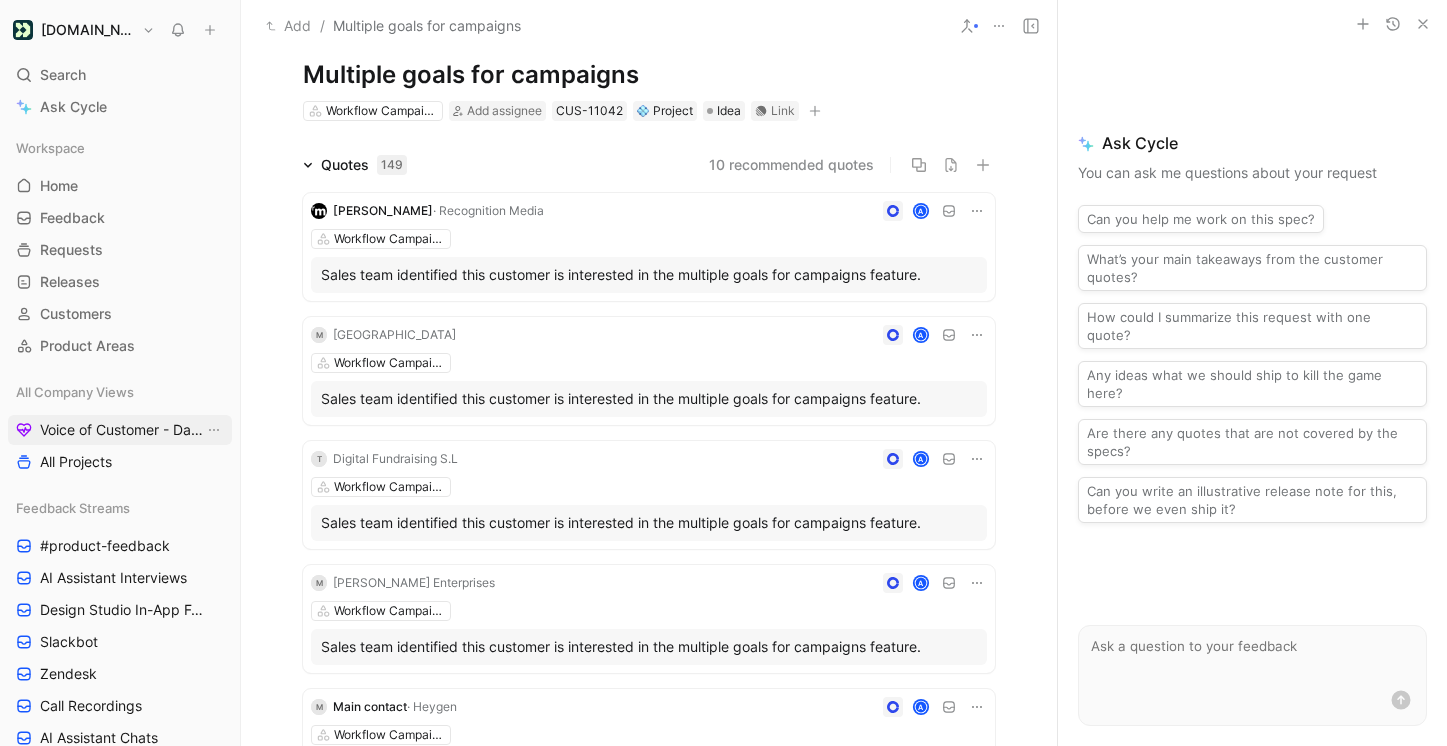 click on "Voice of Customer - Dashboard" at bounding box center [122, 430] 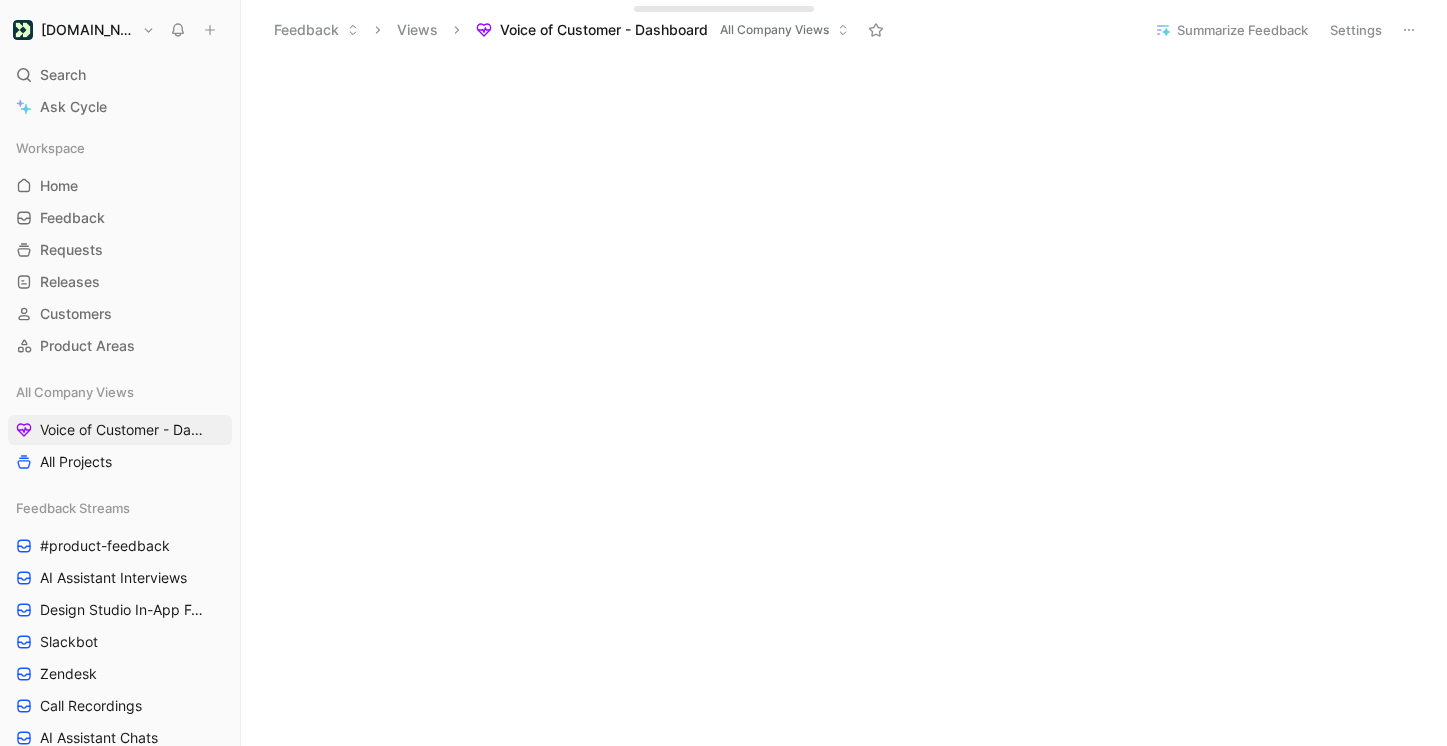 scroll, scrollTop: 364, scrollLeft: 0, axis: vertical 